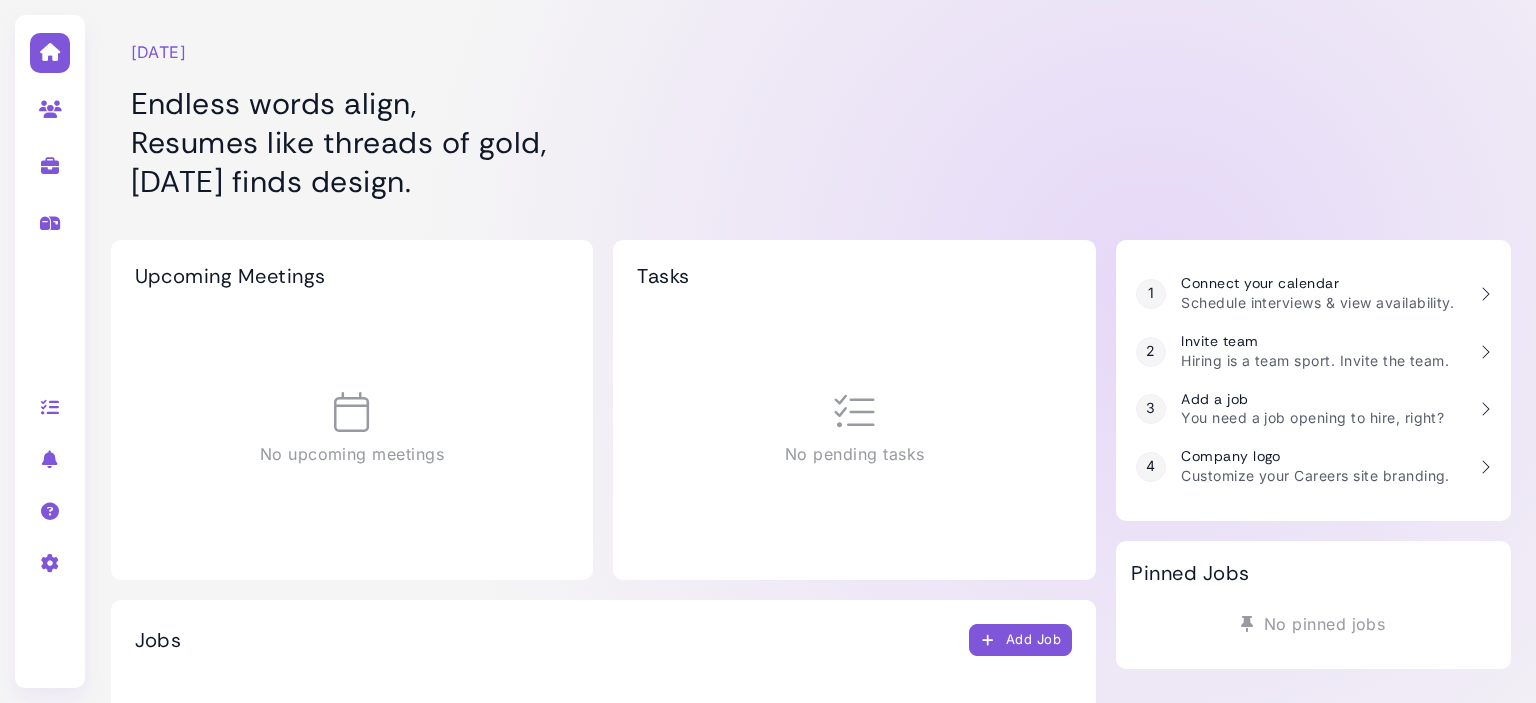 scroll, scrollTop: 0, scrollLeft: 0, axis: both 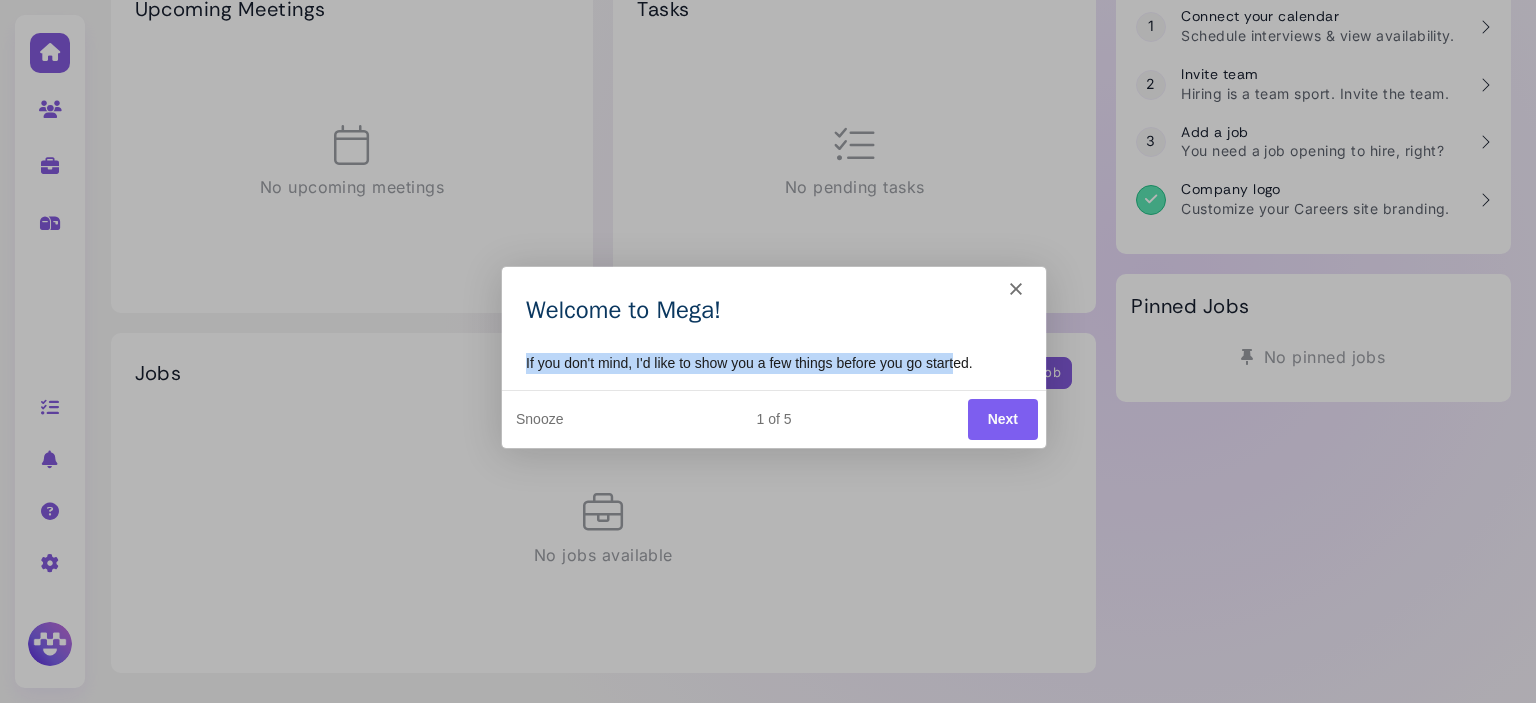 drag, startPoint x: 519, startPoint y: 365, endPoint x: 955, endPoint y: 351, distance: 436.2247 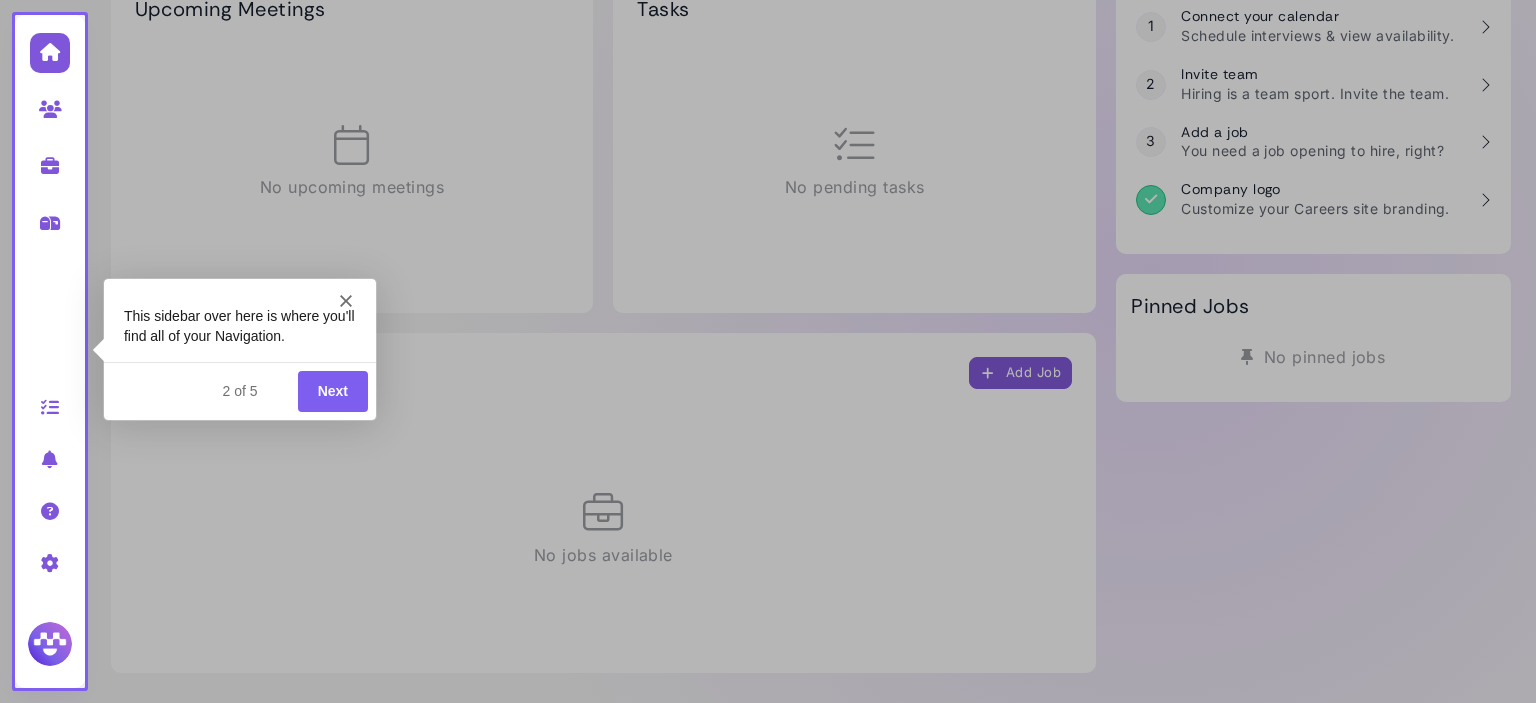 scroll, scrollTop: 0, scrollLeft: 0, axis: both 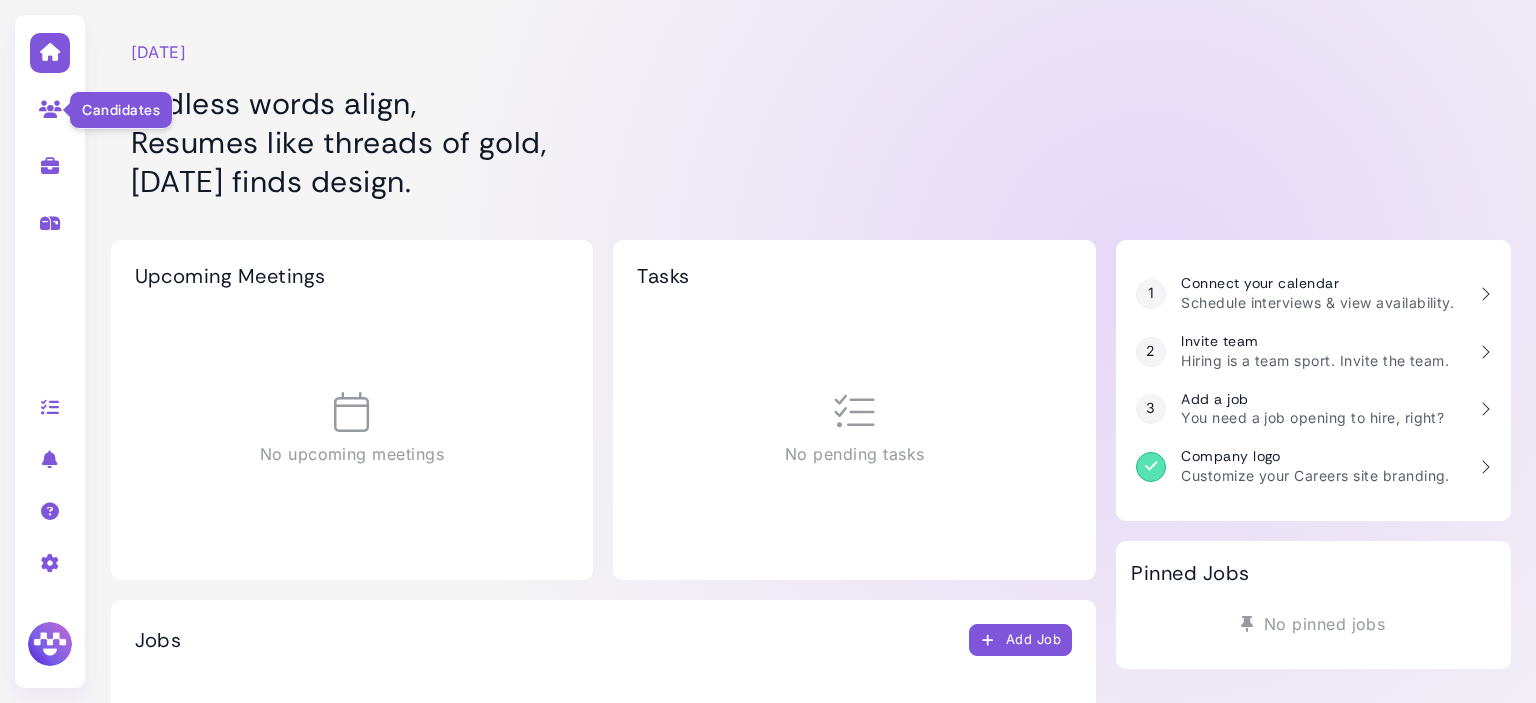 click at bounding box center (50, 109) 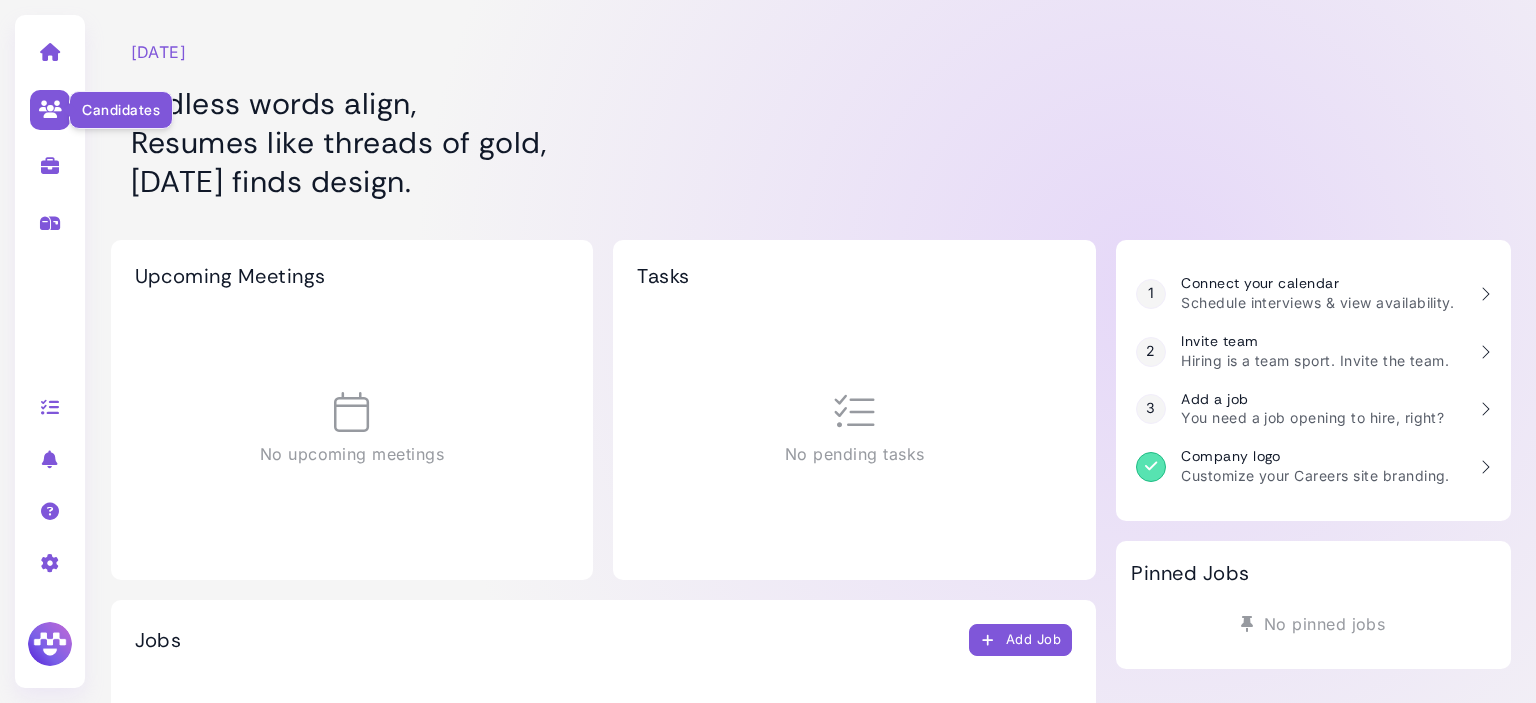 select on "**********" 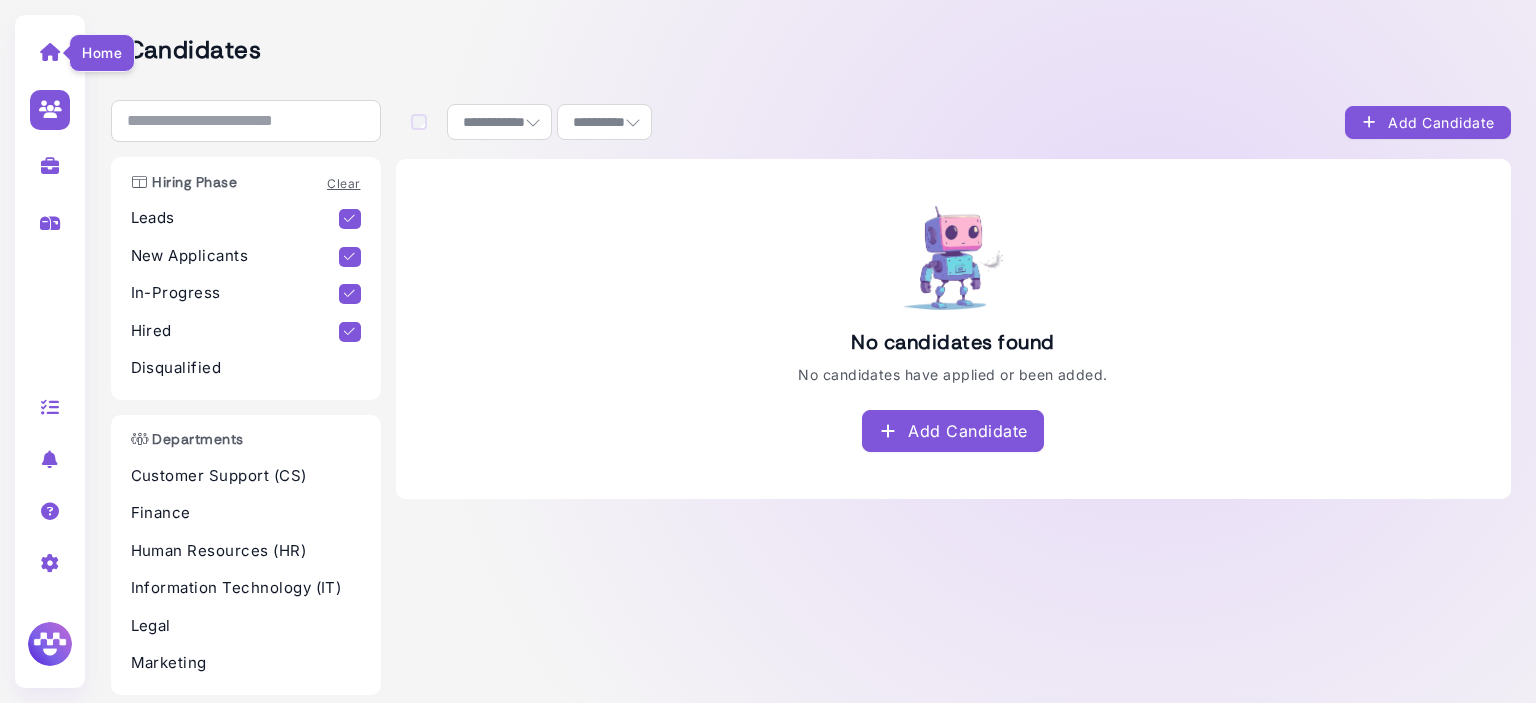 click at bounding box center (50, 52) 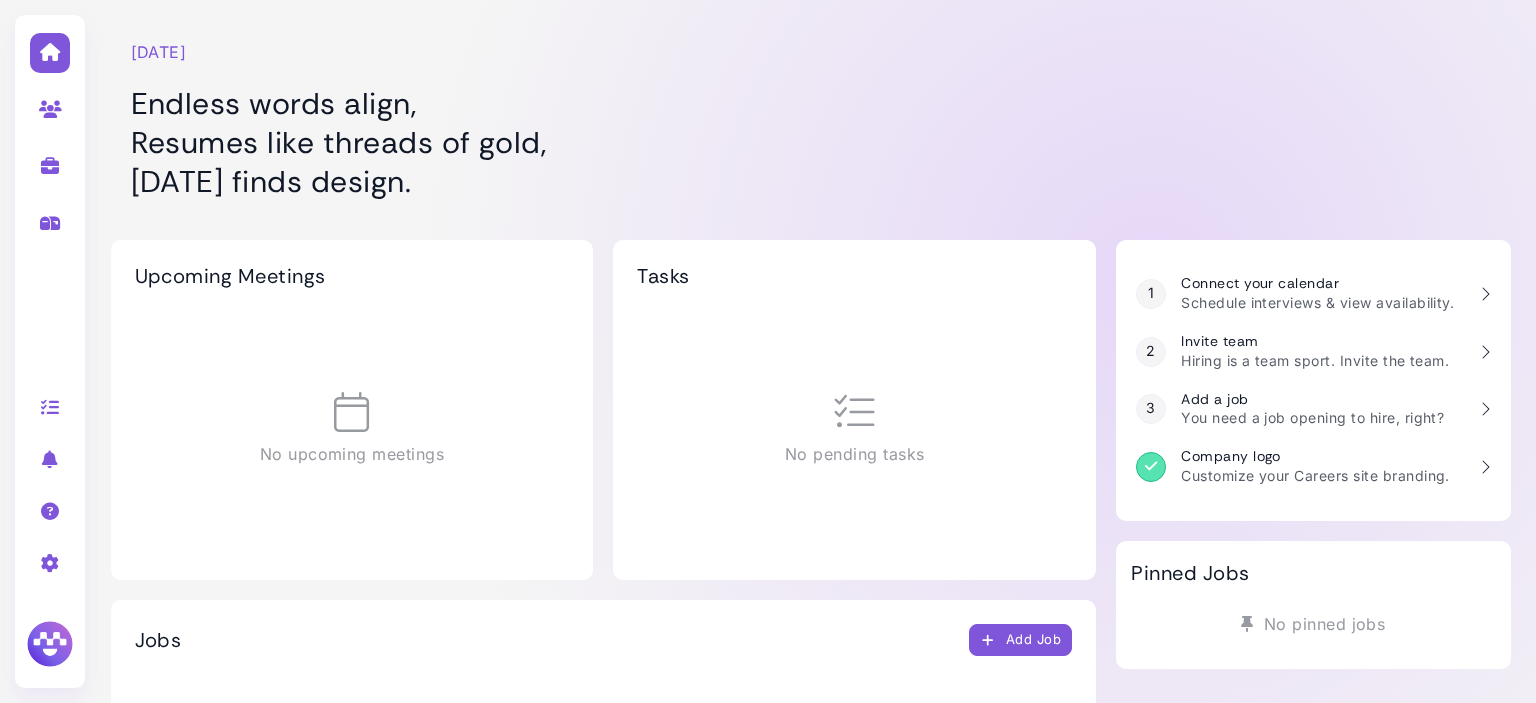 click at bounding box center [50, 644] 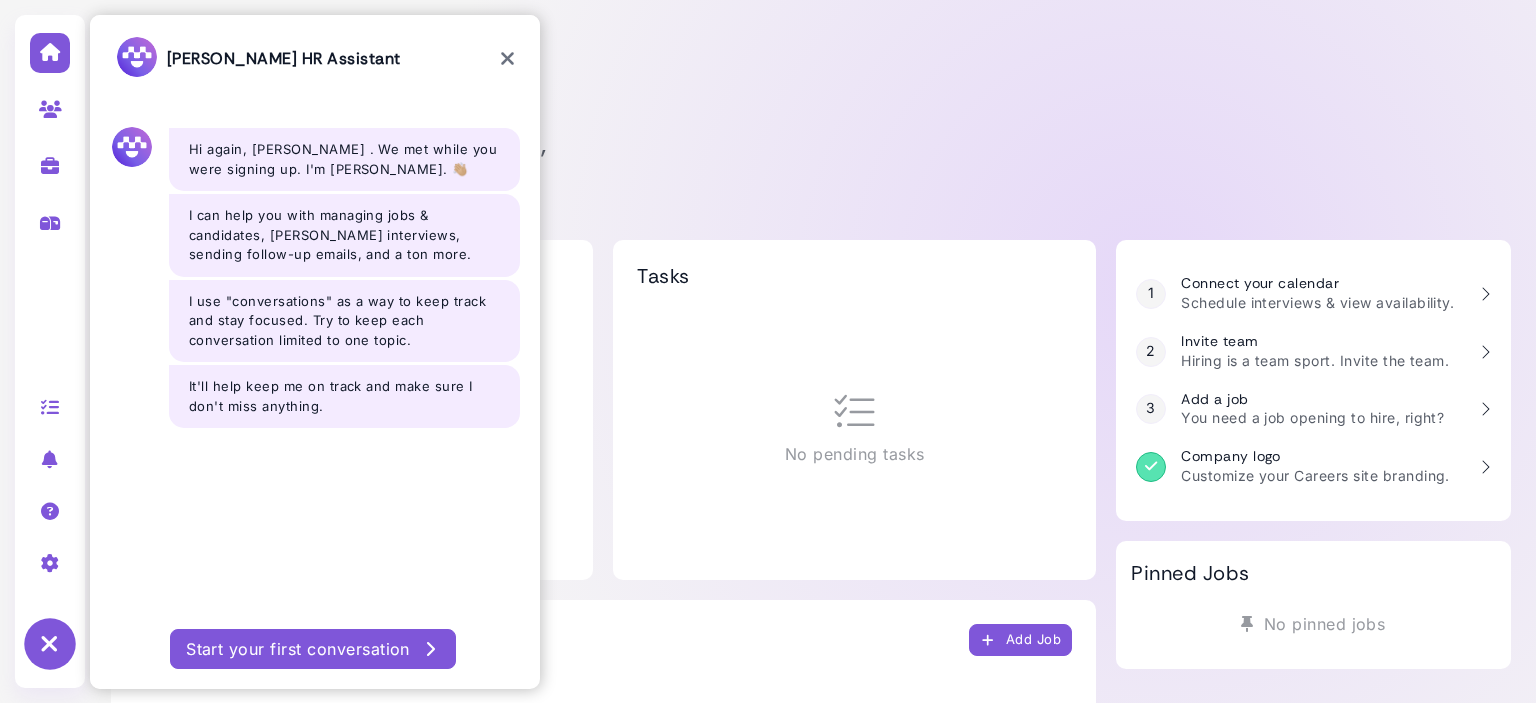 click at bounding box center (507, 59) 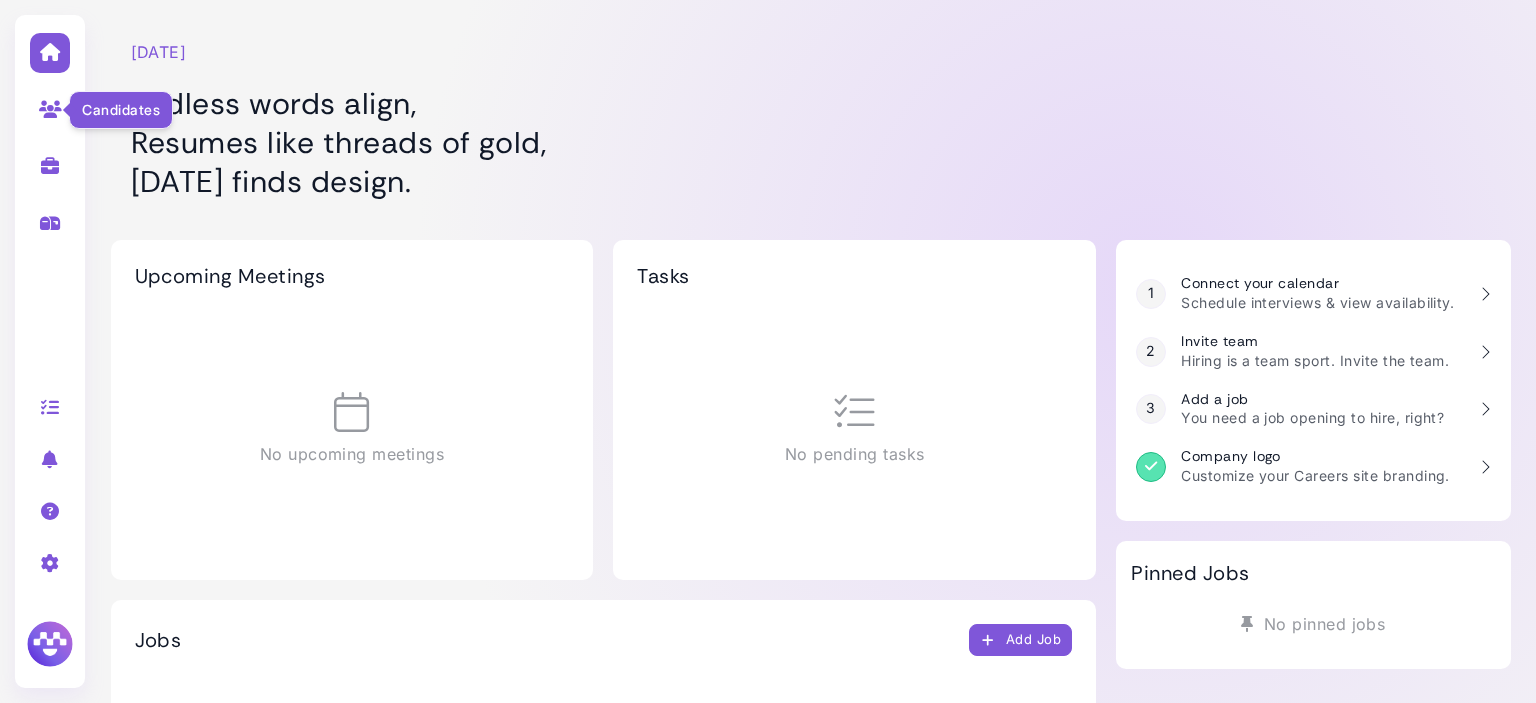 click at bounding box center (50, 109) 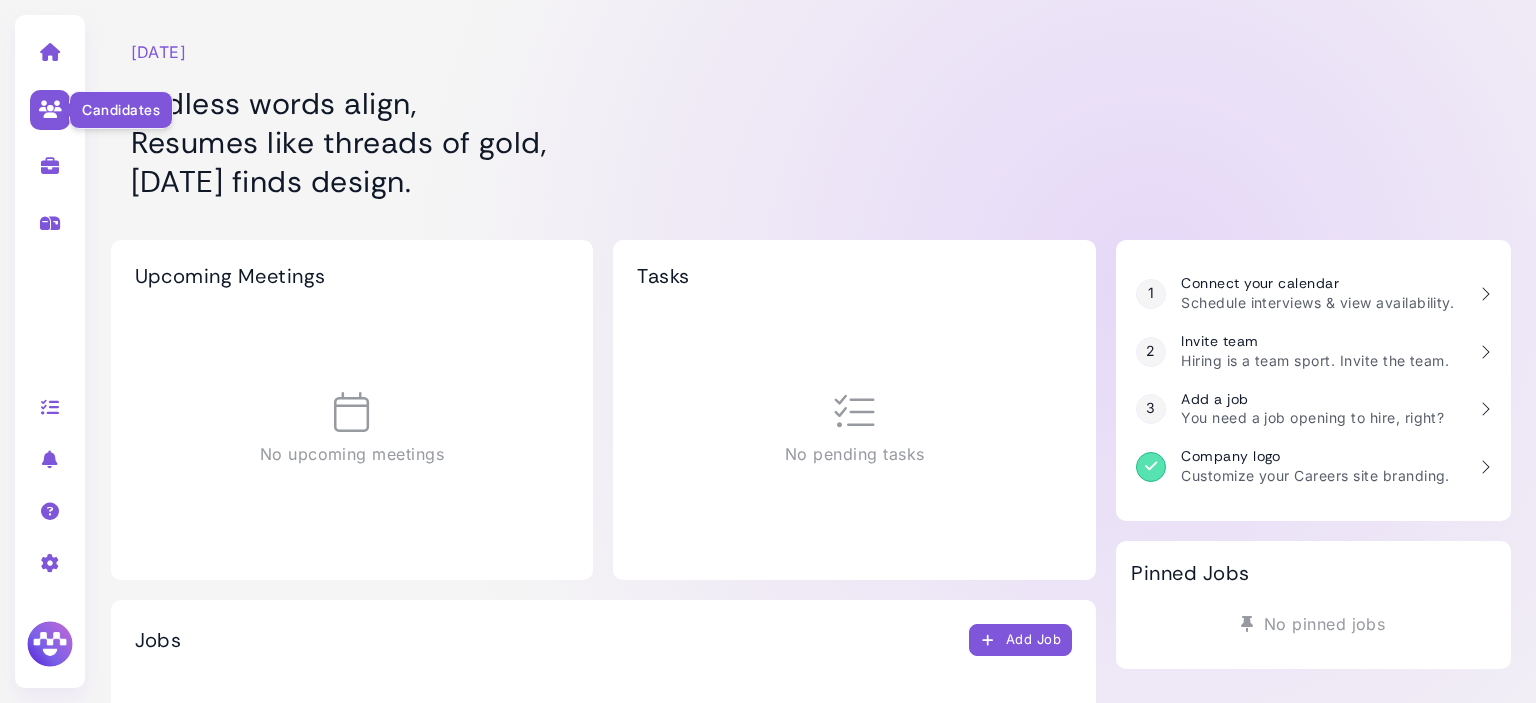 select on "**********" 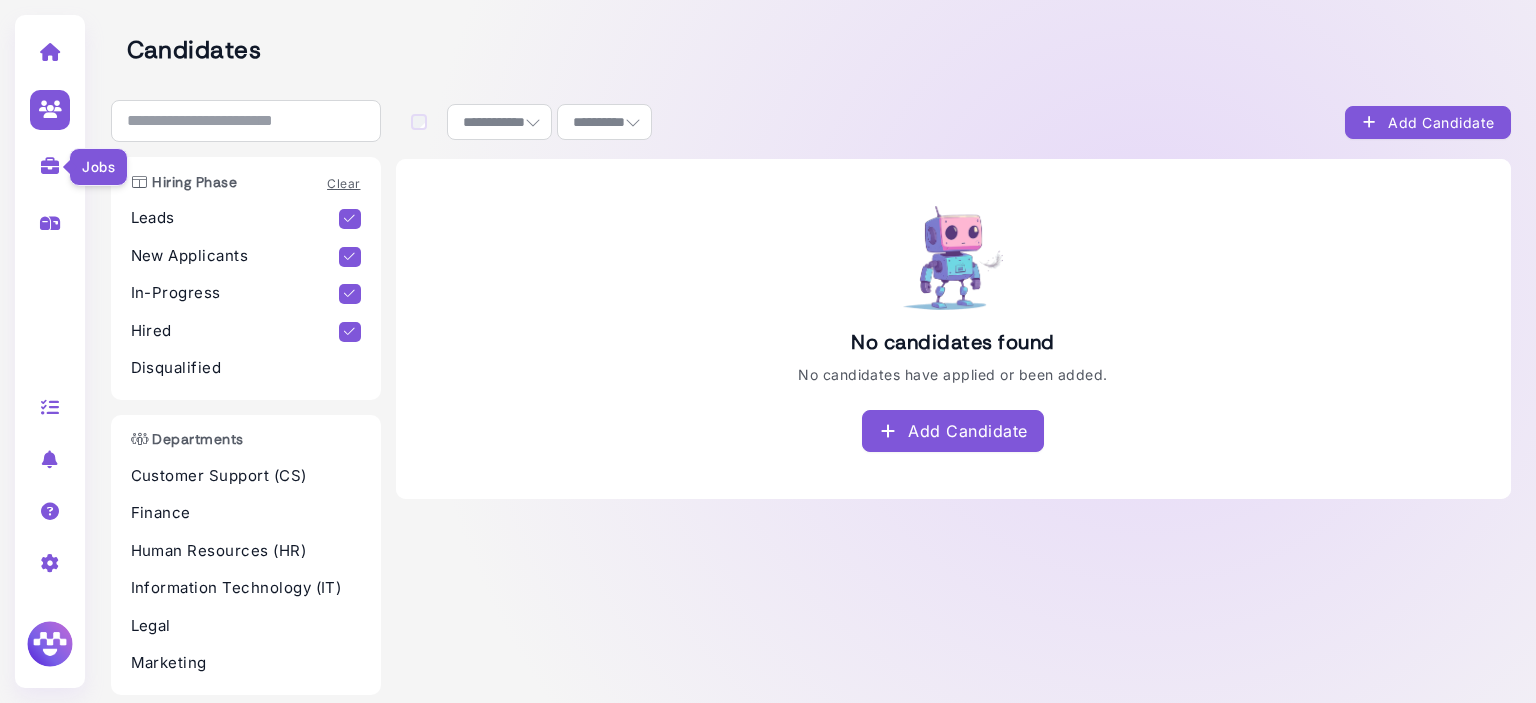 click at bounding box center (50, 166) 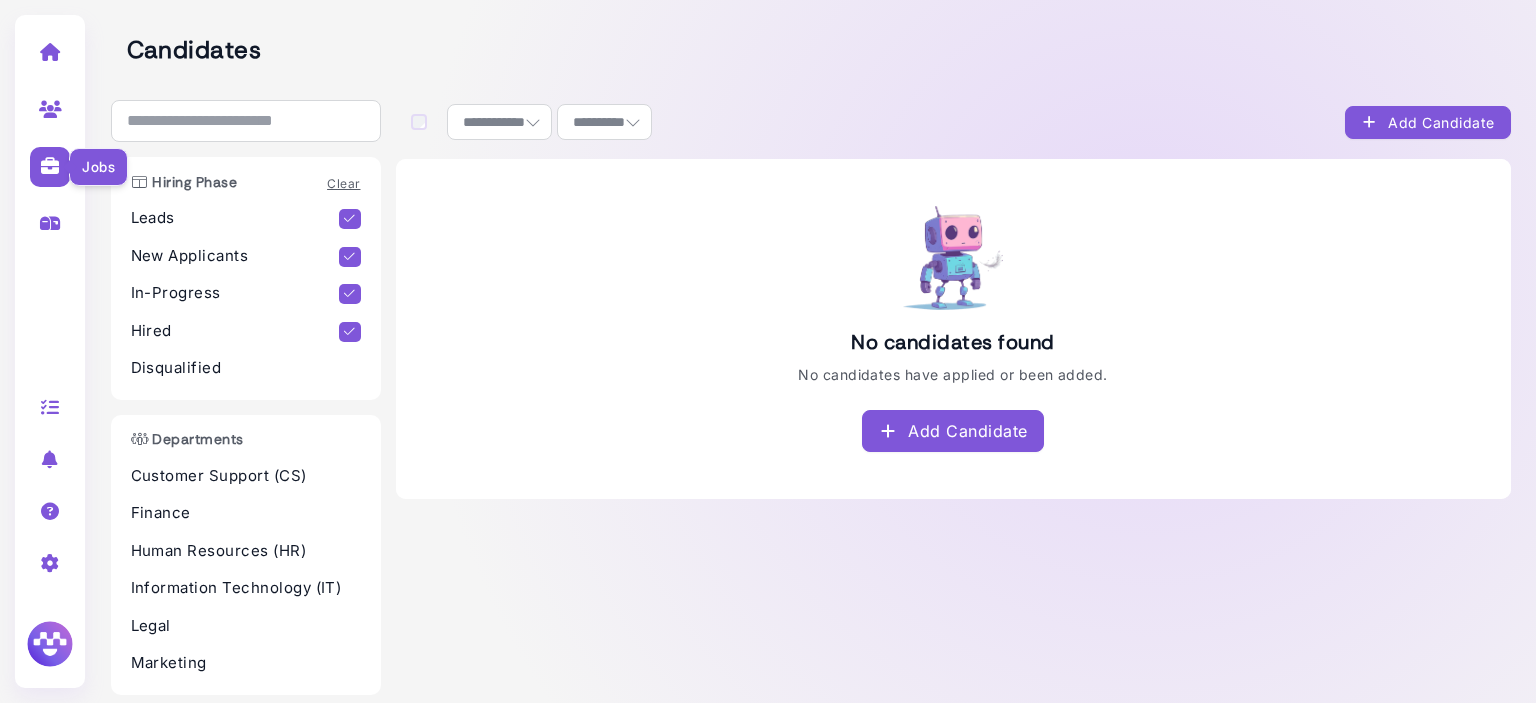 select on "**********" 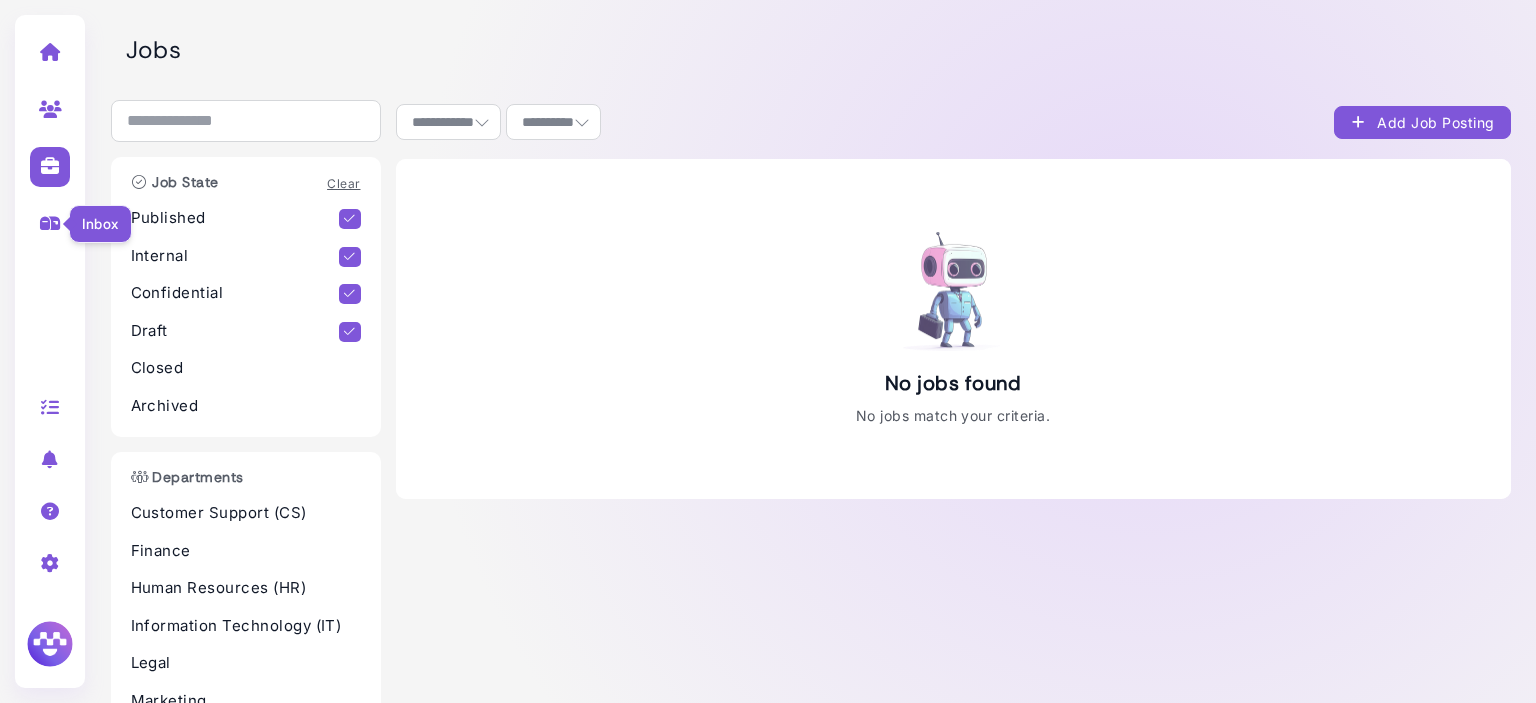click at bounding box center [50, 223] 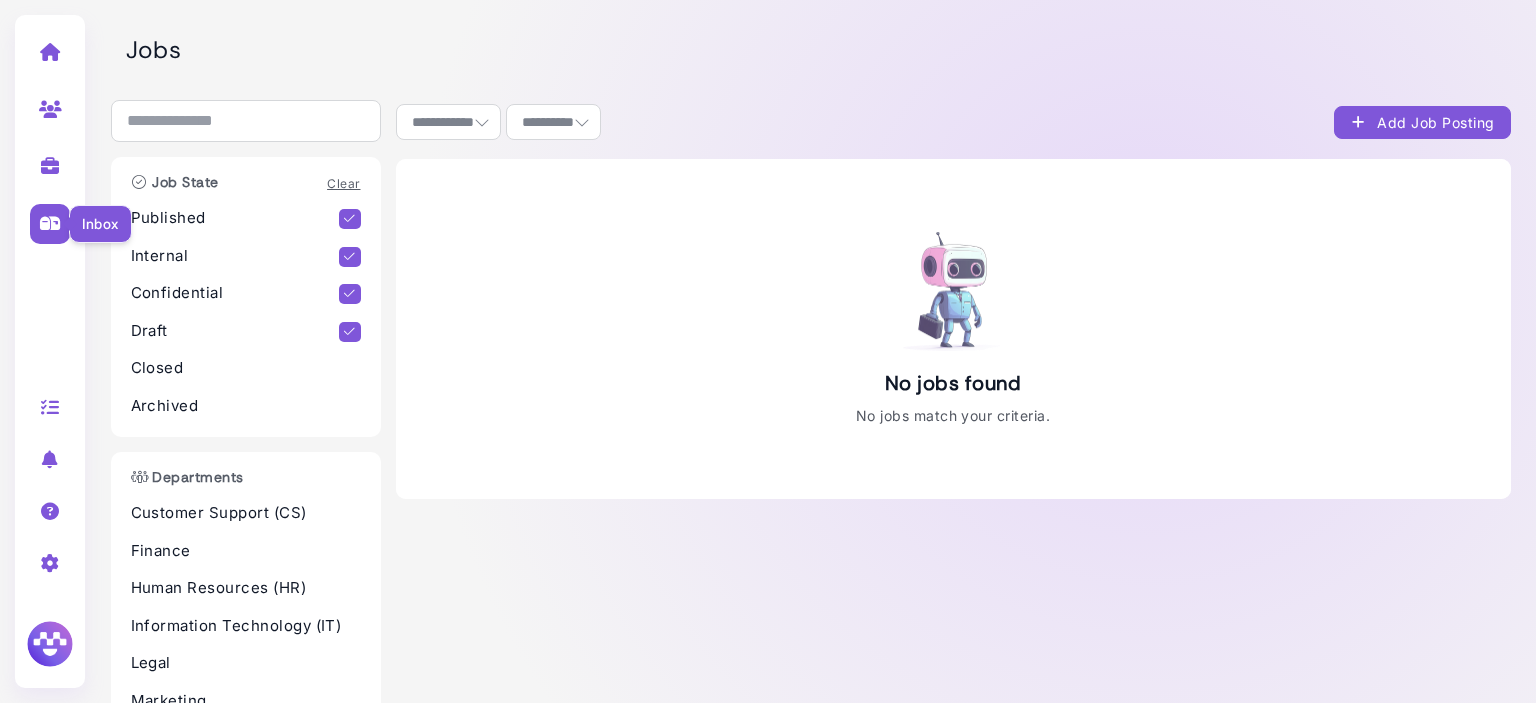 select on "****" 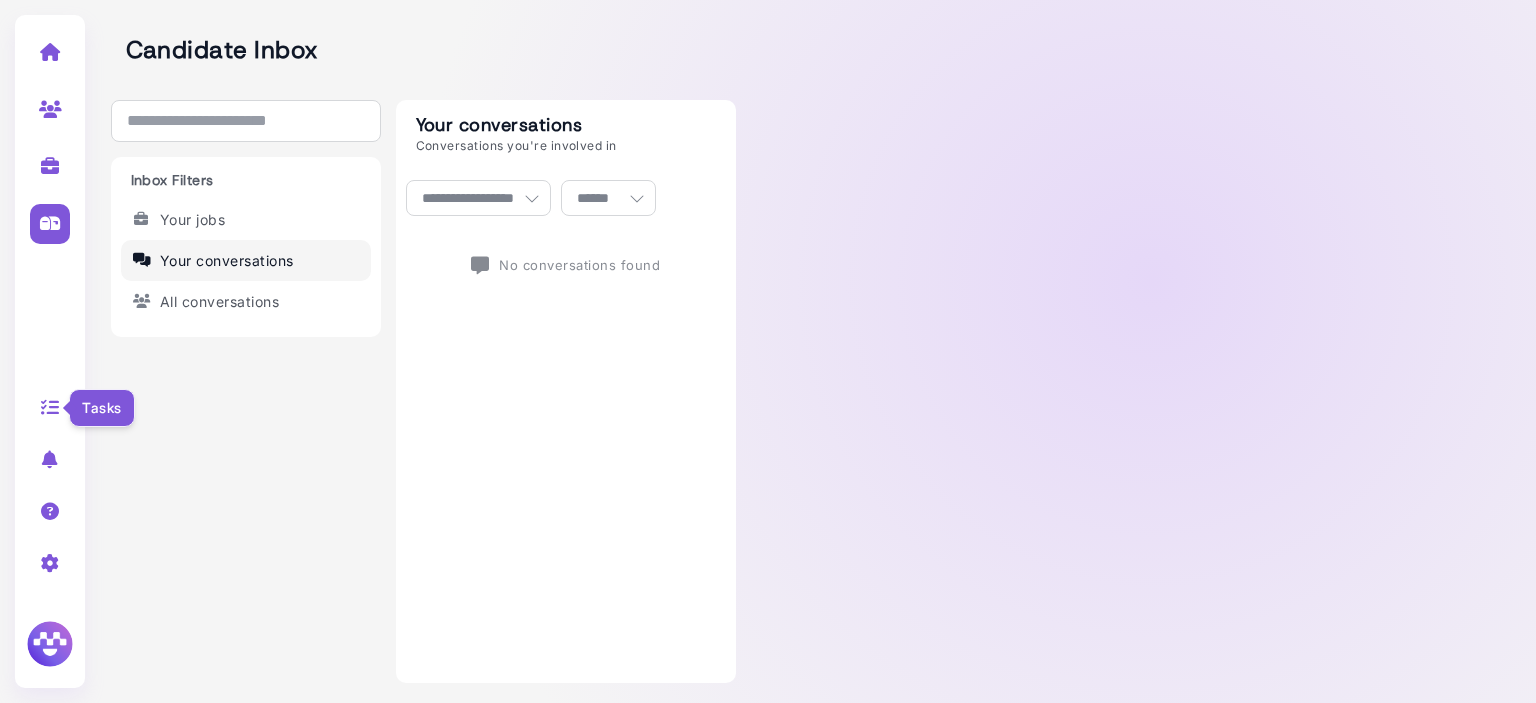 click at bounding box center (50, 407) 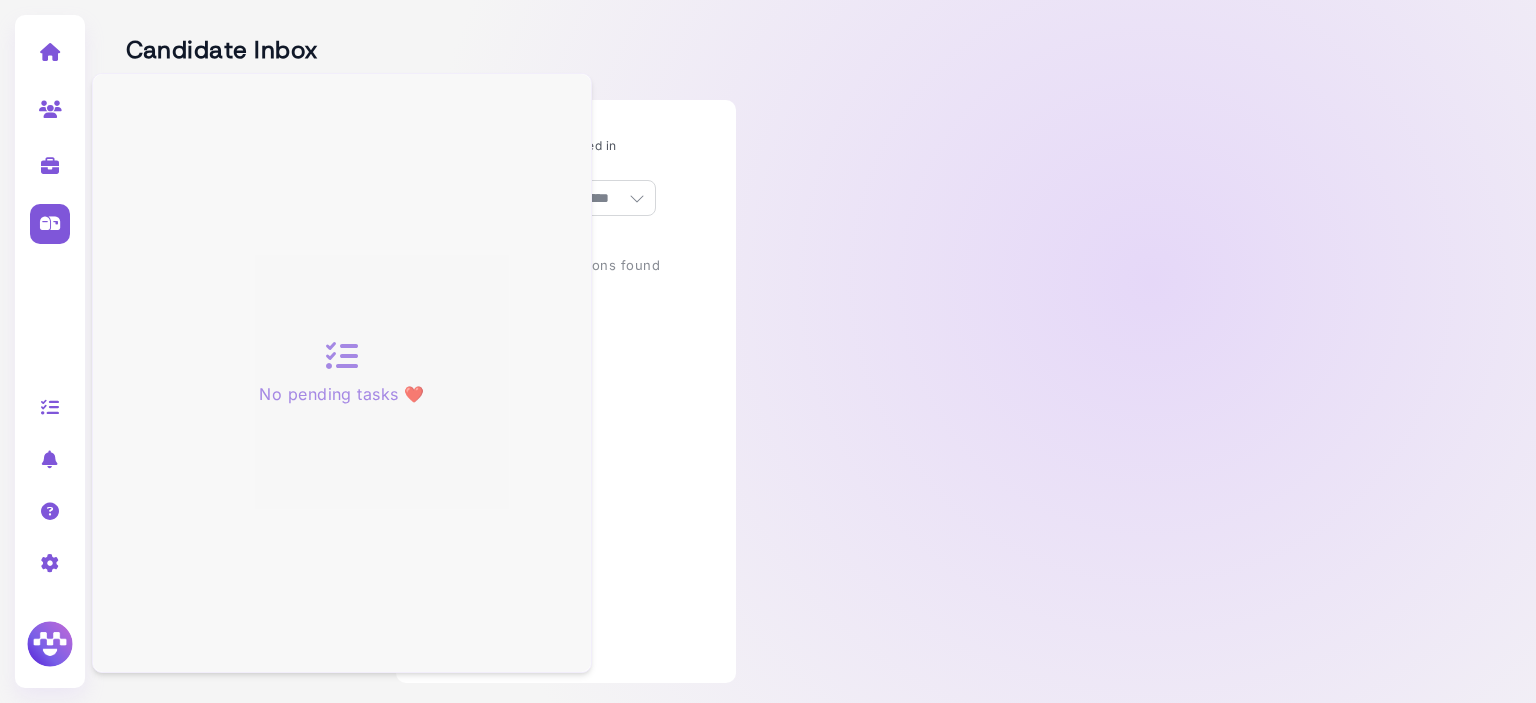 click 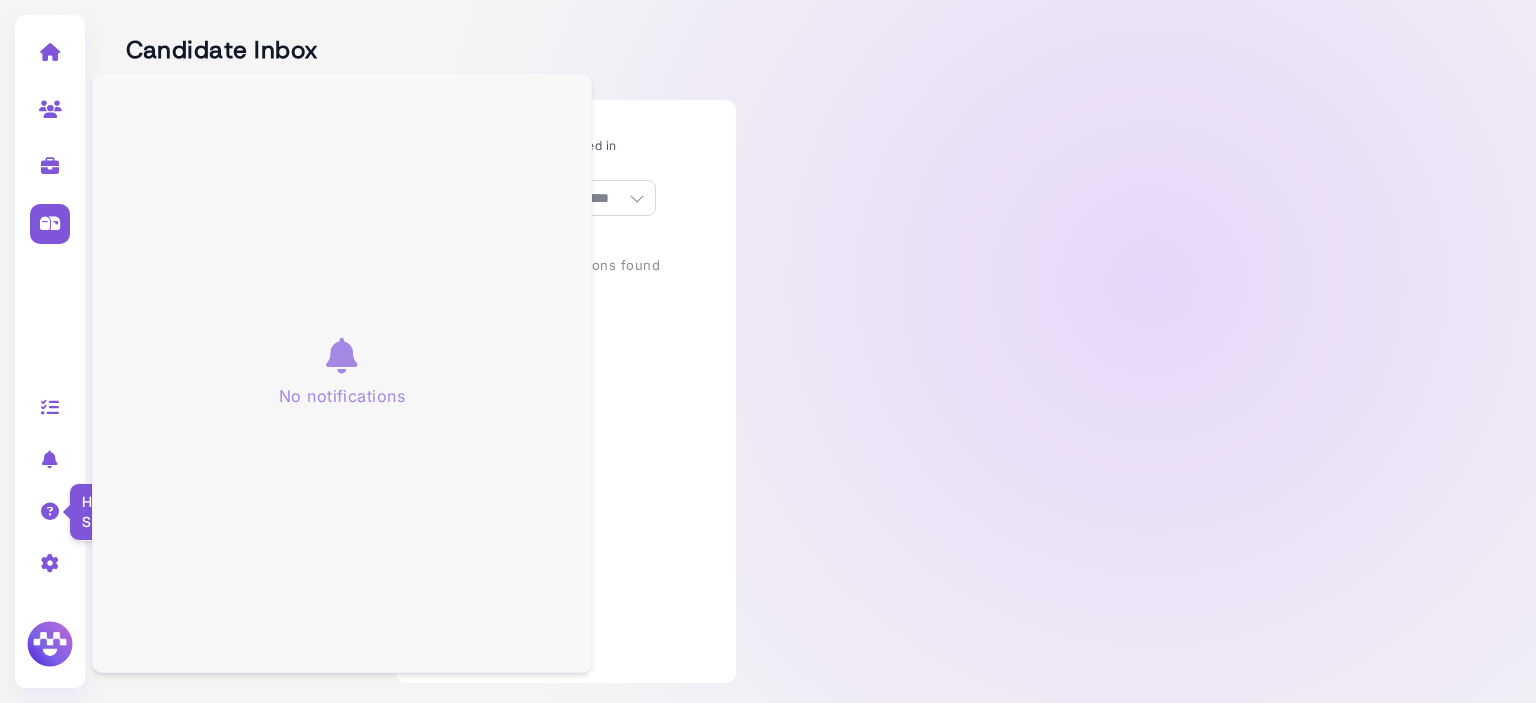 click at bounding box center [50, 511] 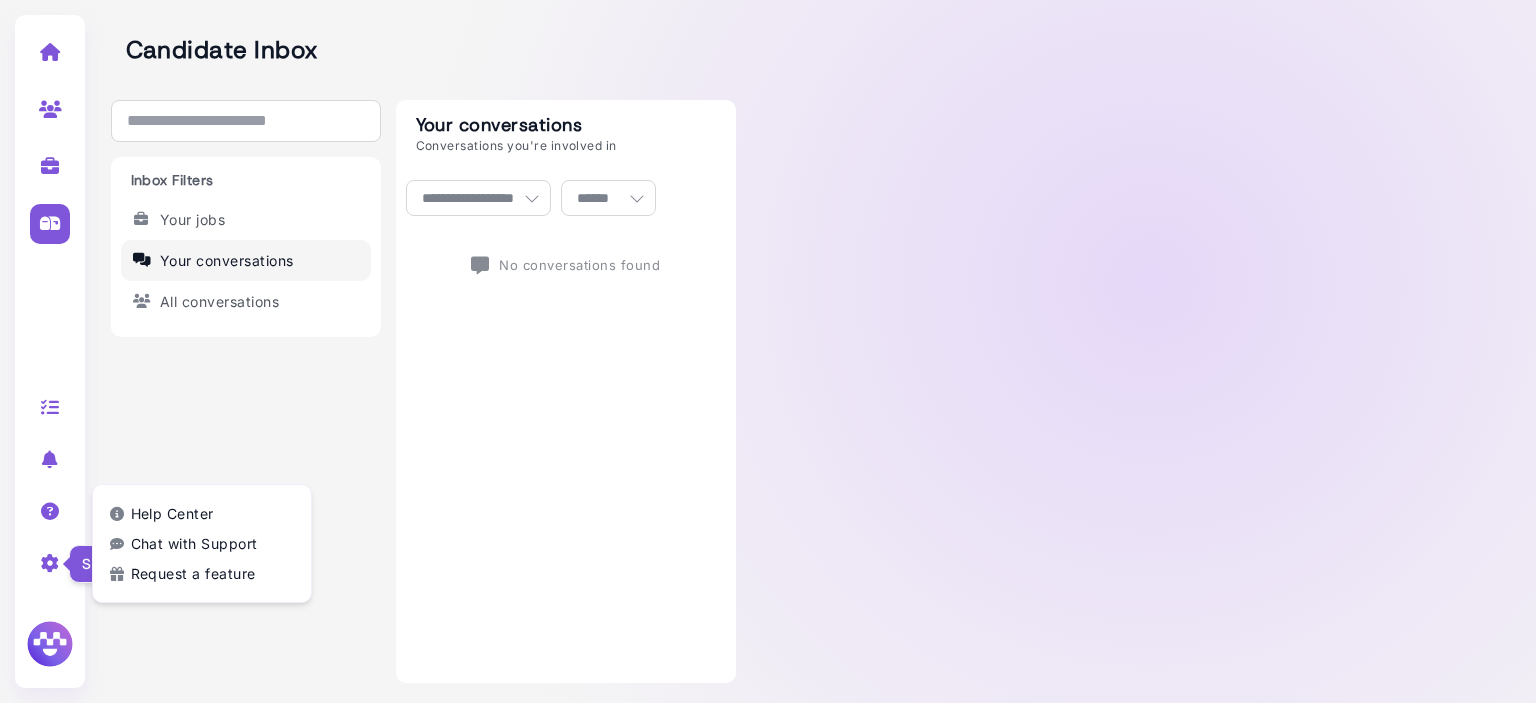 click at bounding box center (50, 563) 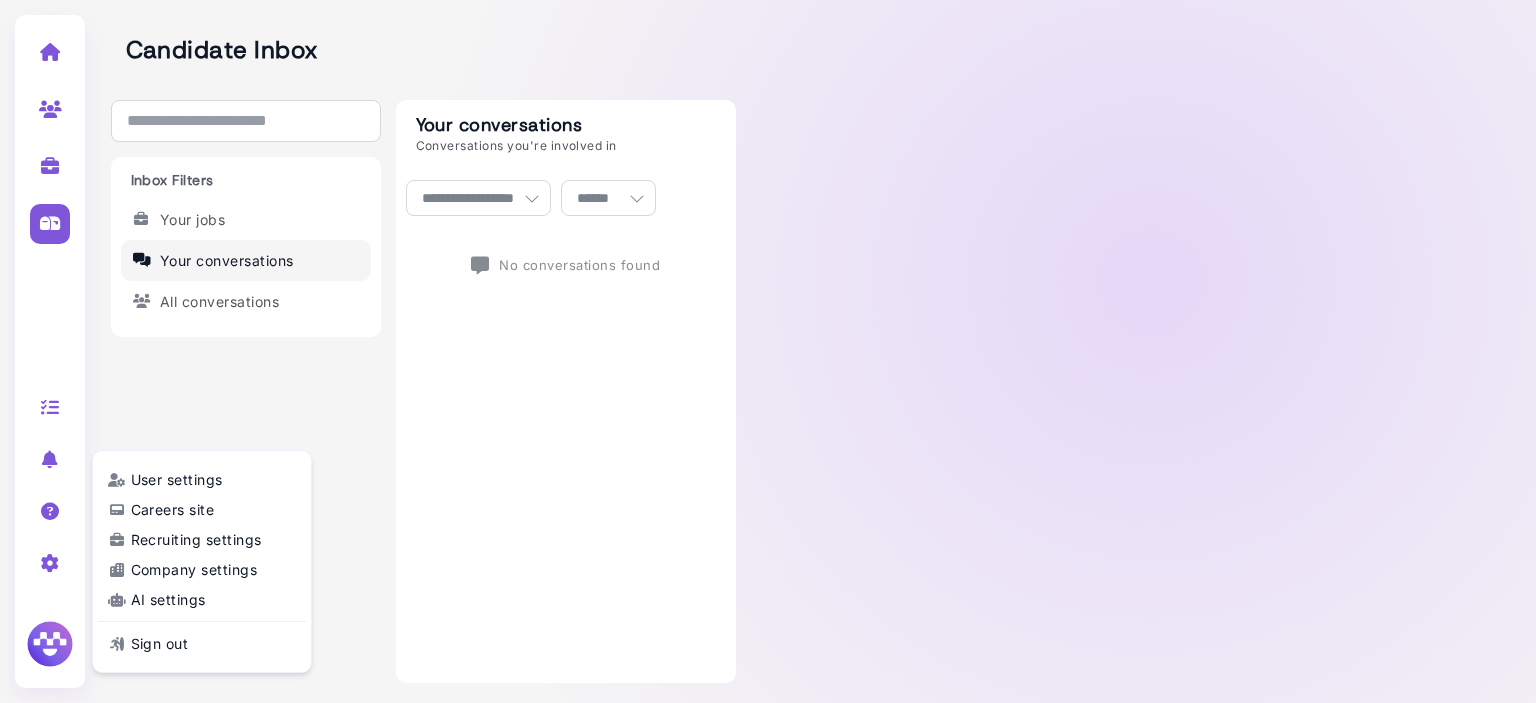 click on "Inbox Filters
Your jobs
Your conversations
All conversations" at bounding box center (246, 391) 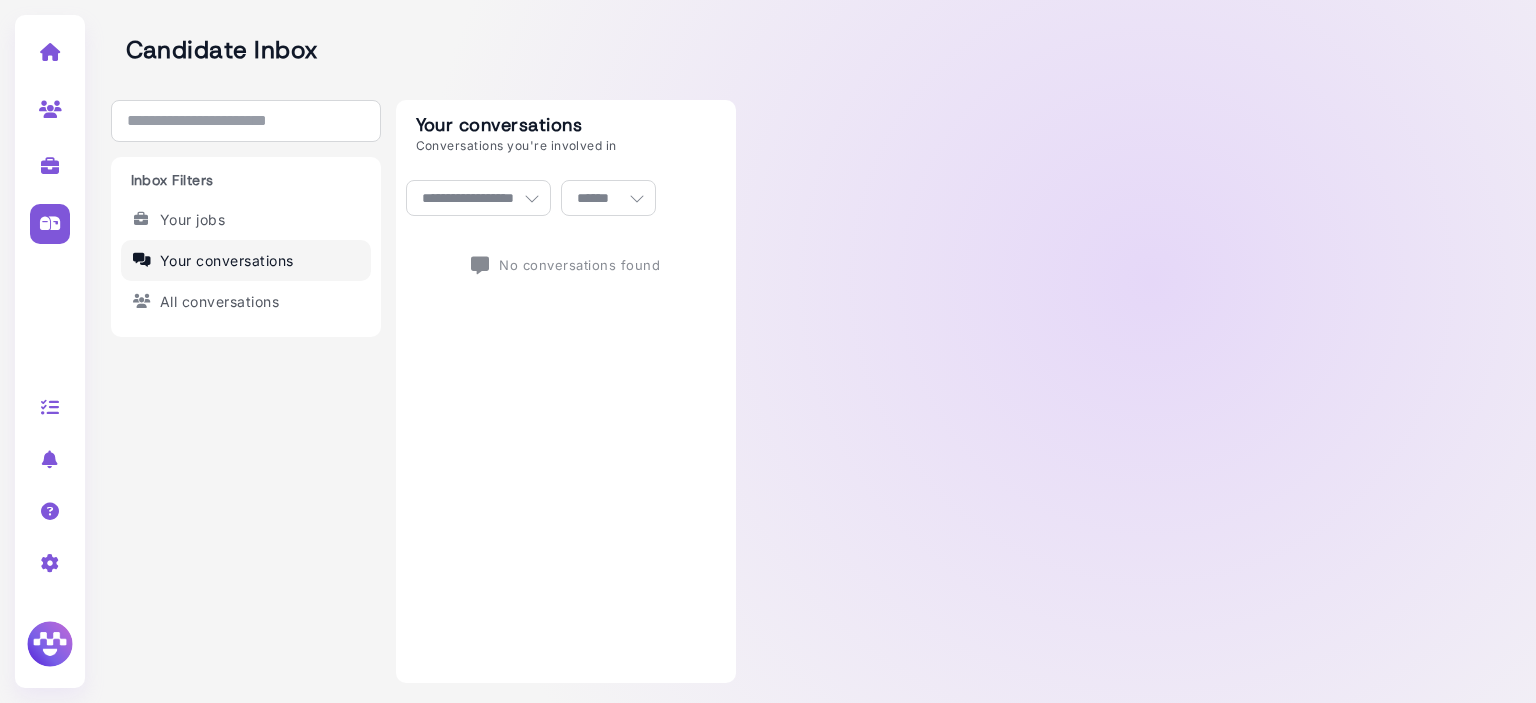 click at bounding box center [50, 644] 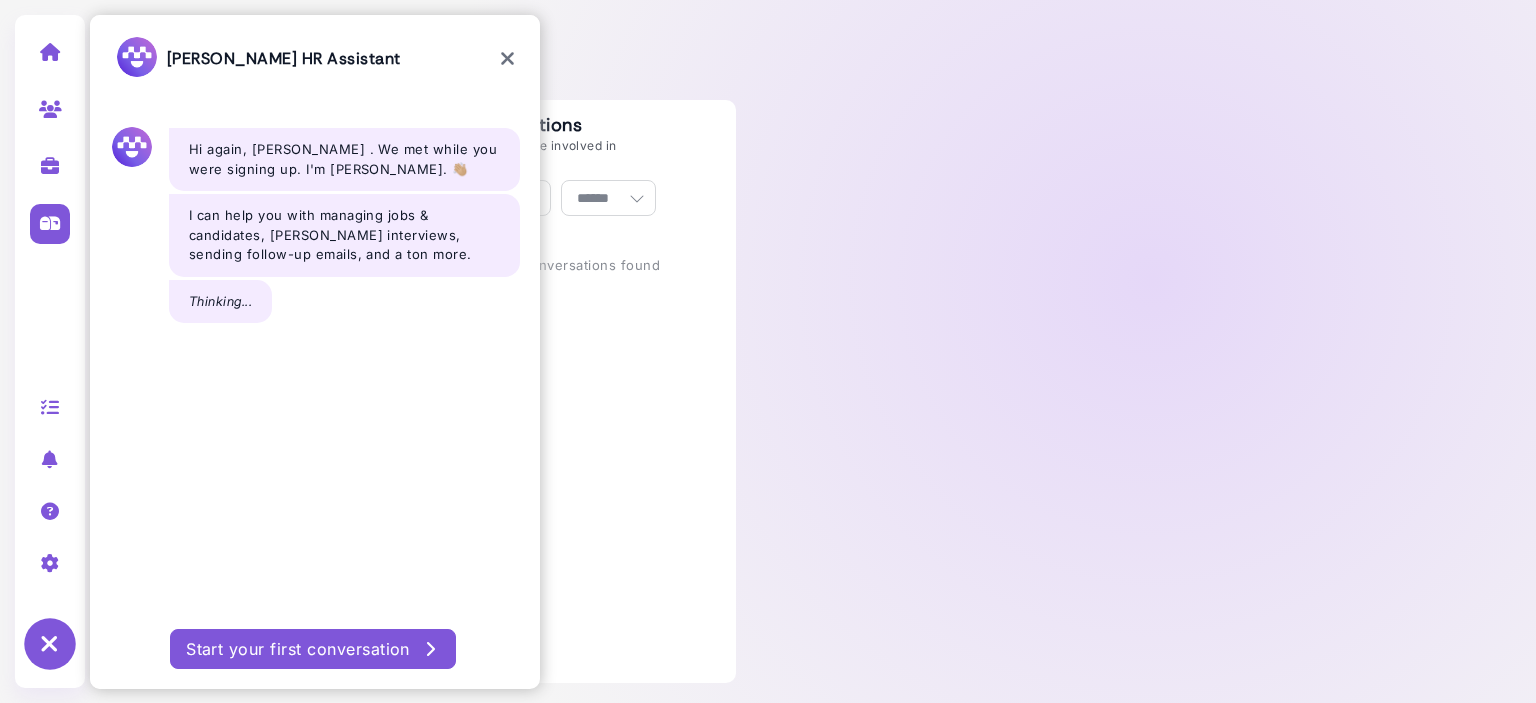 click at bounding box center (507, 59) 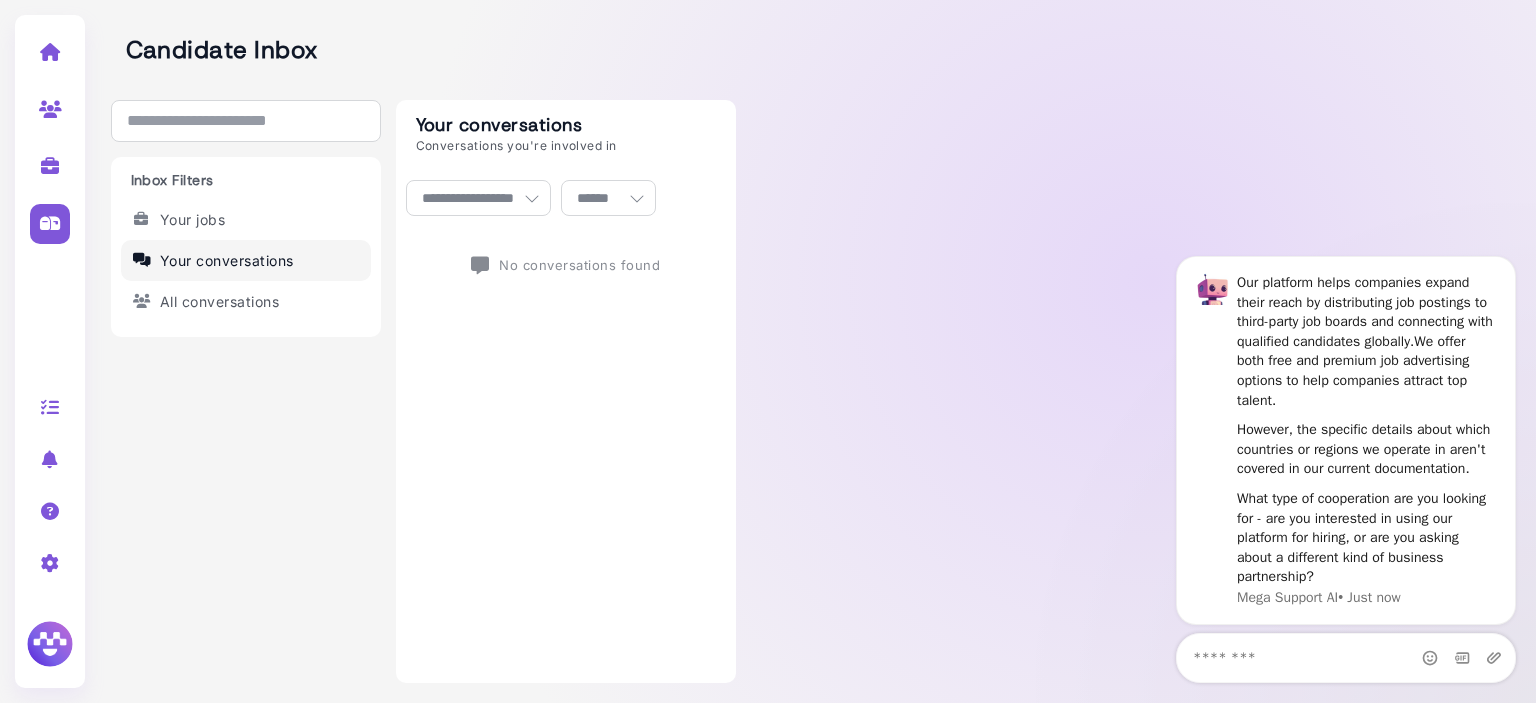 scroll, scrollTop: 0, scrollLeft: 0, axis: both 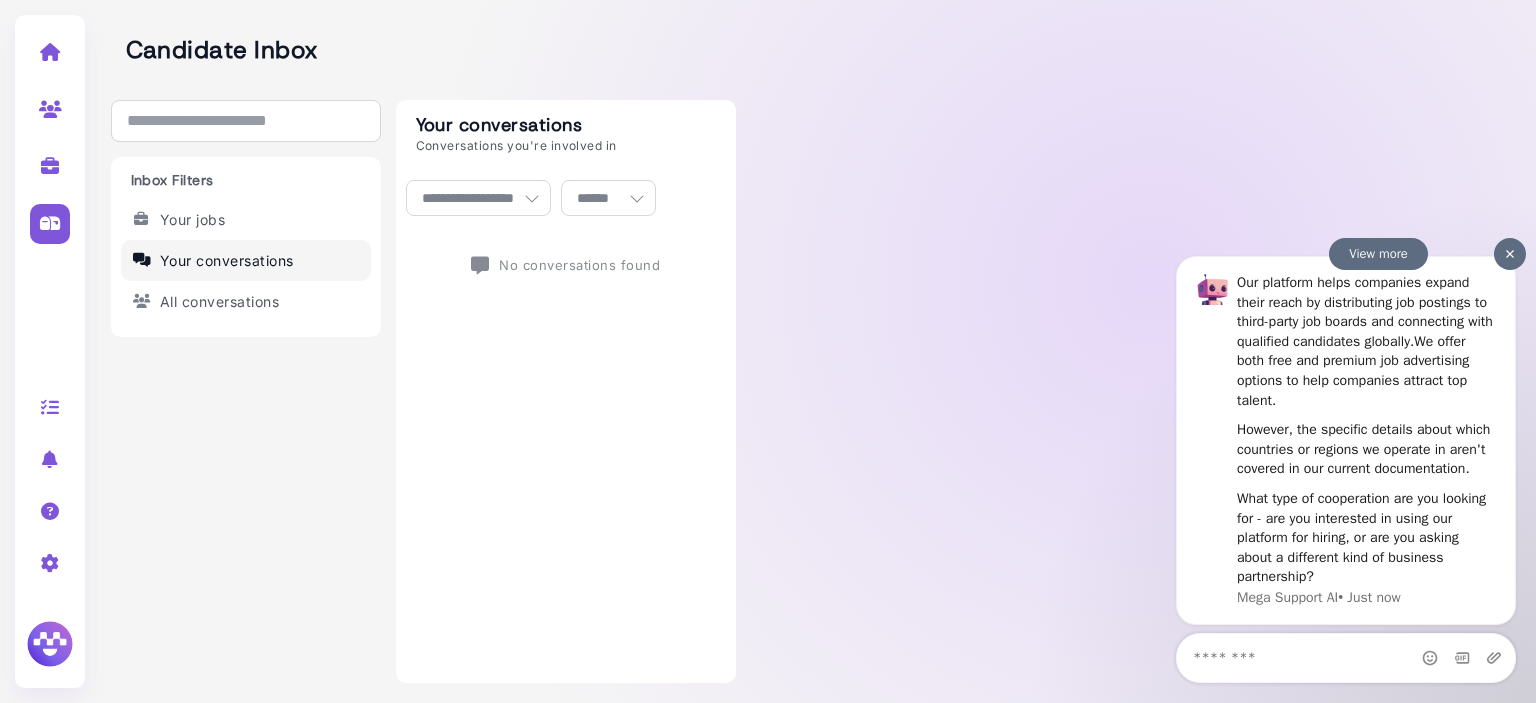 drag, startPoint x: 1242, startPoint y: 277, endPoint x: 1431, endPoint y: 605, distance: 378.55646 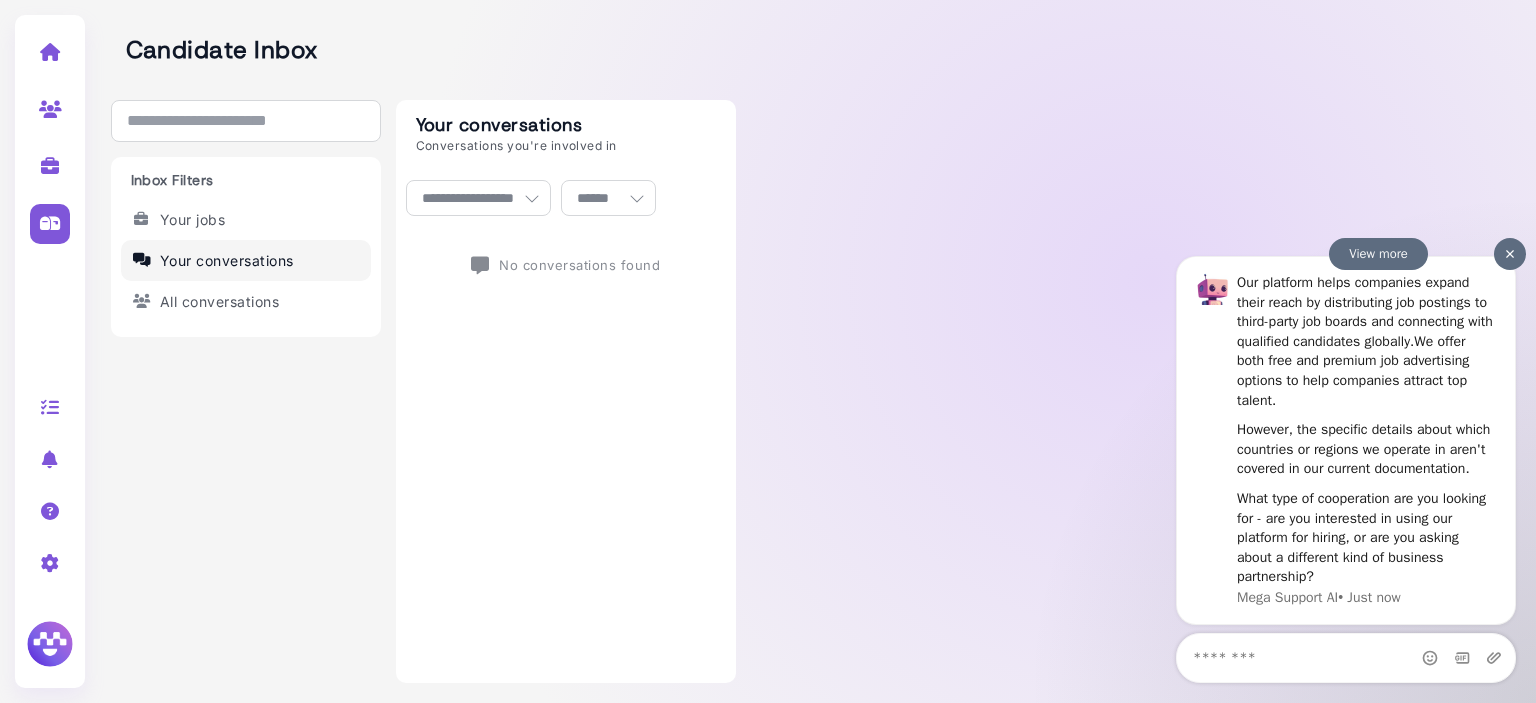 click on "View more Our platform helps companies expand their reach by distributing job postings to third-party job boards and connecting with qualified candidates globally.  We offer both free and premium job advertising options to help companies attract top talent. However, the specific details about which countries or regions we operate in aren't covered in our current documentation. What type of cooperation are you looking for - are you interested in using our platform for hiring, or are you asking about a different kind of business partnership? Mega Support AI  • Just now" at bounding box center (1346, 463) 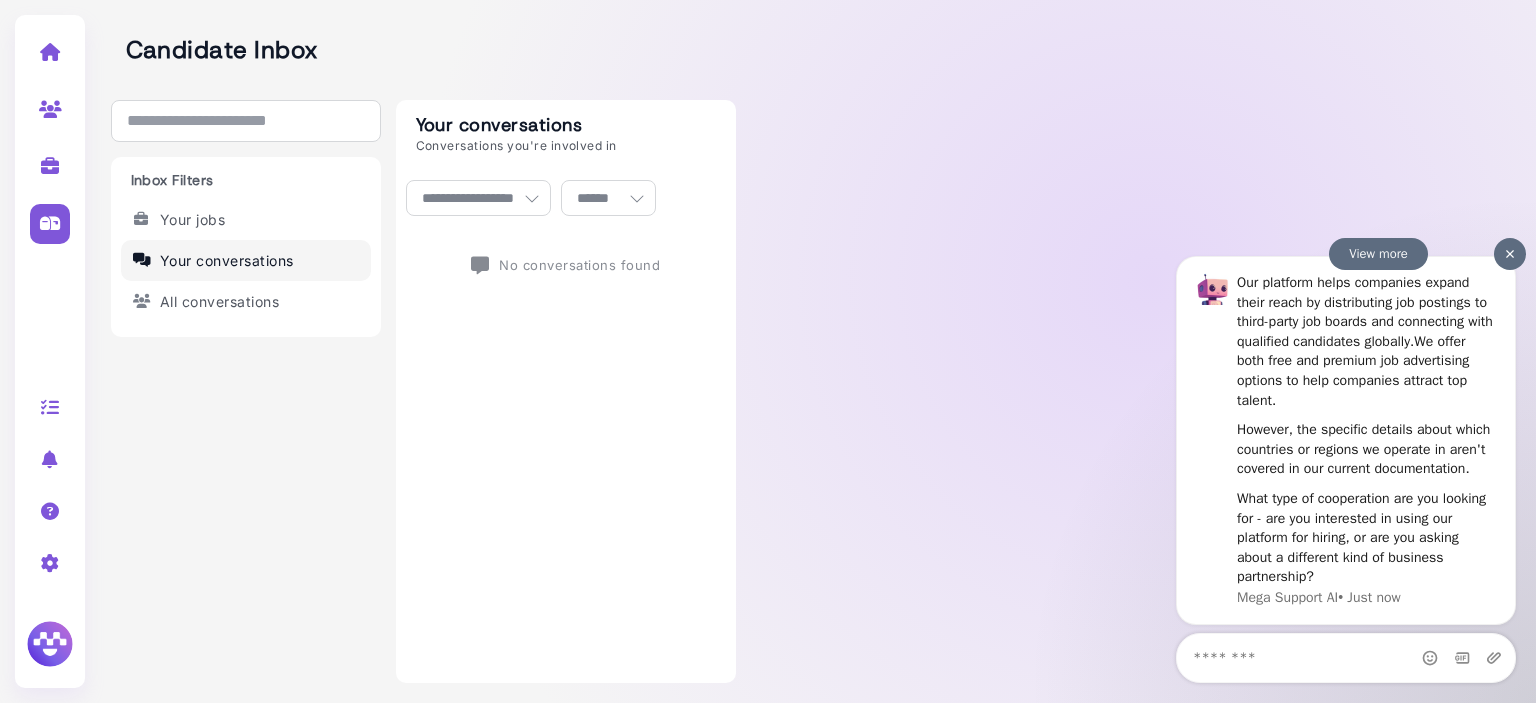 copy on "View more Our platform helps companies expand their reach by distributing job postings to third-party job boards and connecting with qualified candidates globally.  We offer both free and premium job advertising options to help companies attract top talent. However, the specific details about which countries or regions we operate in aren't covered in our current documentation. What type of cooperation are you looking for - are you interested in using our platform for hiring, or are you asking about a different kind of business partnership? Mega Support AI  • Just now" 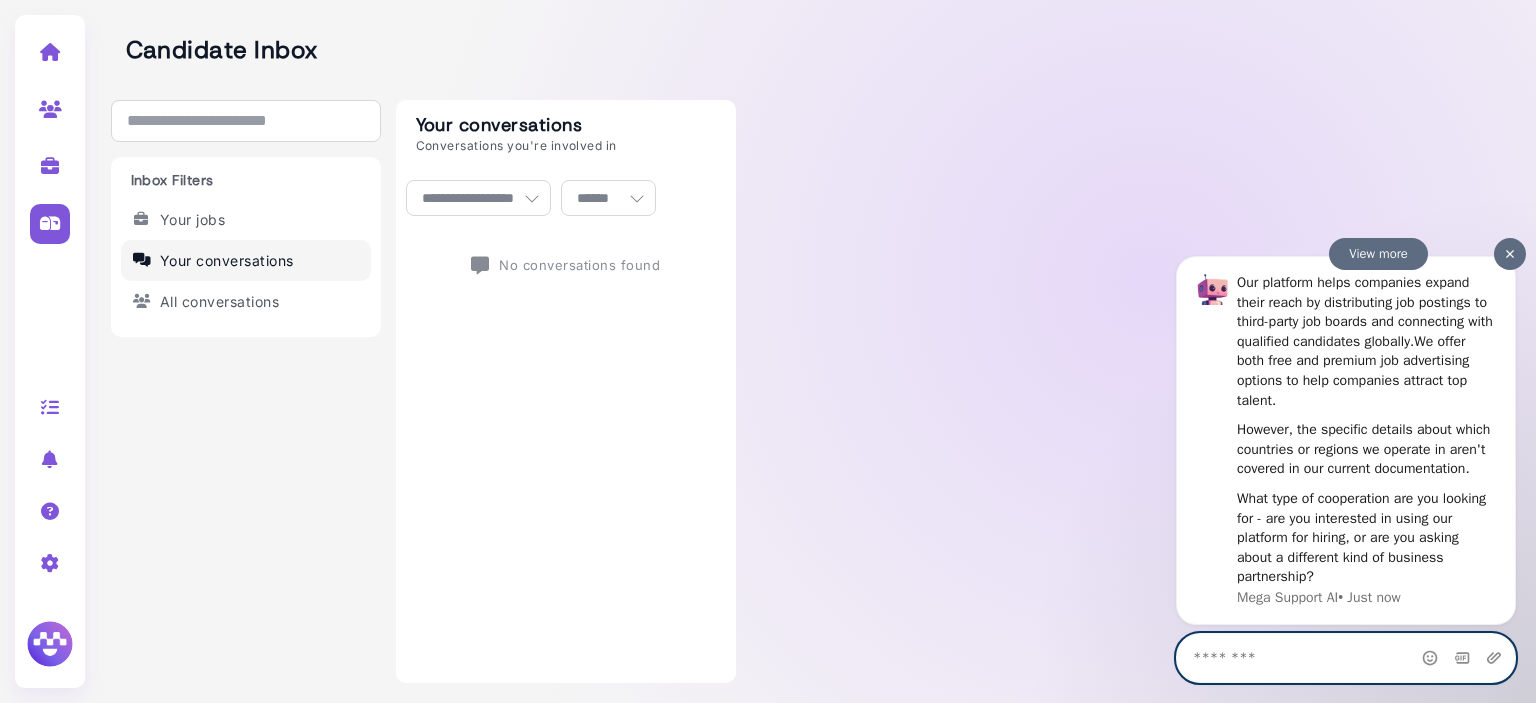 paste on "**********" 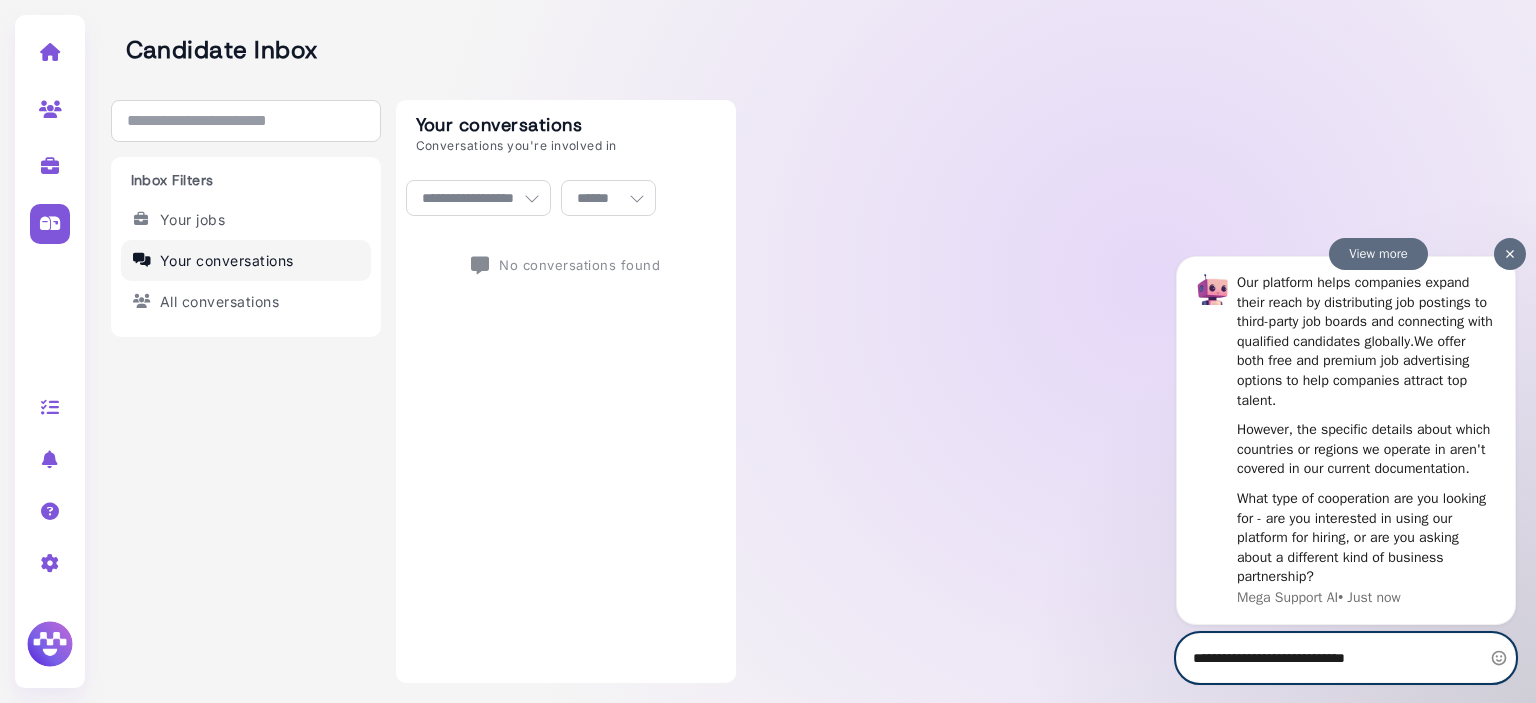 type on "**********" 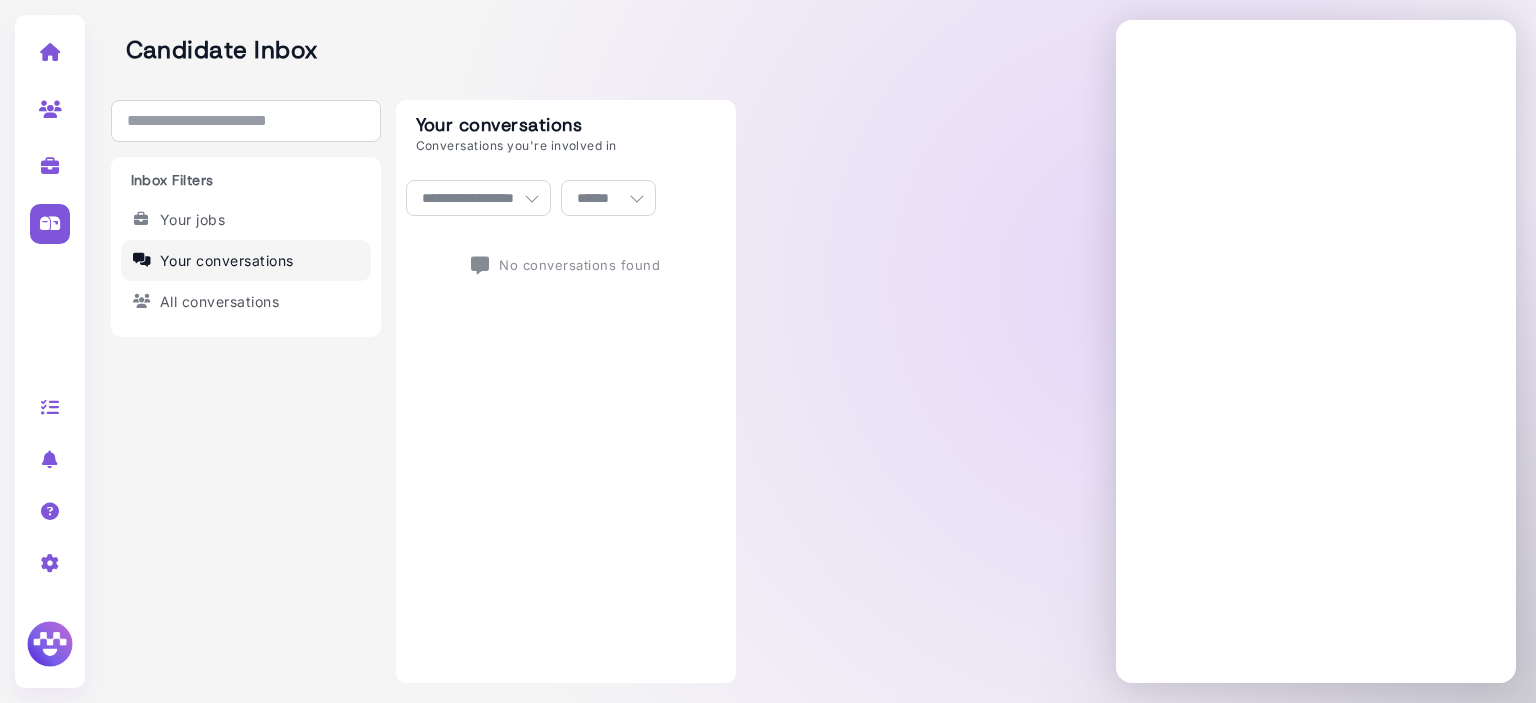 scroll, scrollTop: 0, scrollLeft: 0, axis: both 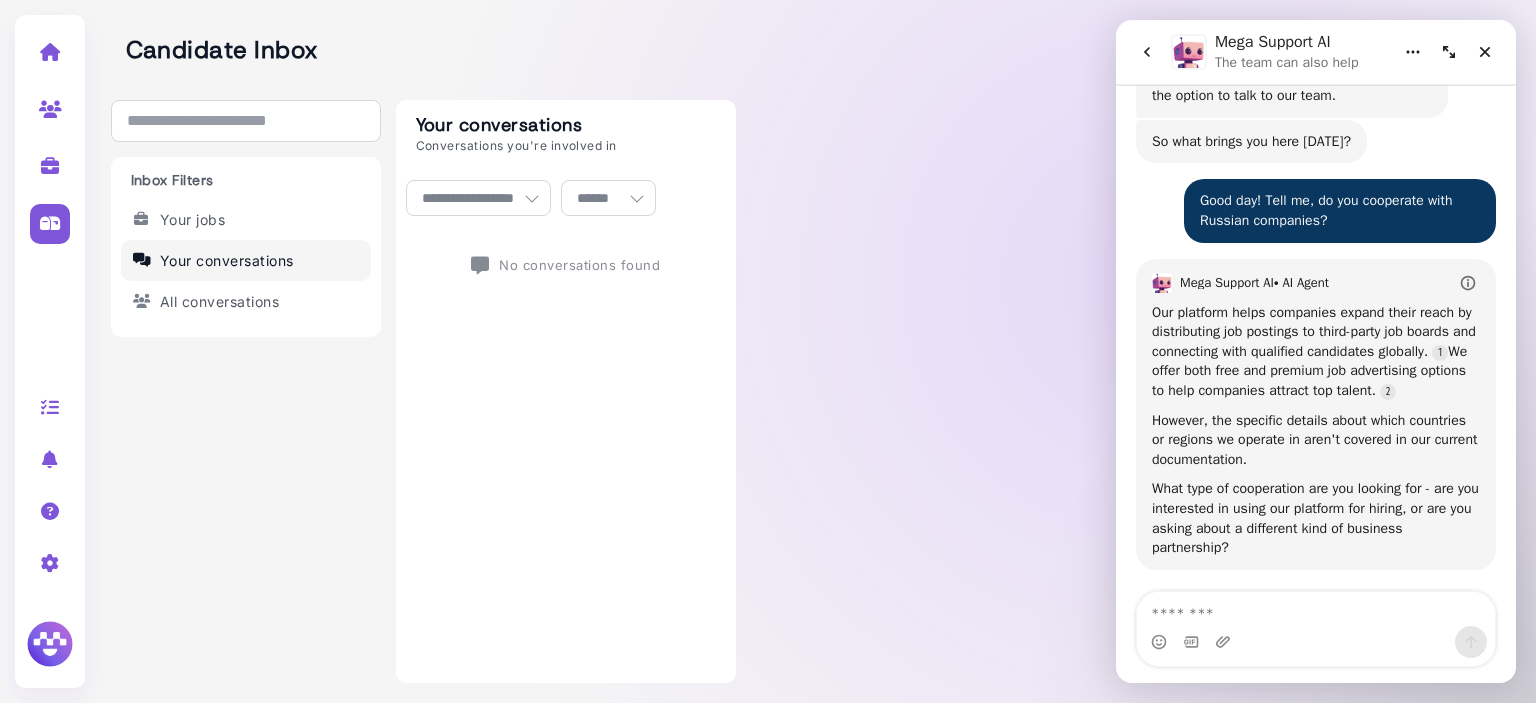 drag, startPoint x: 1292, startPoint y: 635, endPoint x: 1377, endPoint y: 642, distance: 85.28775 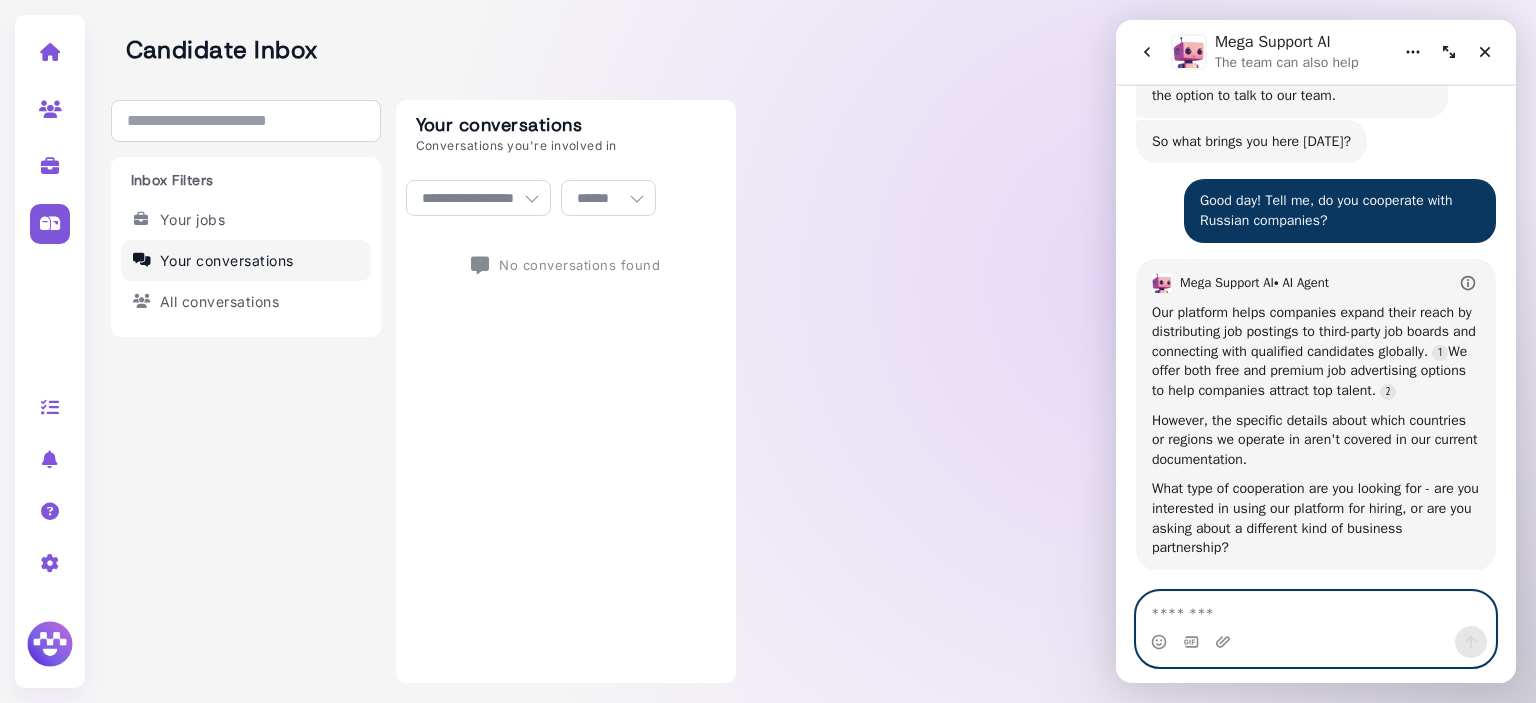 drag, startPoint x: 1377, startPoint y: 642, endPoint x: 1428, endPoint y: 617, distance: 56.797886 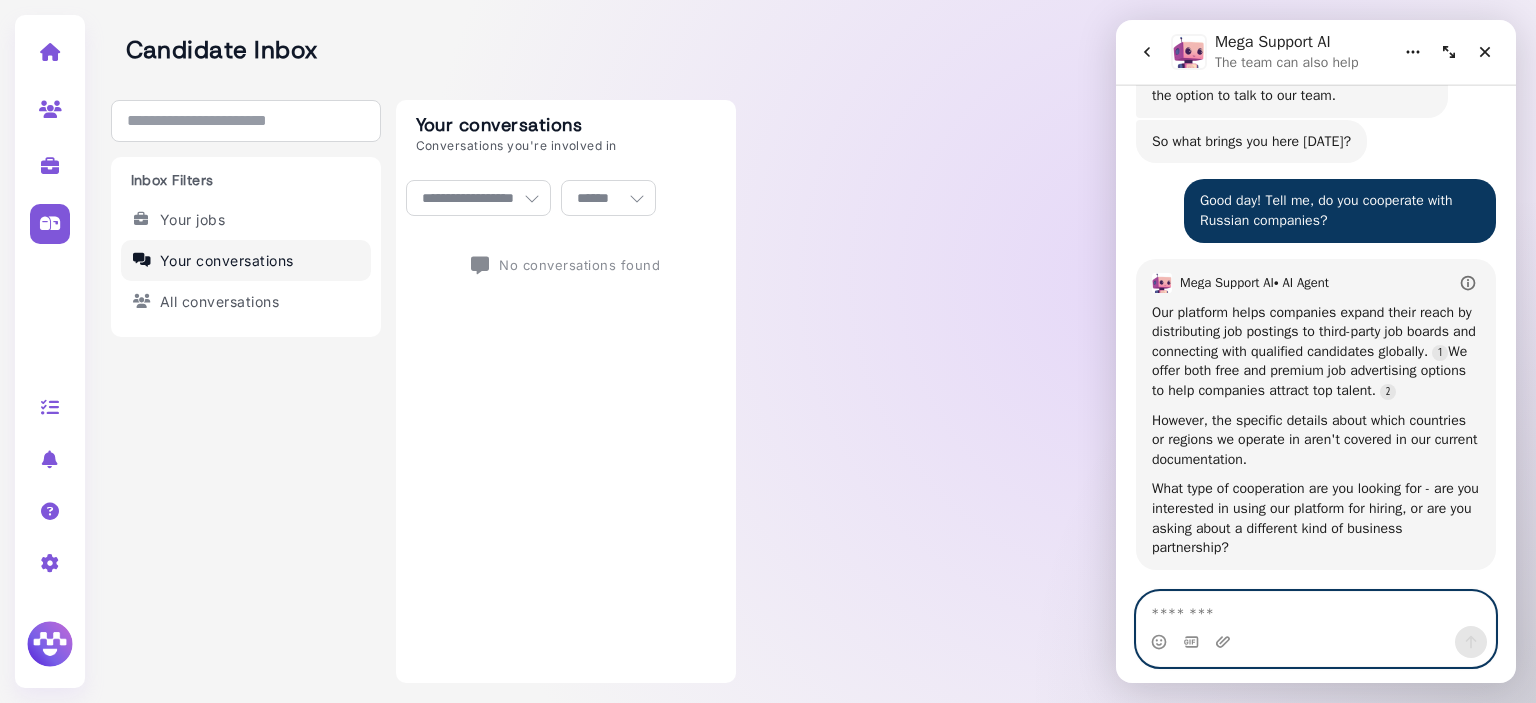 paste on "**********" 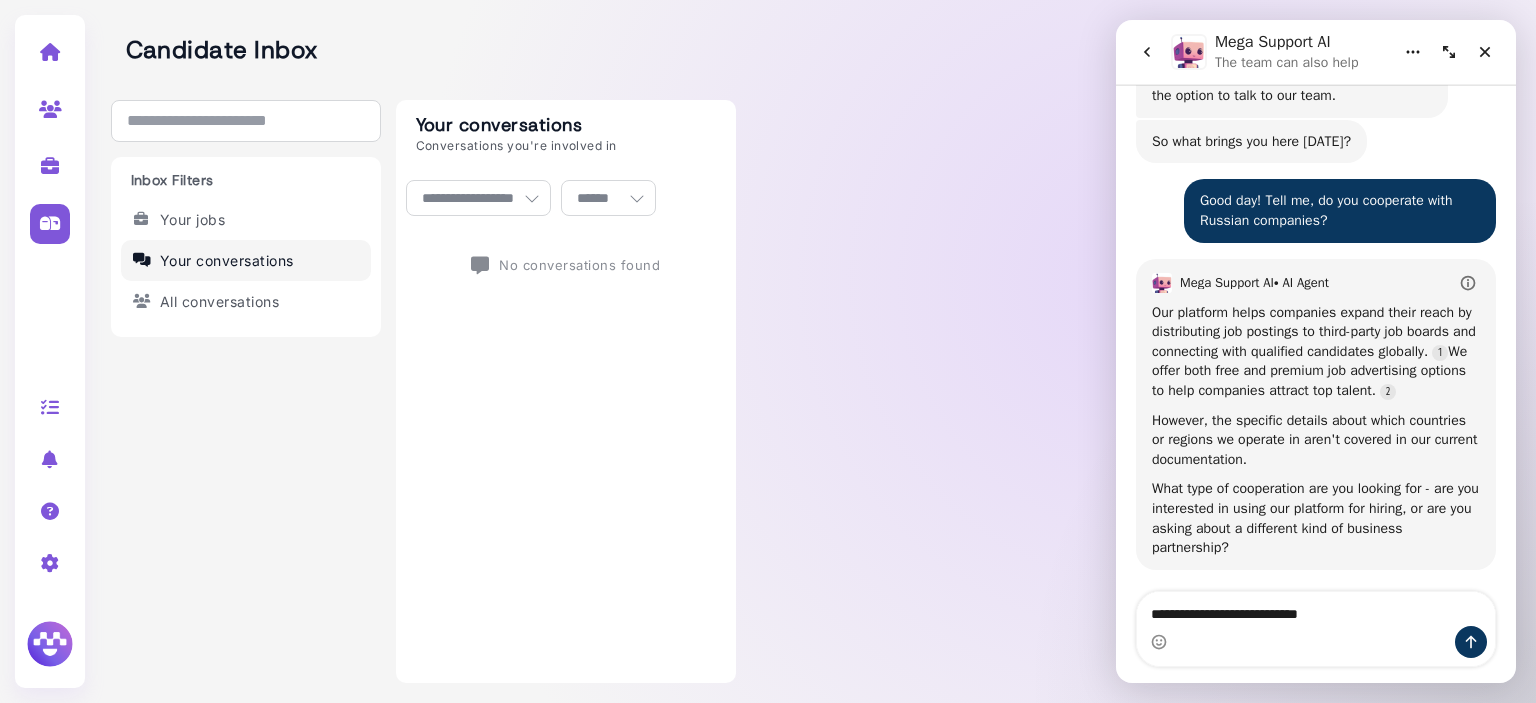 drag, startPoint x: 1495, startPoint y: 633, endPoint x: 1193, endPoint y: 618, distance: 302.37228 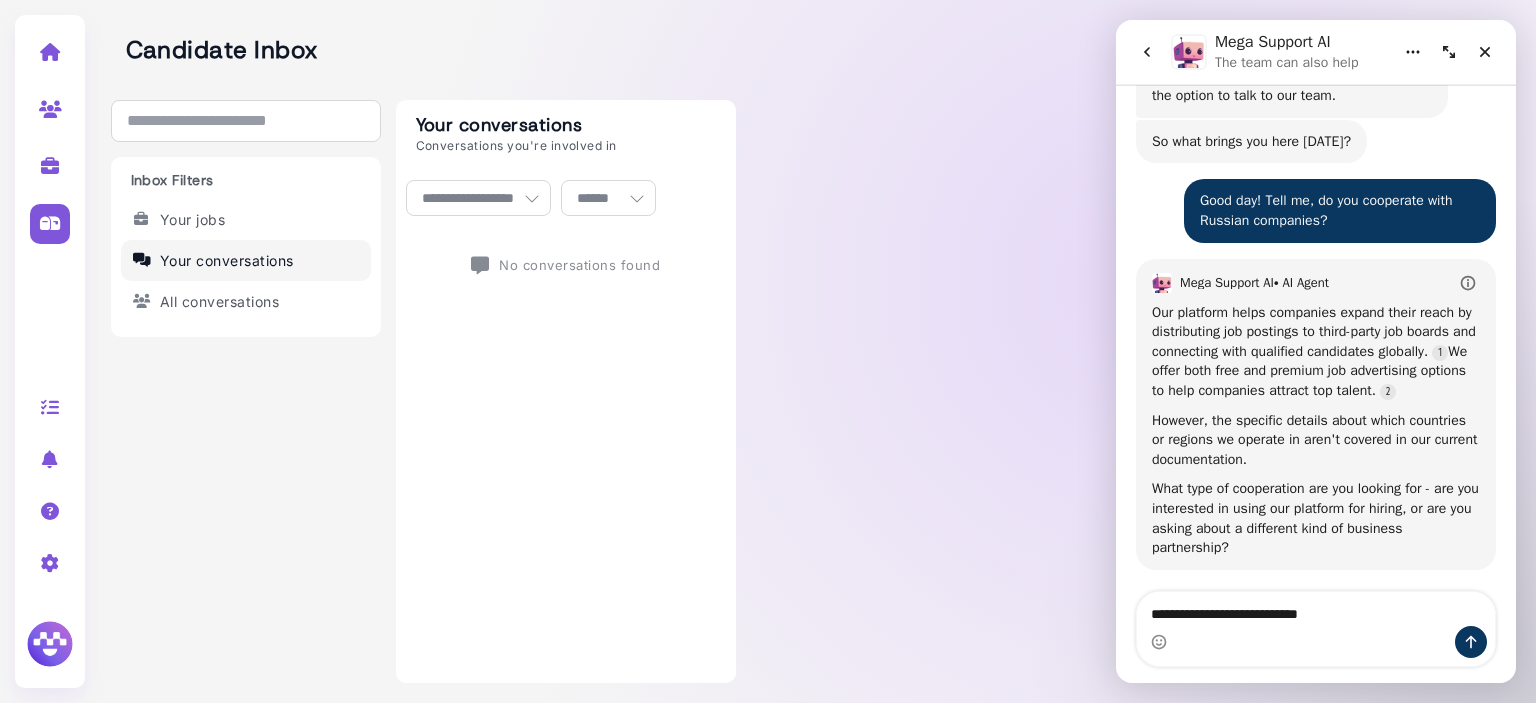 click on "**********" at bounding box center (1316, 629) 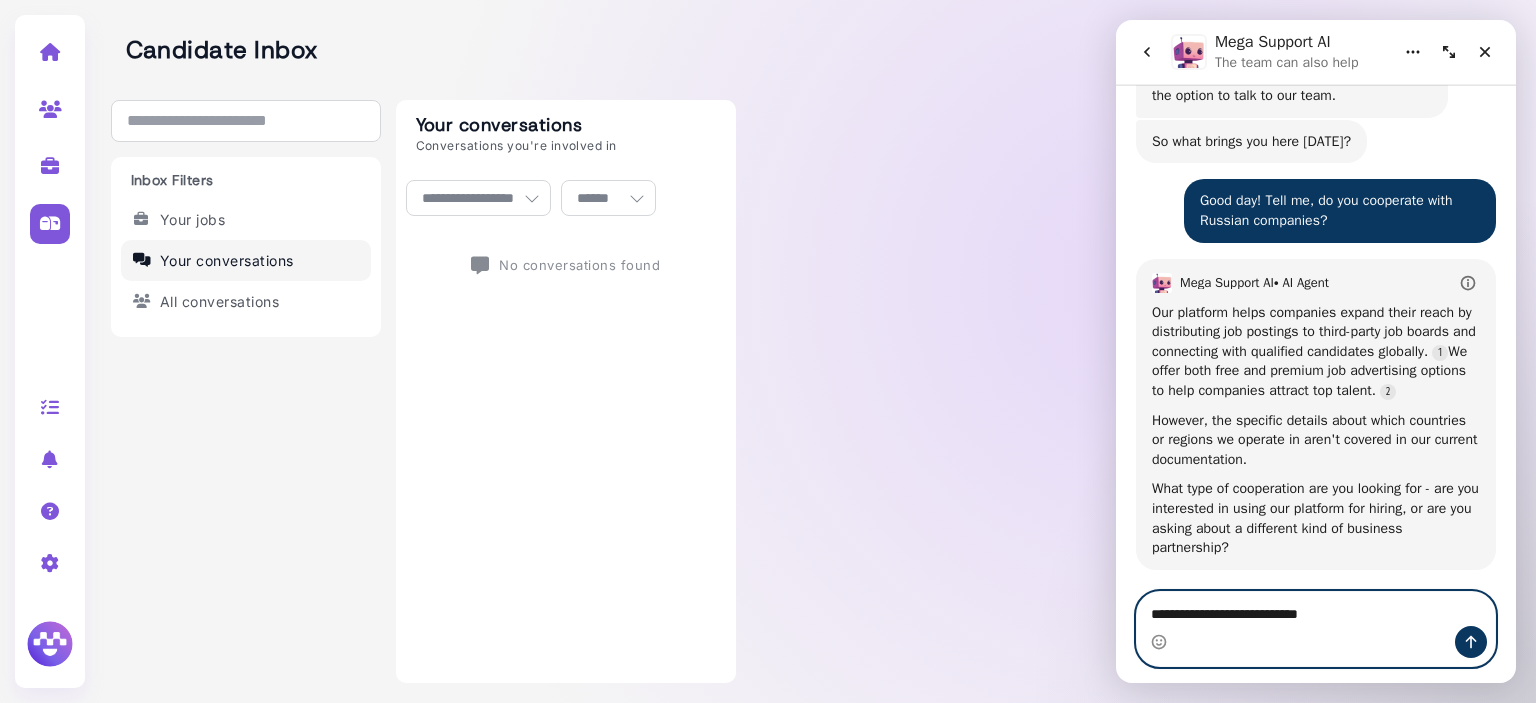 drag, startPoint x: 1189, startPoint y: 618, endPoint x: 1209, endPoint y: 613, distance: 20.615528 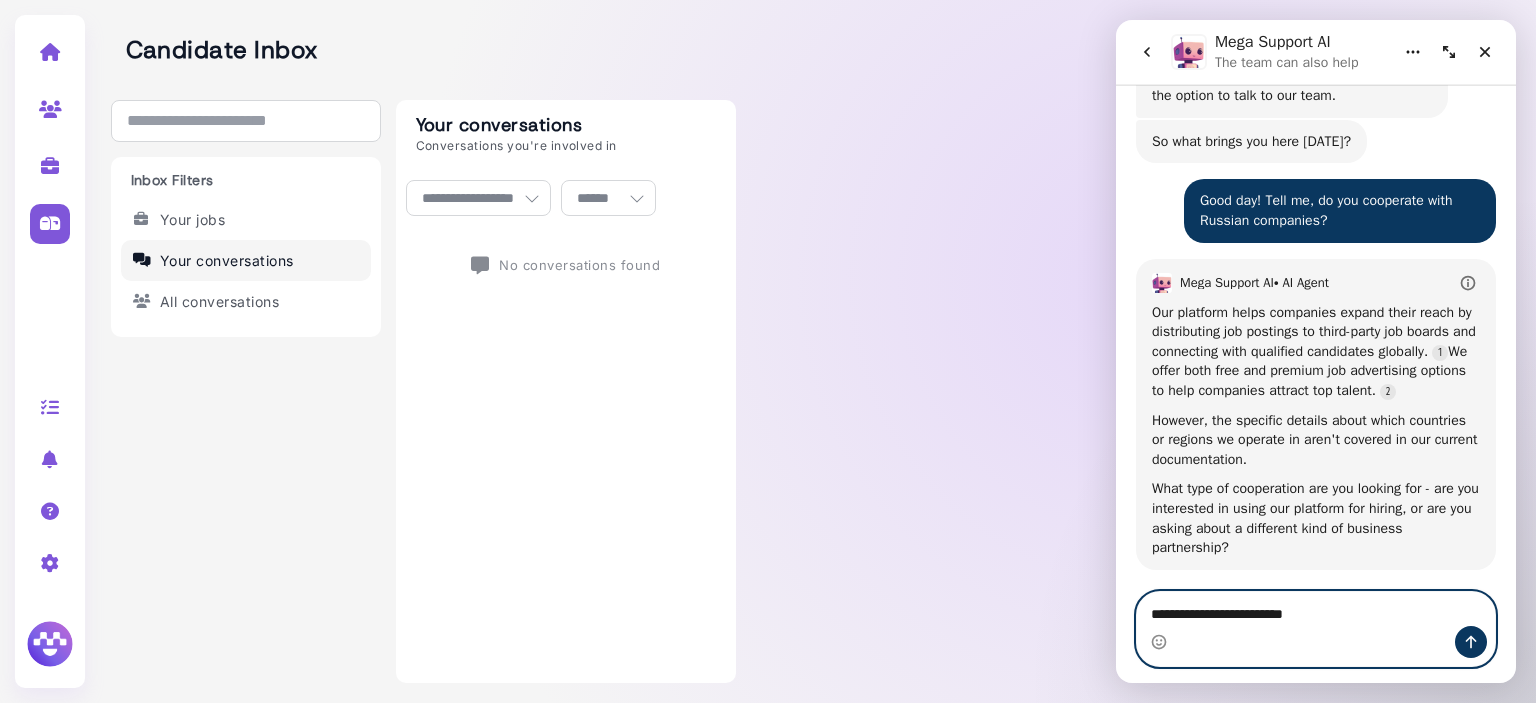 type on "**********" 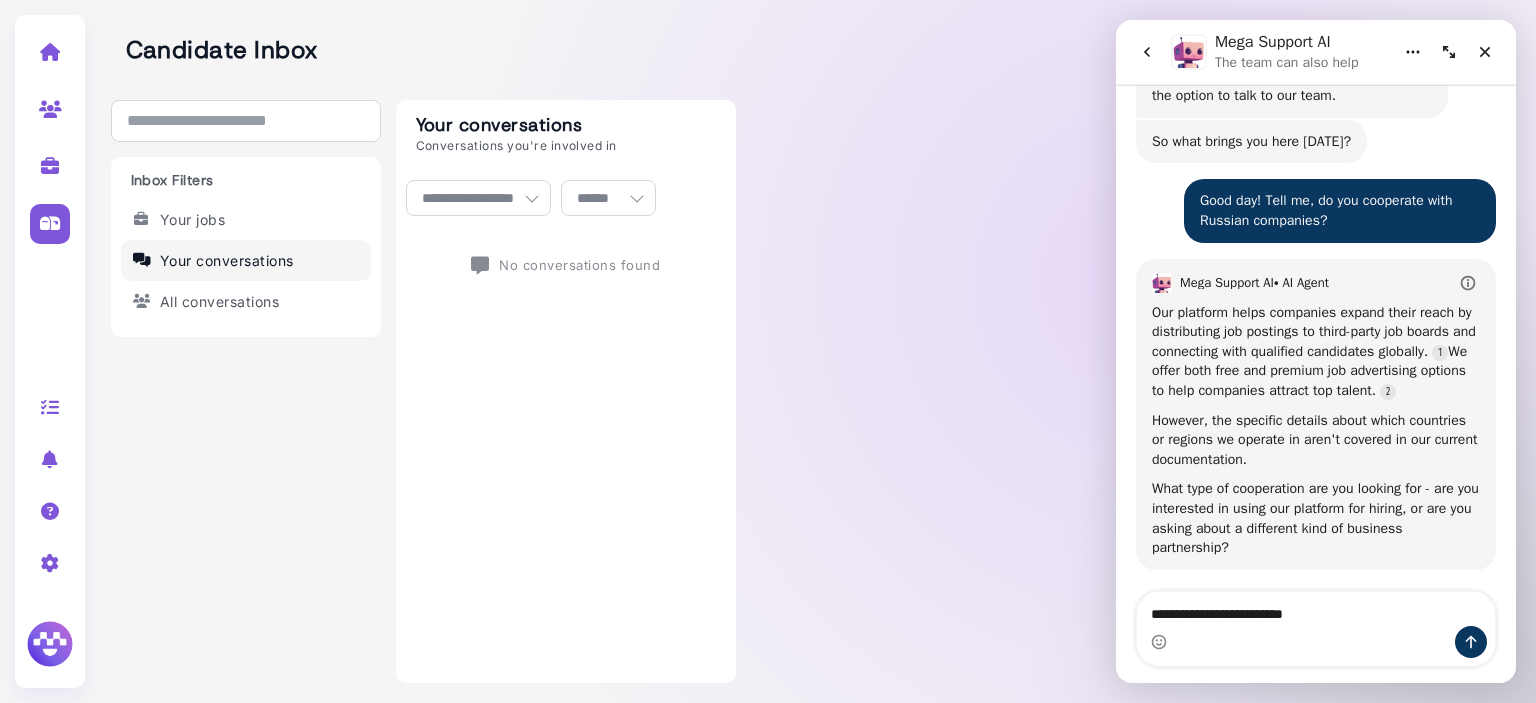 click on "**********" at bounding box center (1316, 629) 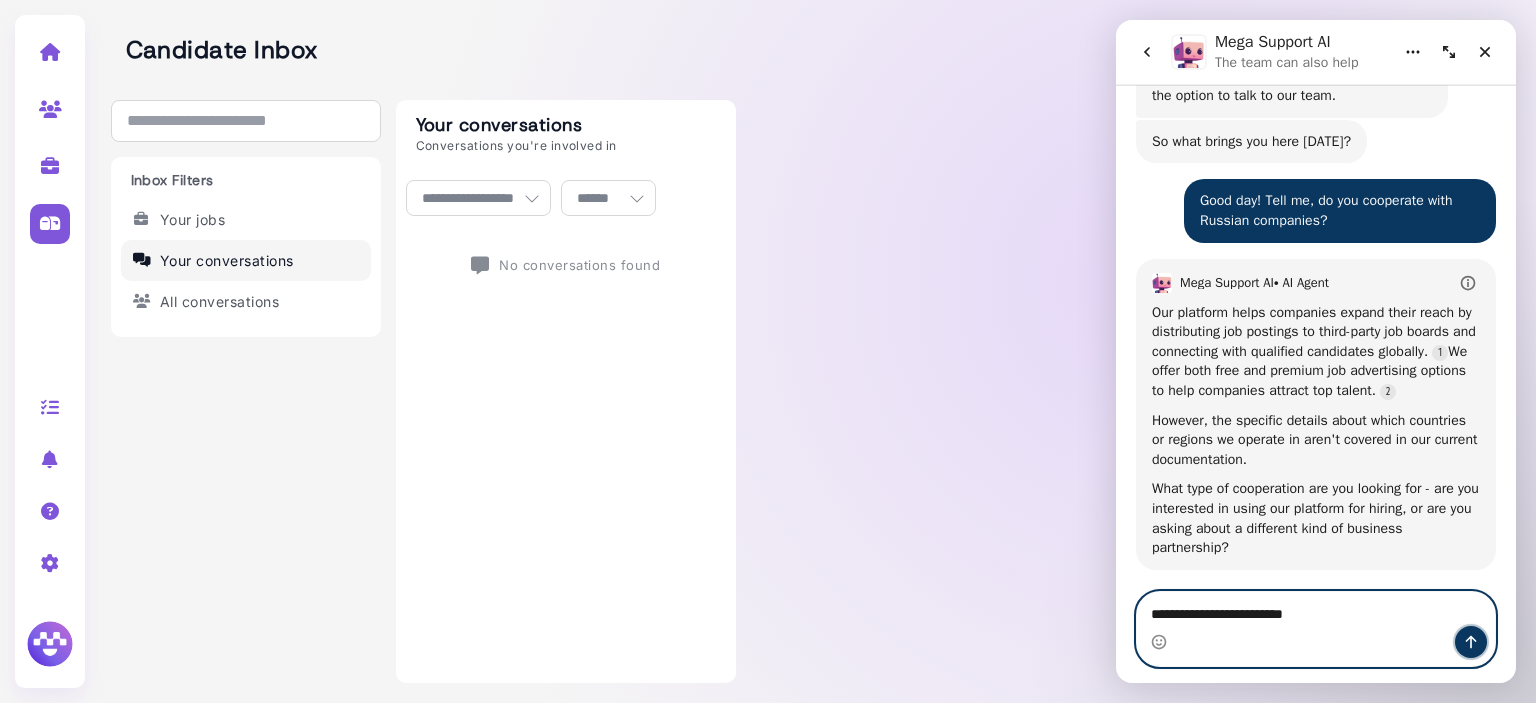 click at bounding box center [1471, 642] 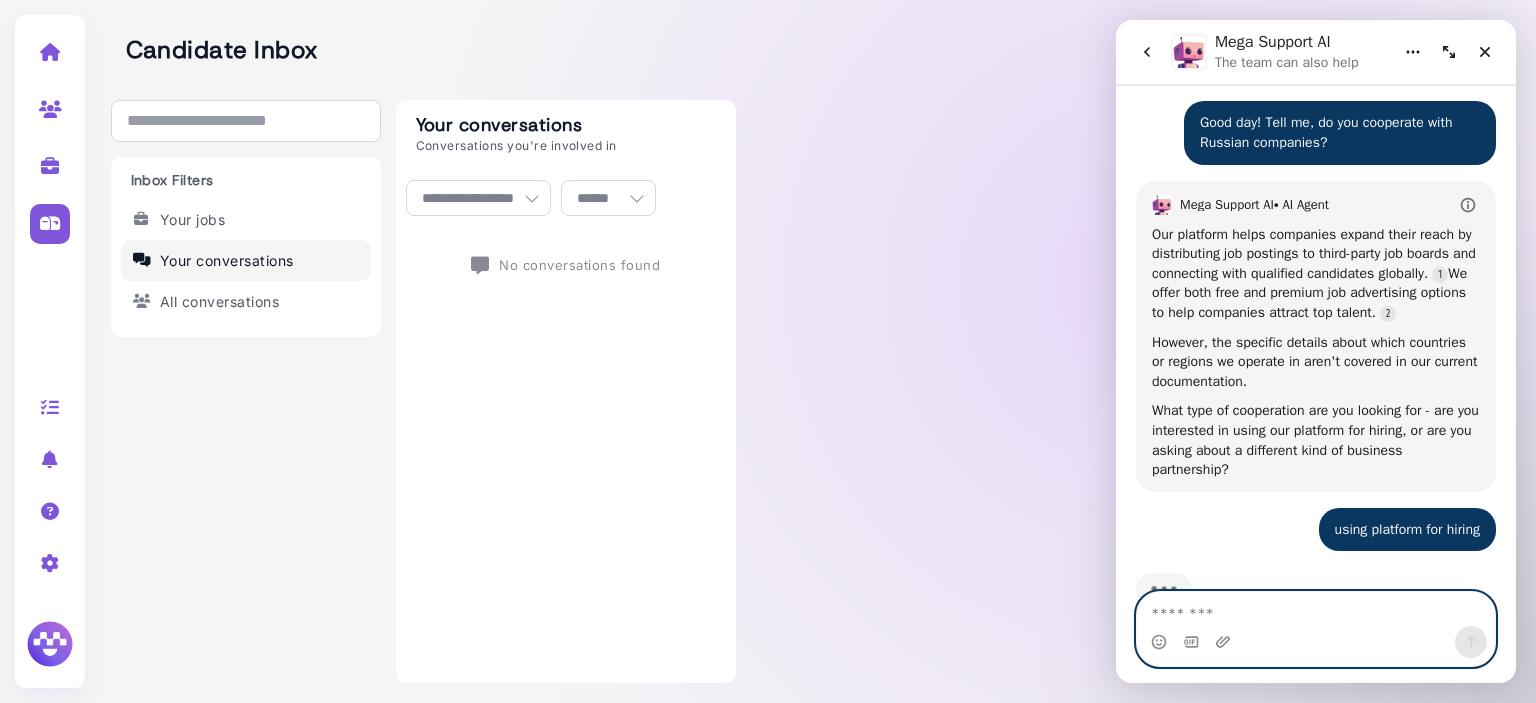scroll, scrollTop: 244, scrollLeft: 0, axis: vertical 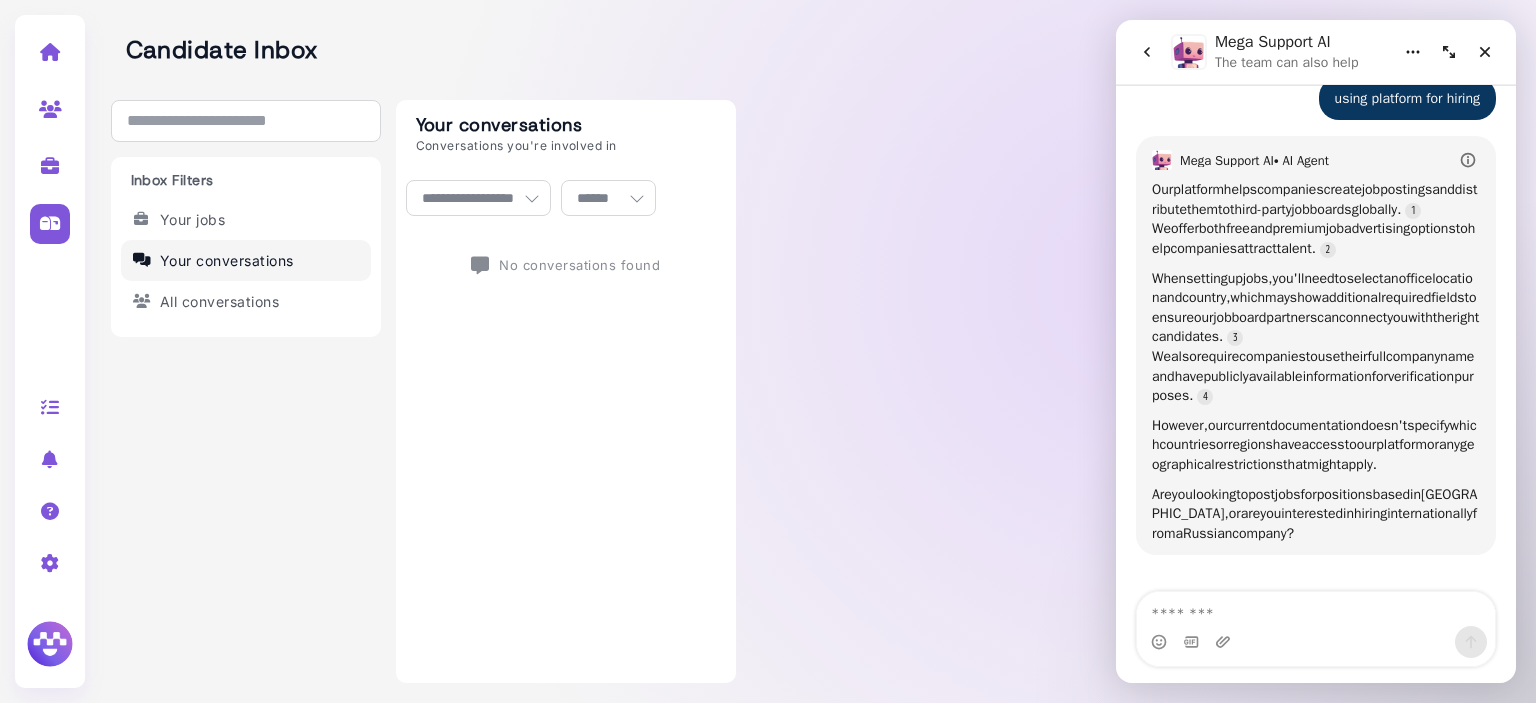 drag, startPoint x: 1420, startPoint y: 538, endPoint x: 1144, endPoint y: 158, distance: 469.65518 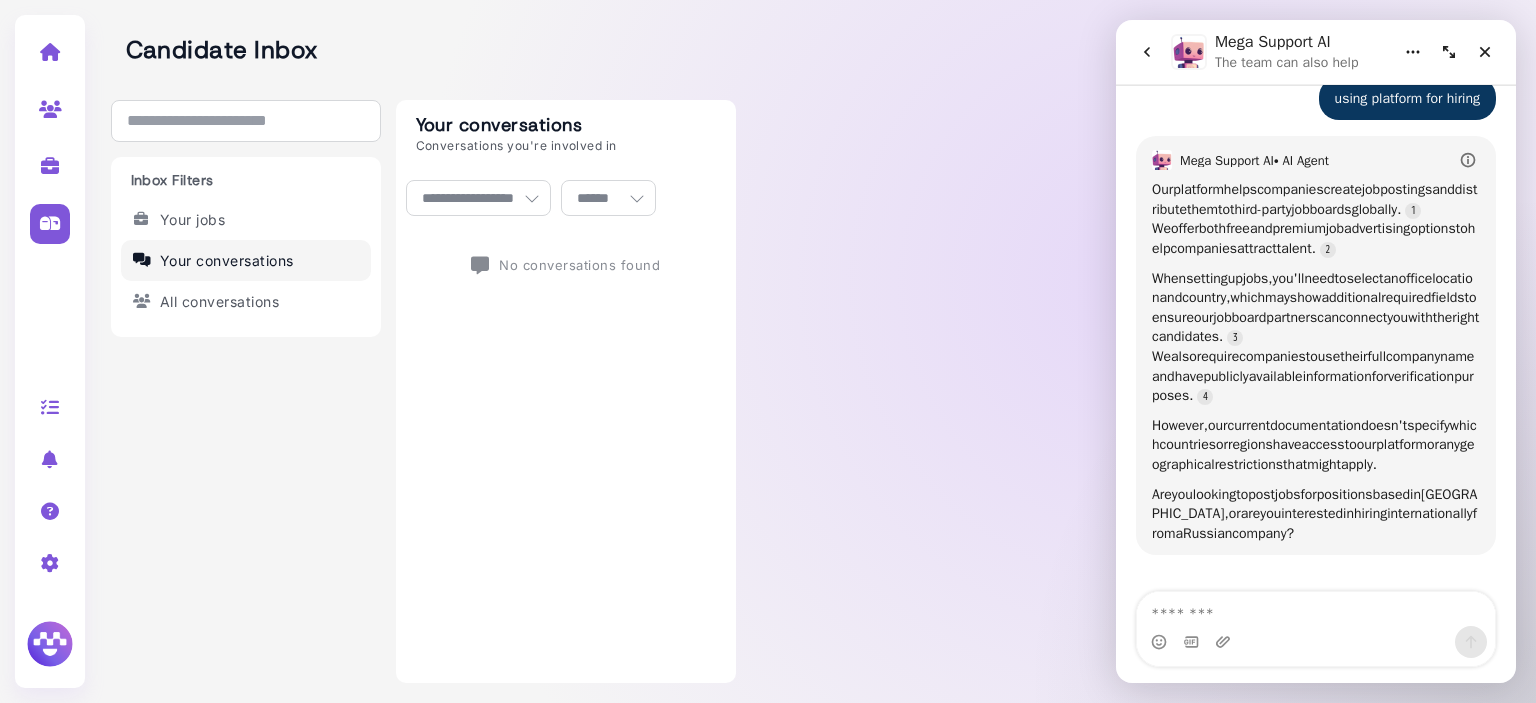 click on "Mega Support AI  • AI Agent Our   platform   helps   companies   create   job   postings   and   distribute   them   to   third-party   job   boards   globally.  We   offer   both   free   and   premium   job   advertising   options   to   help   companies   attract   talent. When   setting   up   jobs,   you'll   need   to   select   an   office   location   and   country,   which   may   show   additional   required   fields   to   ensure   our   job   board   partners   can   connect   you   with   the   right   candidates.  We   also   require   companies   to   use   their   full   company   name   and   have   publicly   available   information   for   verification   purposes. However,   our   current   documentation   doesn't   specify   which   countries   or   regions   have   access   to   our   platform   or   any   geographical   restrictions   that   might   apply. Are   you   looking   to   post   jobs   for   positions   based   in   [GEOGRAPHIC_DATA],   or   are   you   interested   in   hiring   from" at bounding box center (1316, 345) 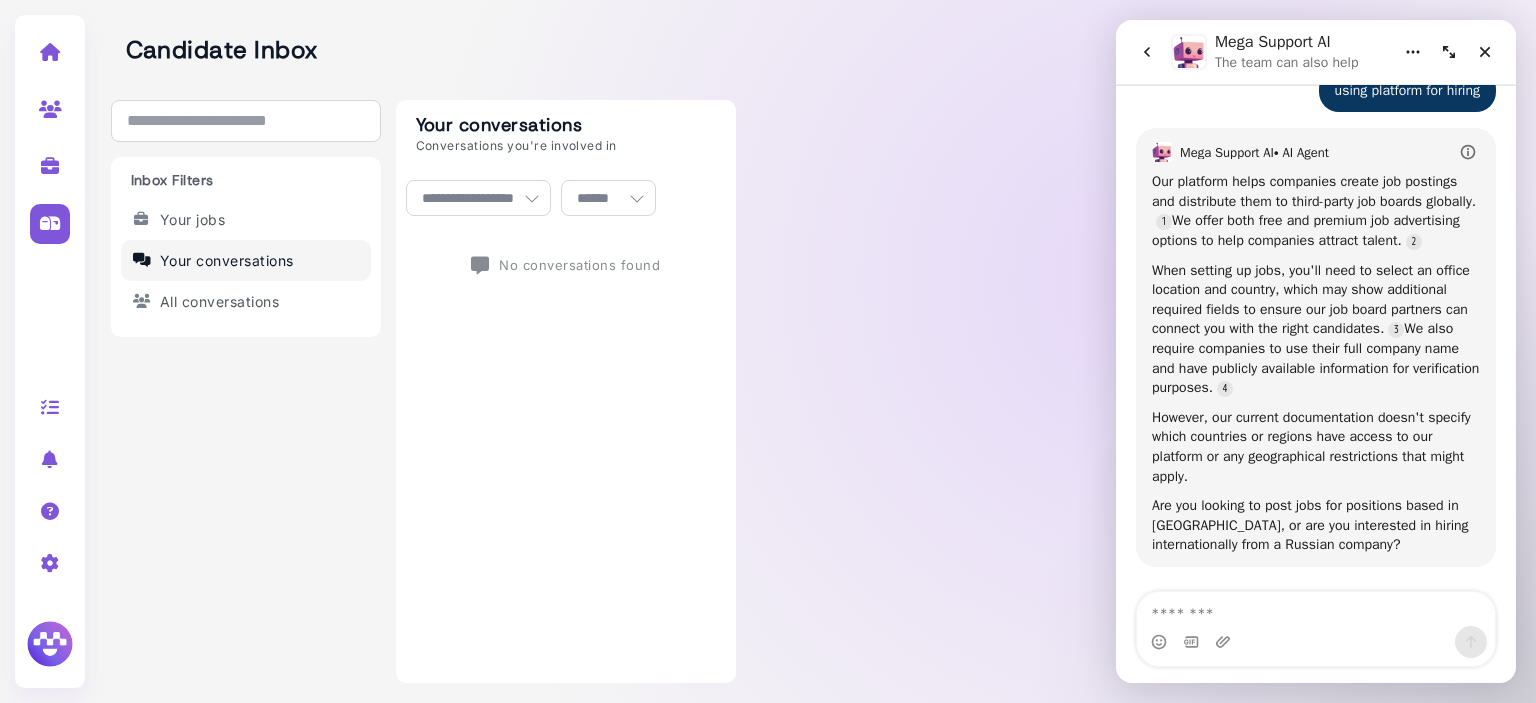 copy on "Our   platform   helps   companies   create   job   postings   and   distribute   them   to   third-party   job   boards   globally.  We   offer   both   free   and   premium   job   advertising   options   to   help   companies   attract   talent. When   setting   up   jobs,   you'll   need   to   select   an   office   location   and   country,   which   may   show   additional   required   fields   to   ensure   our   job   board   partners   can   connect   you   with   the   right   candidates.  We   also   require   companies   to   use   their   full   company   name   and   have   publicly   available   information   for   verification   purposes. However,   our   current   documentation   doesn't   specify   which   countries   or   regions   have   access   to   our   platform   or   any   geographical   restrictions   that   might   apply. Are   you   looking   to   post   jobs   for   positions   based   in   [GEOGRAPHIC_DATA],   or   are   you   interested   in   hiring   internationally   from   a   [DEMOGRAPHIC_DATA]..." 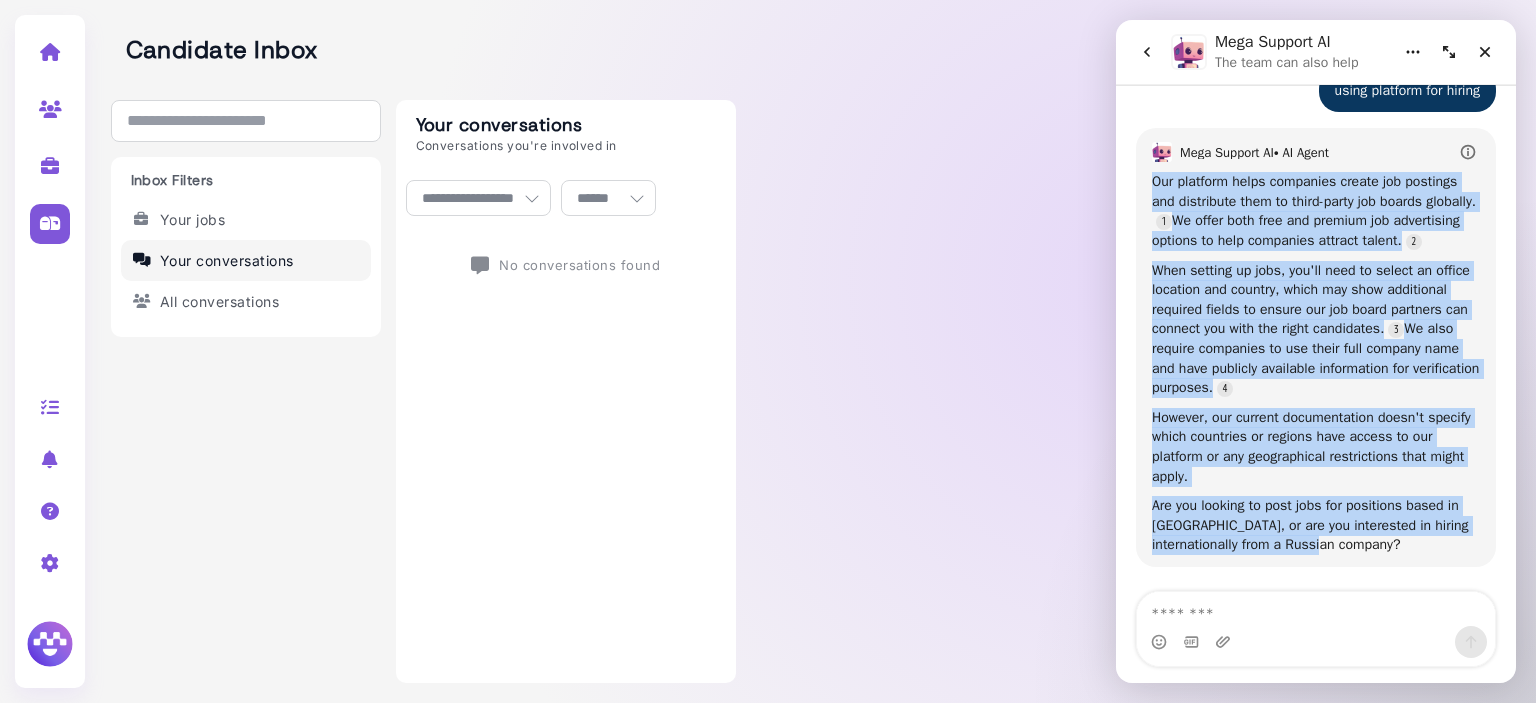 drag, startPoint x: 1419, startPoint y: 553, endPoint x: 1148, endPoint y: 154, distance: 482.32977 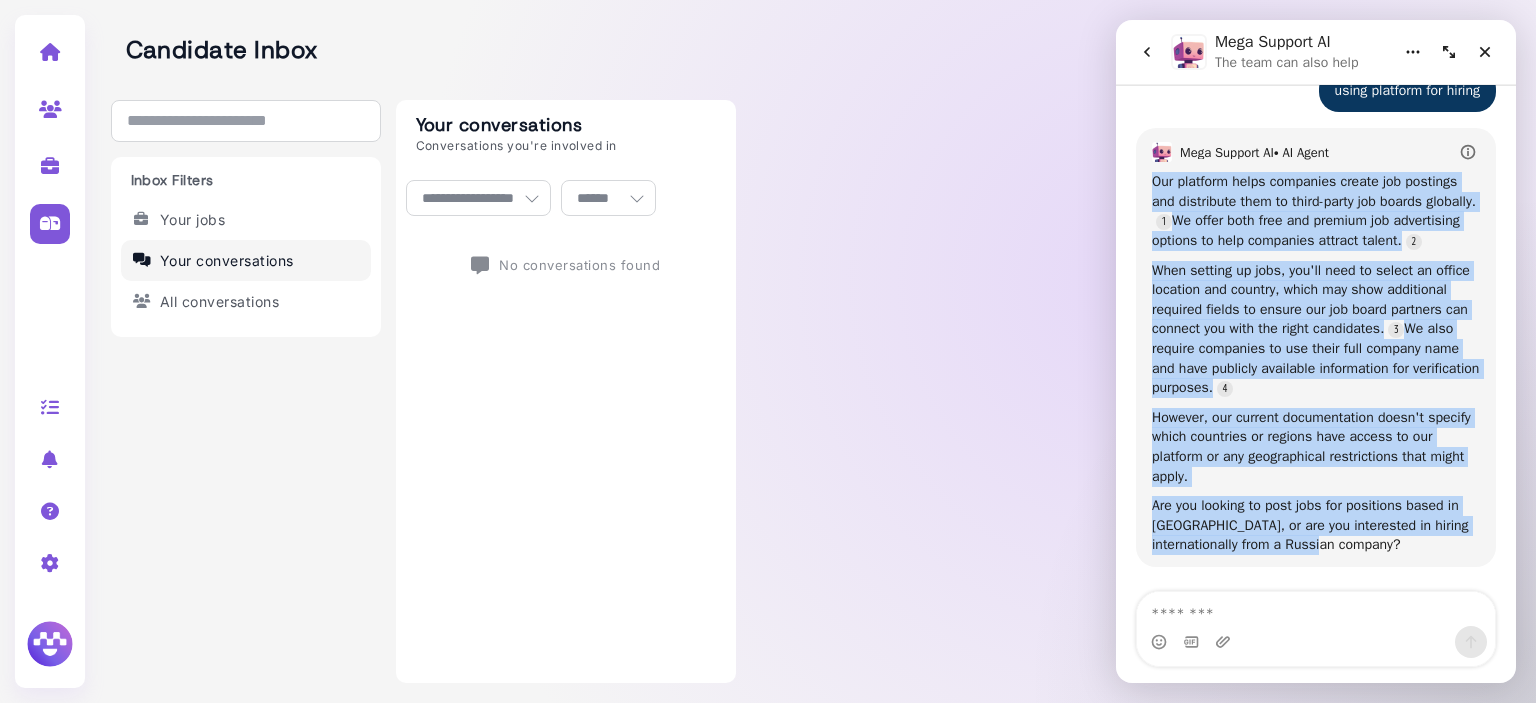 click on "Mega Support AI  • AI Agent Our platform helps companies create job postings and distribute them to third-party job boards globally.  We offer both free and premium job advertising options to help companies attract talent. When setting up jobs, you'll need to select an office location and country, which may show additional required fields to ensure our job board partners can connect you with the right candidates.  We also require companies to use their full company name and have publicly available information for verification purposes. However, our current documentation doesn't specify which countries or regions have access to our platform or any geographical restrictions that might apply. Are you looking to post jobs for positions based in [GEOGRAPHIC_DATA], or are you interested in hiring internationally from a Russian company? Mega Support AI  •  Just now" at bounding box center [1316, 347] 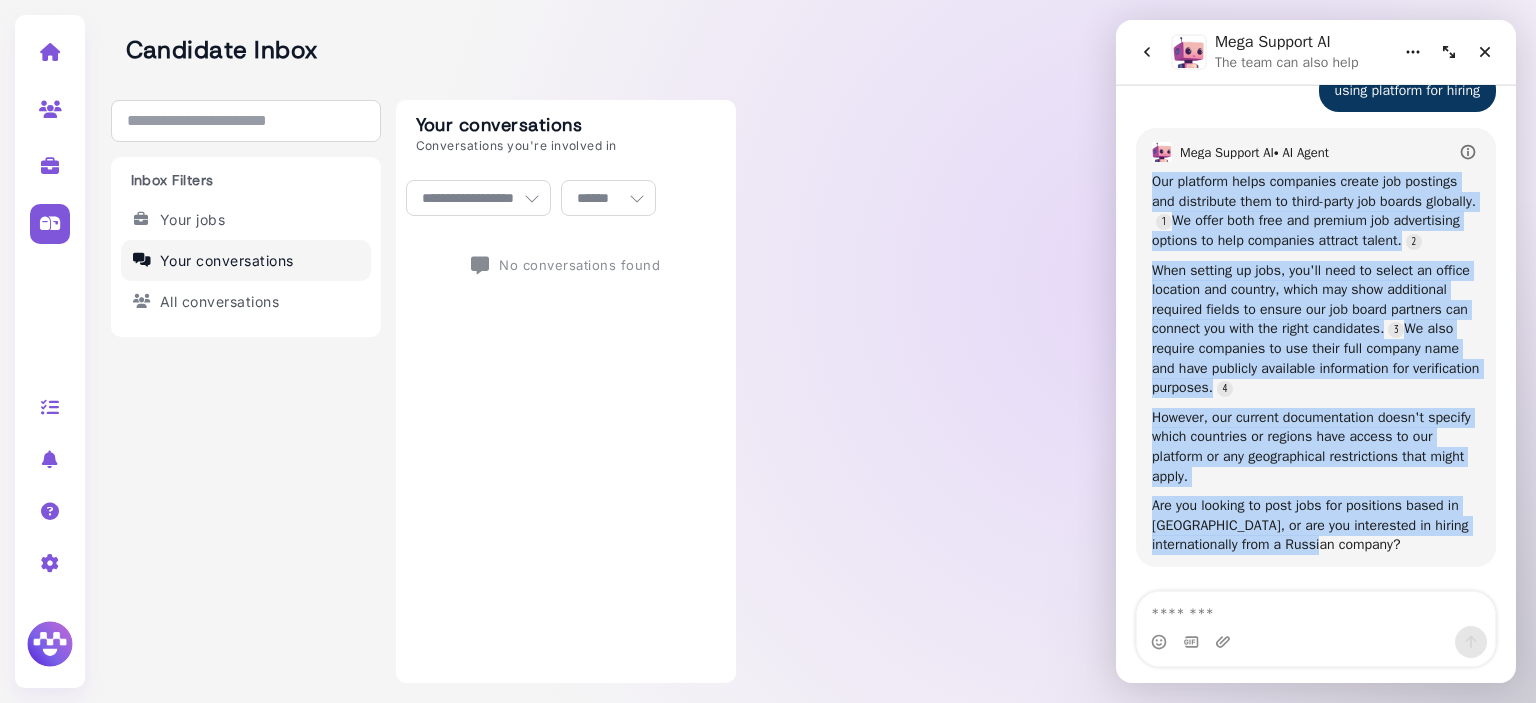 copy on "Our platform helps companies create job postings and distribute them to third-party job boards globally.  We offer both free and premium job advertising options to help companies attract talent. When setting up jobs, you'll need to select an office location and country, which may show additional required fields to ensure our job board partners can connect you with the right candidates.  We also require companies to use their full company name and have publicly available information for verification purposes. However, our current documentation doesn't specify which countries or regions have access to our platform or any geographical restrictions that might apply. Are you looking to post jobs for positions based in [GEOGRAPHIC_DATA], or are you interested in hiring internationally from a Russian company?" 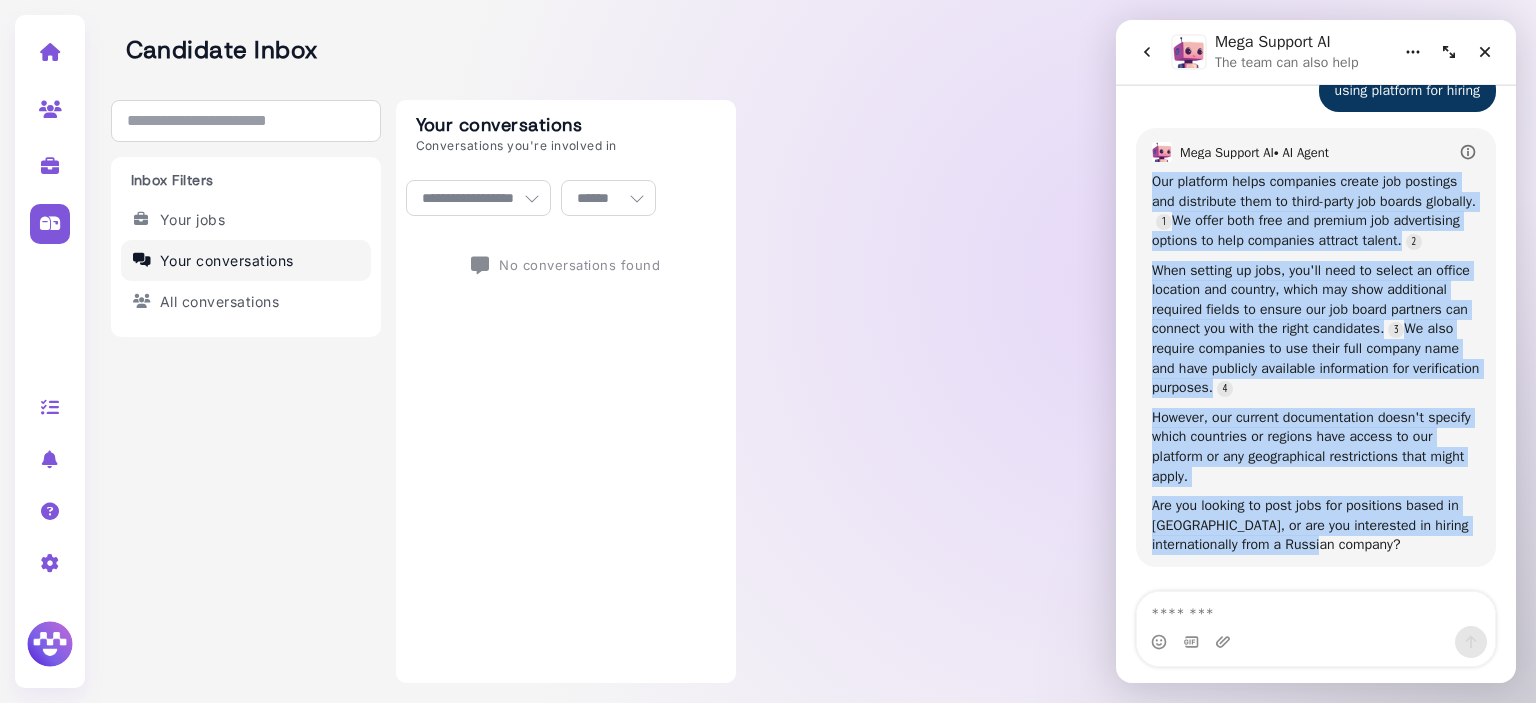 click on "However, our current documentation doesn't specify which countries or regions have access to our platform or any geographical restrictions that might apply." at bounding box center (1316, 447) 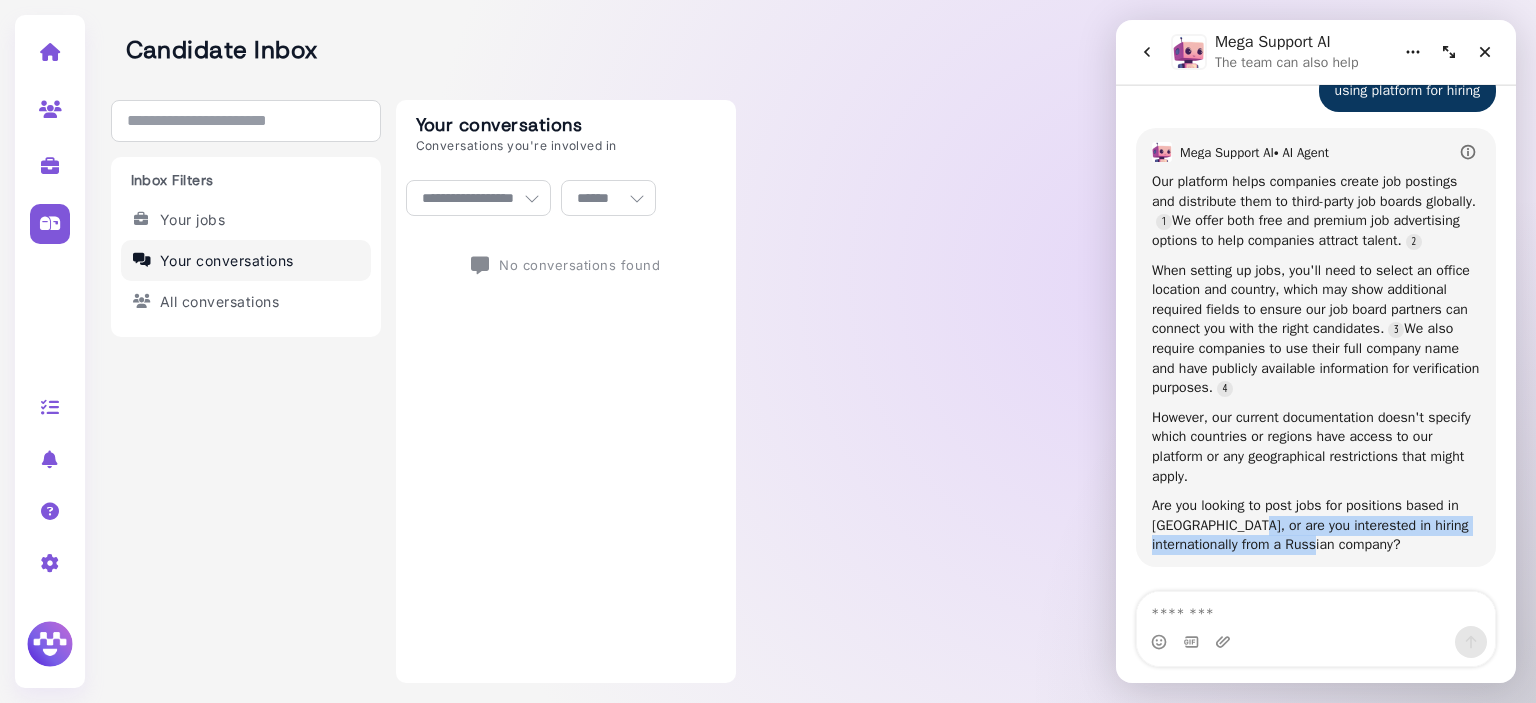drag, startPoint x: 1238, startPoint y: 529, endPoint x: 1396, endPoint y: 547, distance: 159.02202 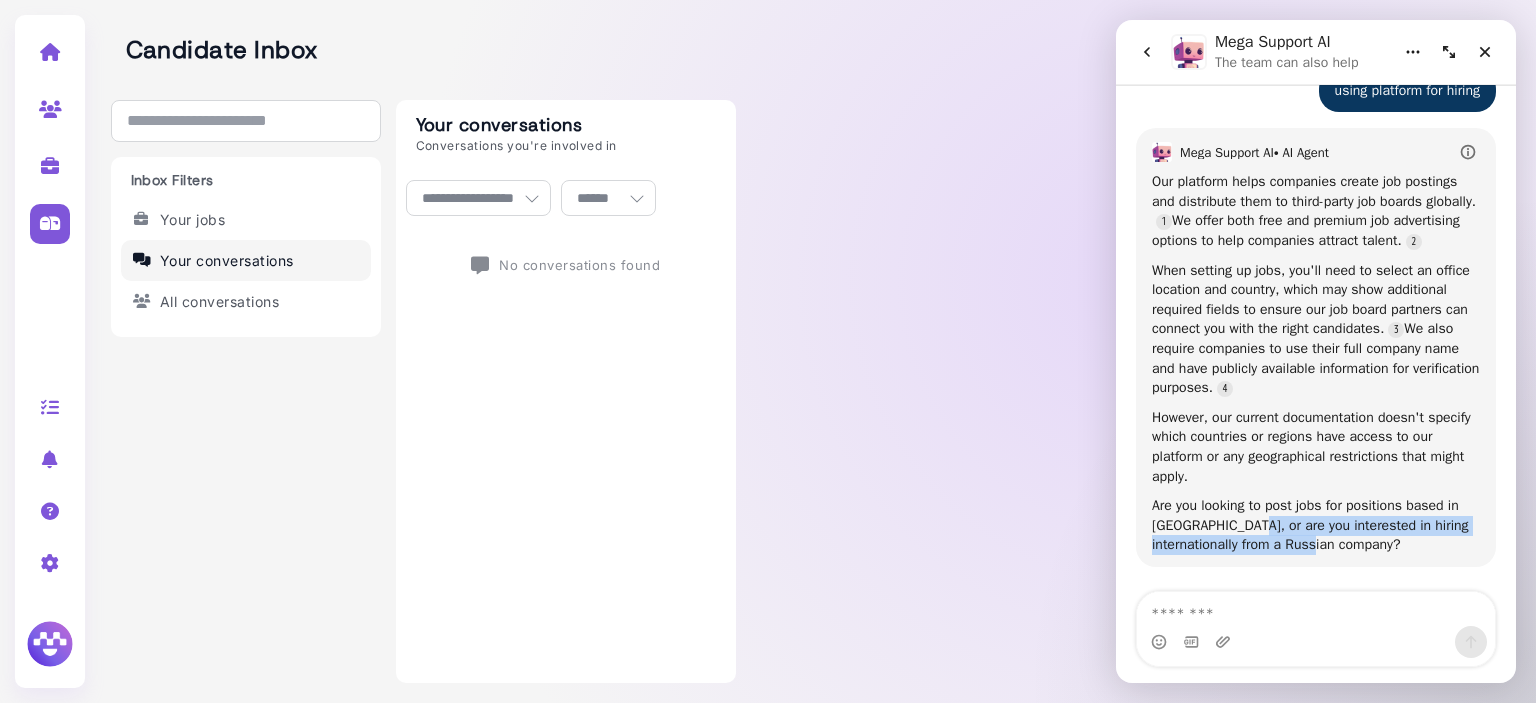 click on "Are you looking to post jobs for positions based in [GEOGRAPHIC_DATA], or are you interested in hiring internationally from a Russian company?" at bounding box center (1316, 525) 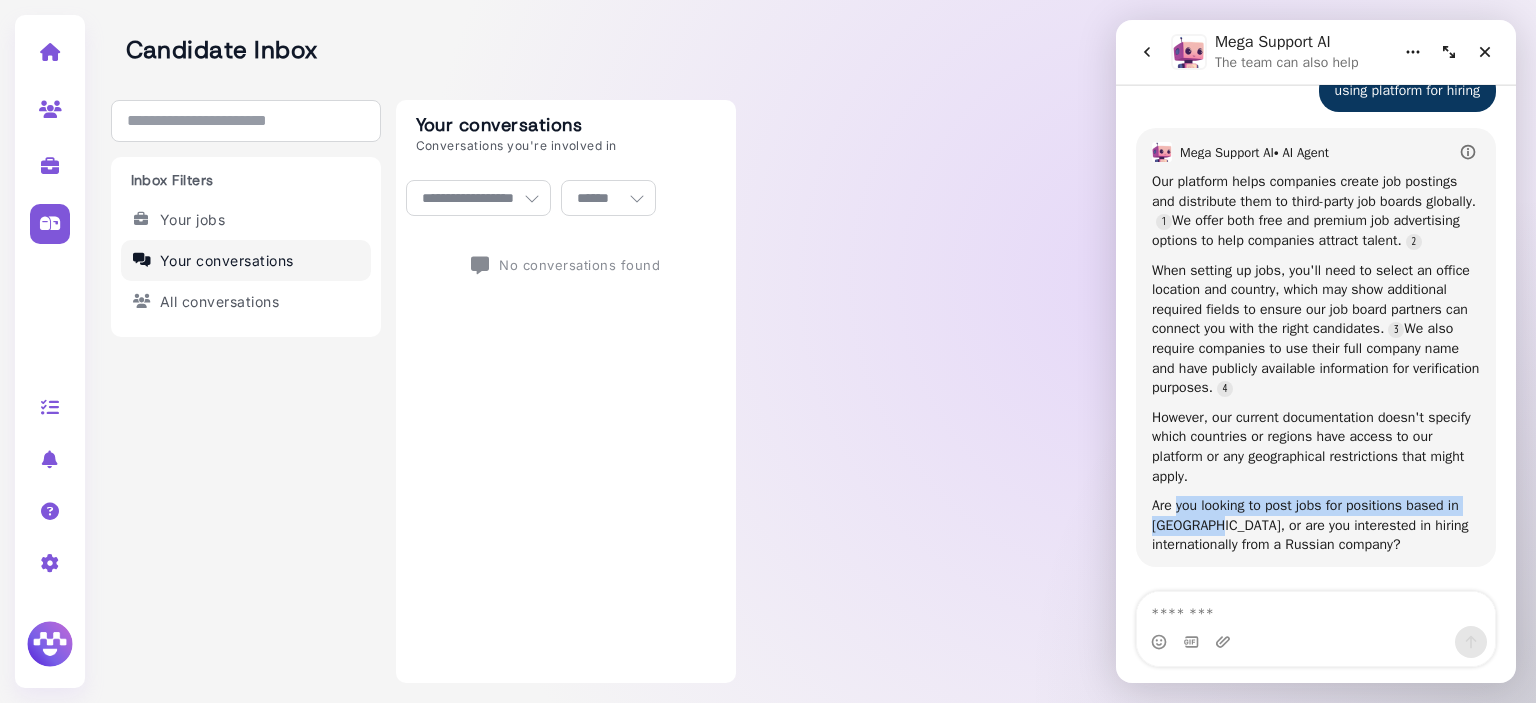 drag, startPoint x: 1204, startPoint y: 532, endPoint x: 1178, endPoint y: 500, distance: 41.231056 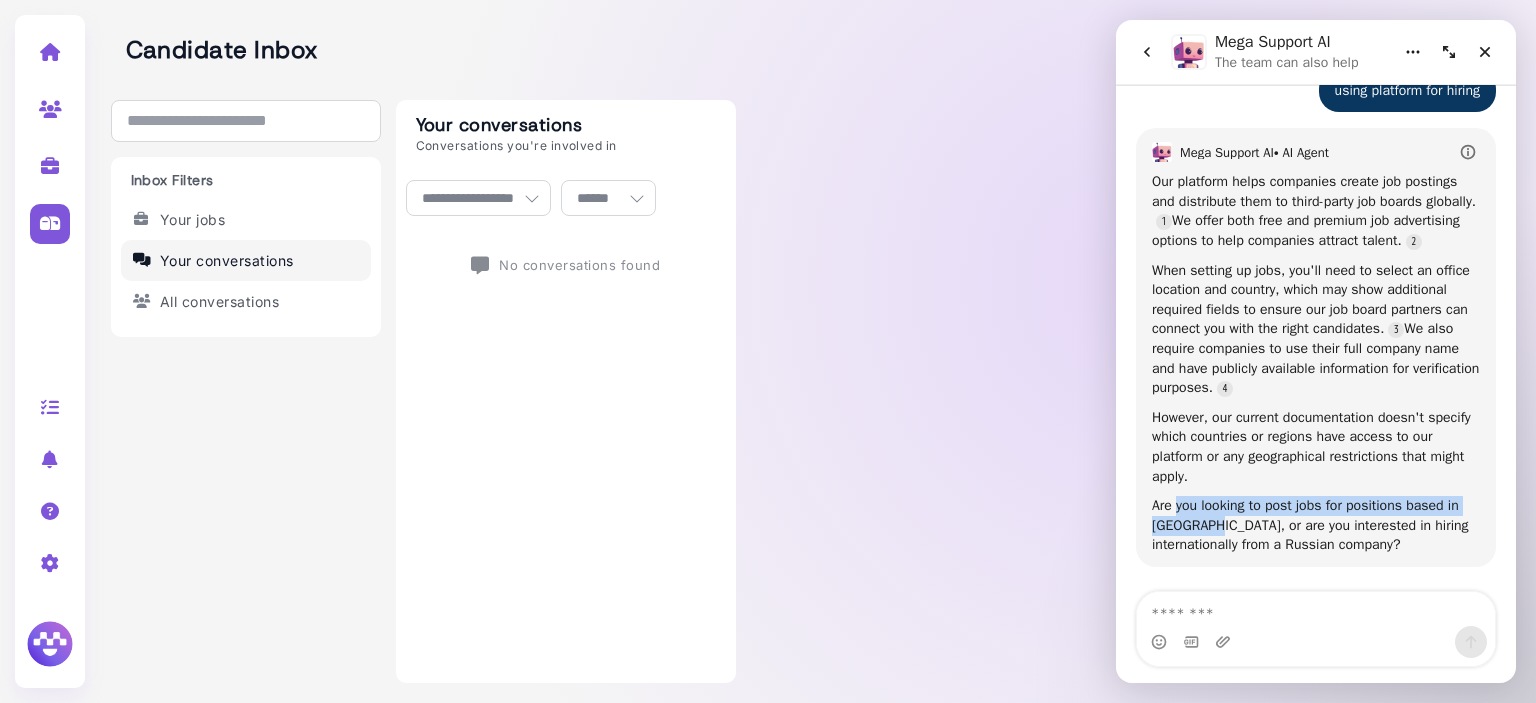 click on "Are you looking to post jobs for positions based in [GEOGRAPHIC_DATA], or are you interested in hiring internationally from a Russian company?" at bounding box center (1316, 525) 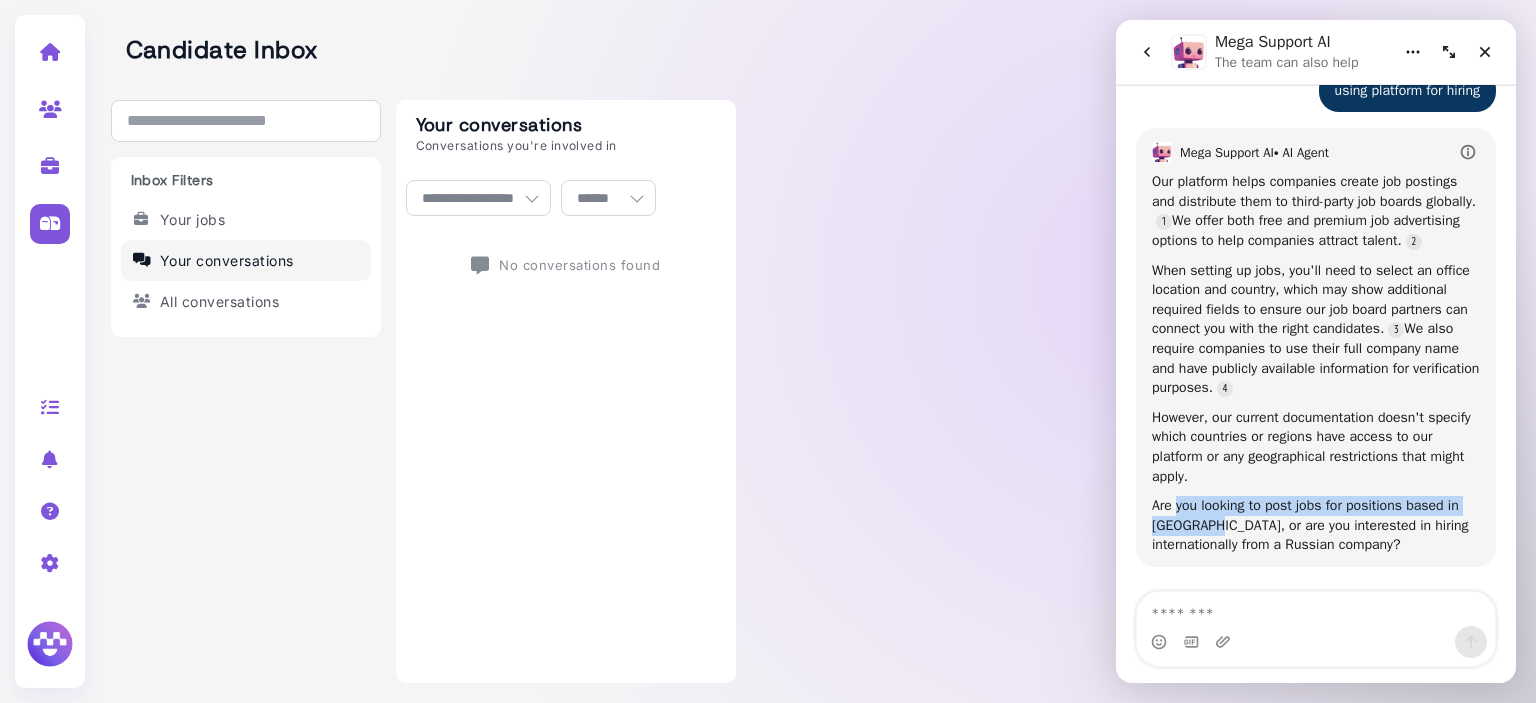 copy on "you looking to post jobs for positions based in [GEOGRAPHIC_DATA], o" 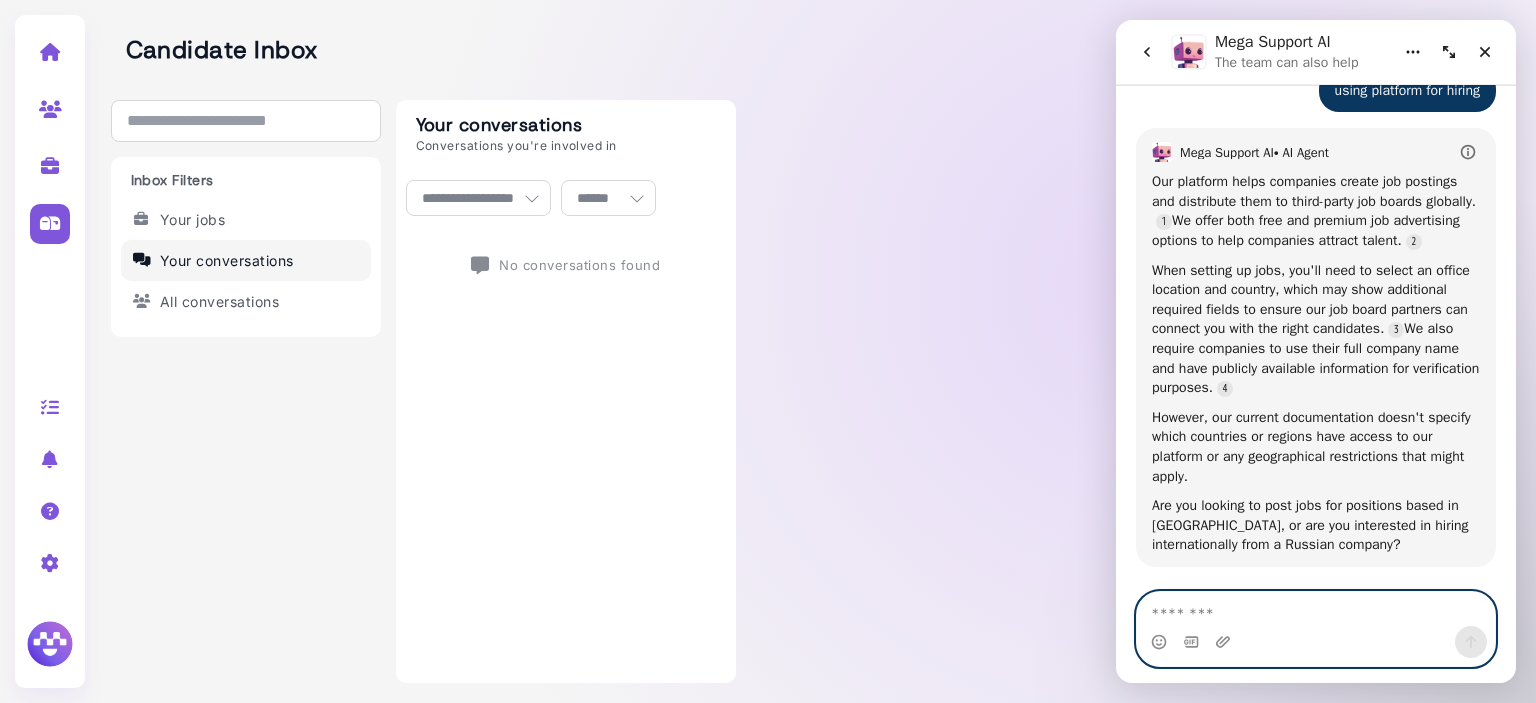 click at bounding box center (1316, 609) 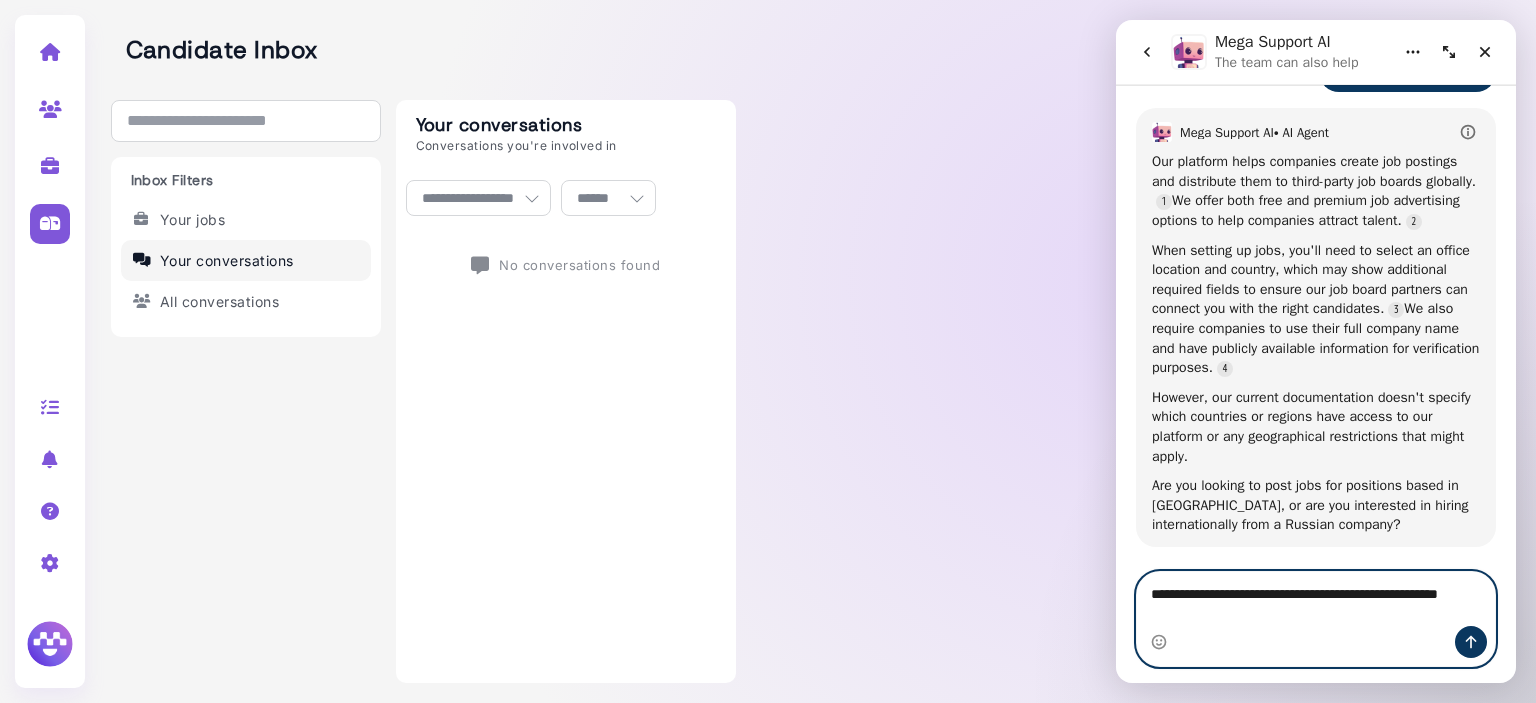 scroll, scrollTop: 668, scrollLeft: 0, axis: vertical 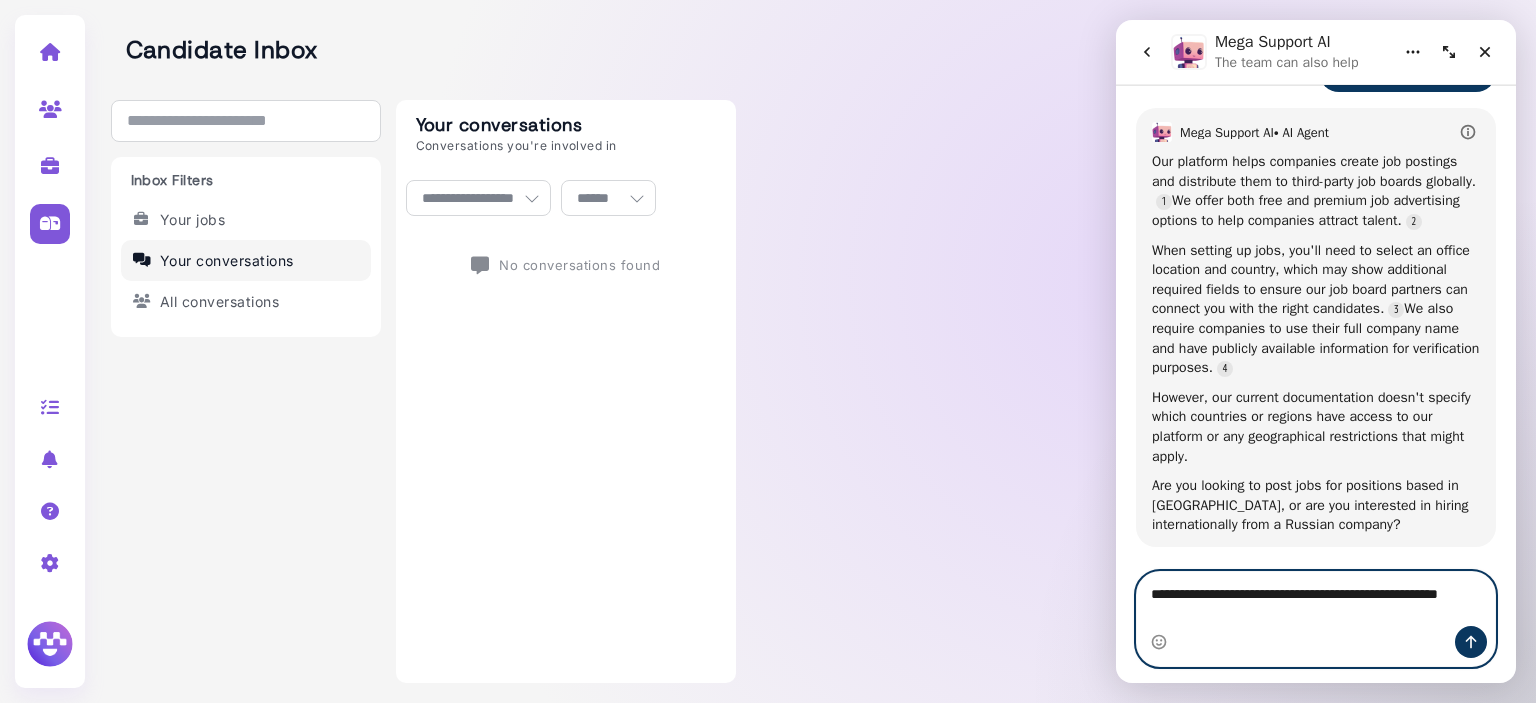 click on "**********" at bounding box center (1316, 599) 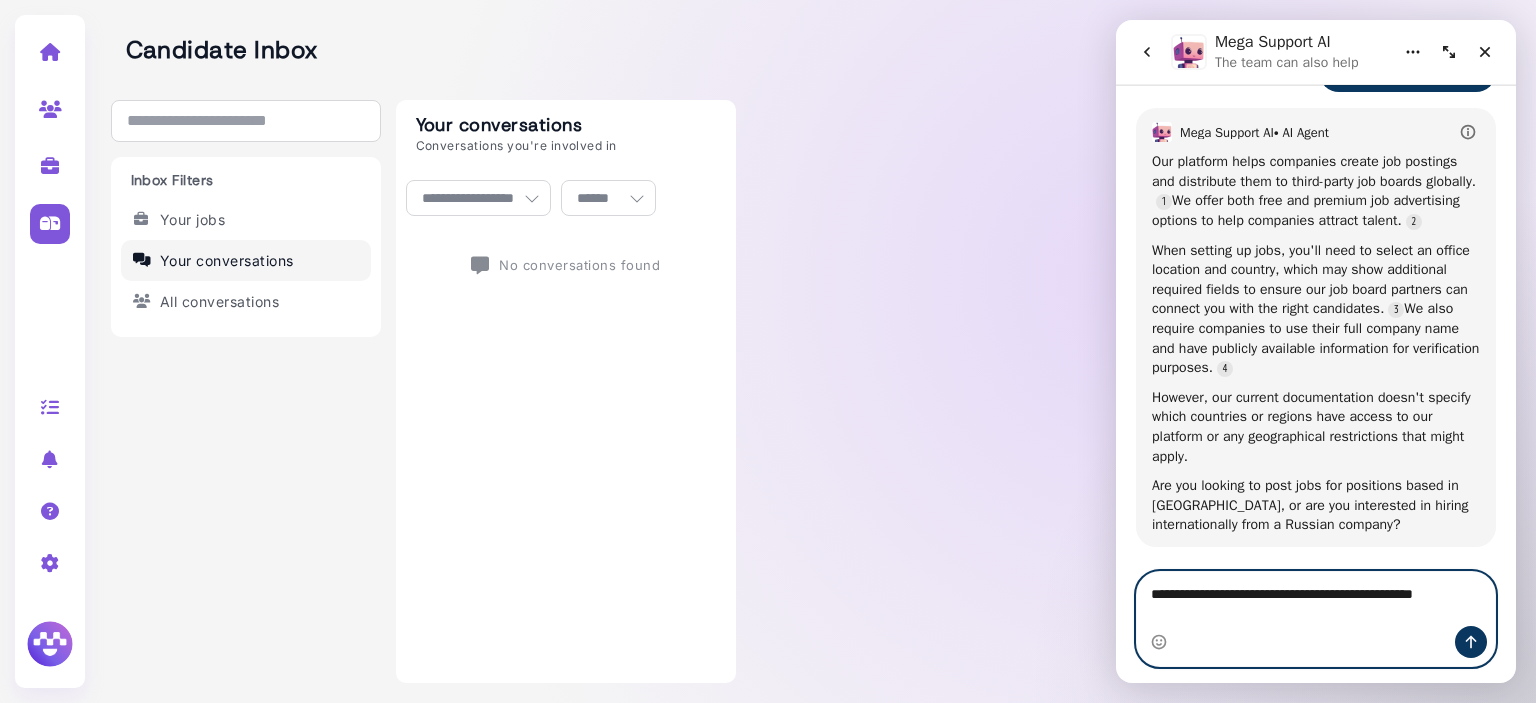 scroll, scrollTop: 654, scrollLeft: 0, axis: vertical 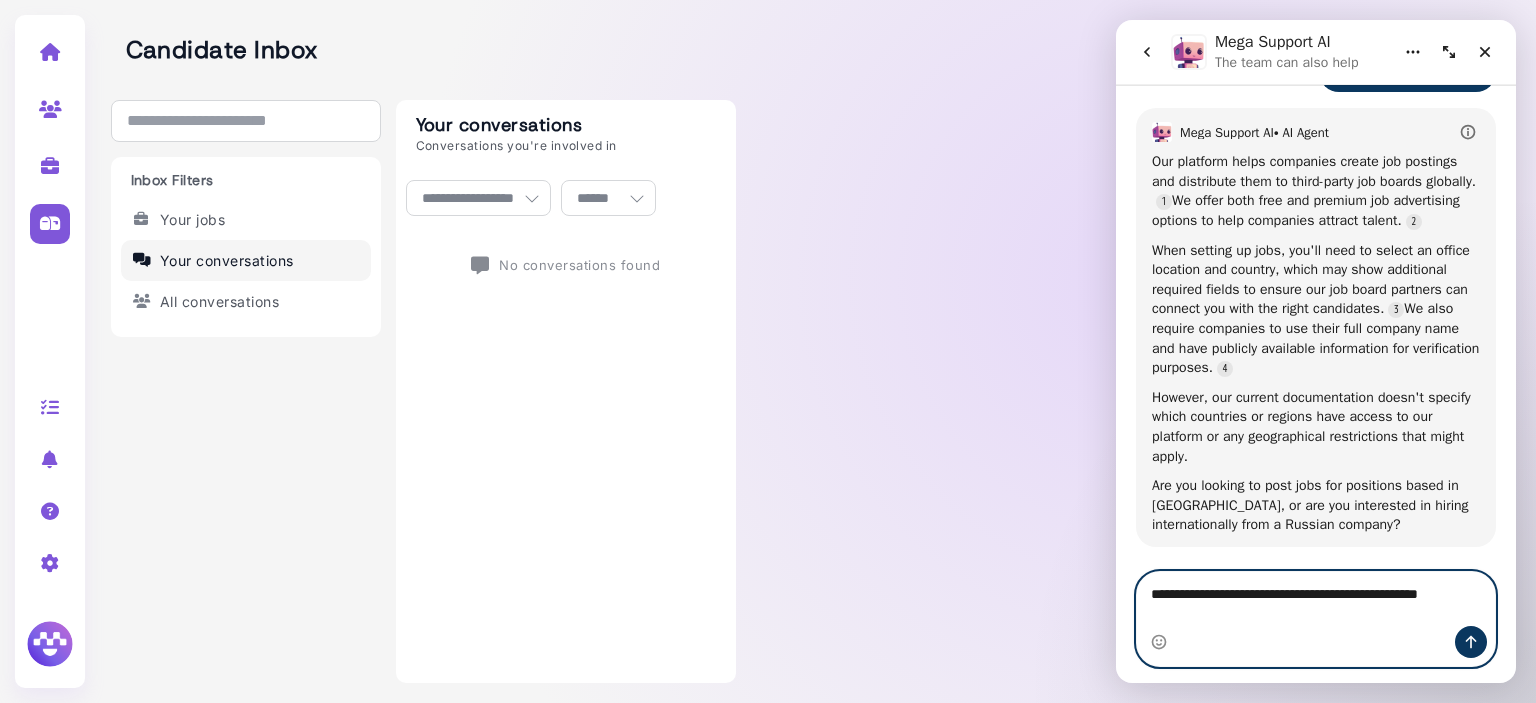 type on "**********" 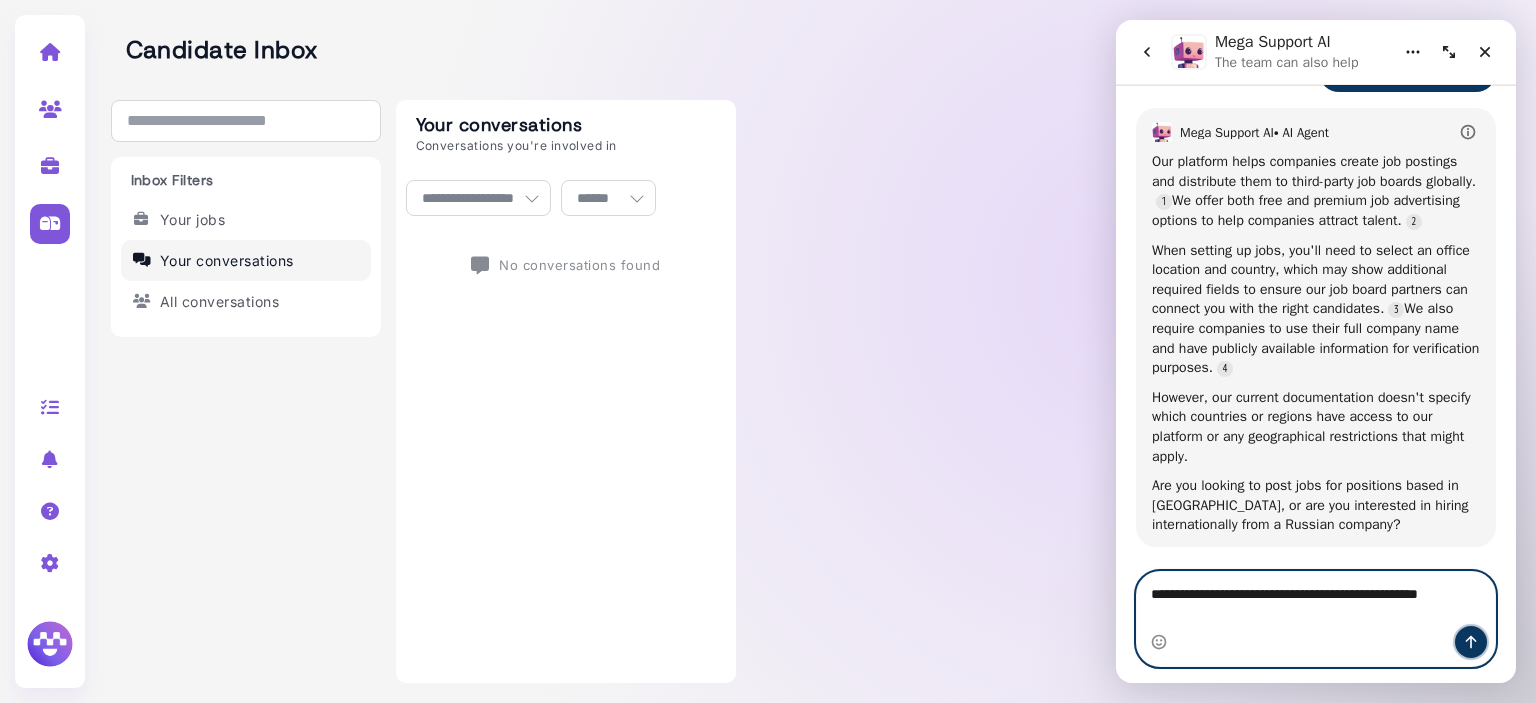 click 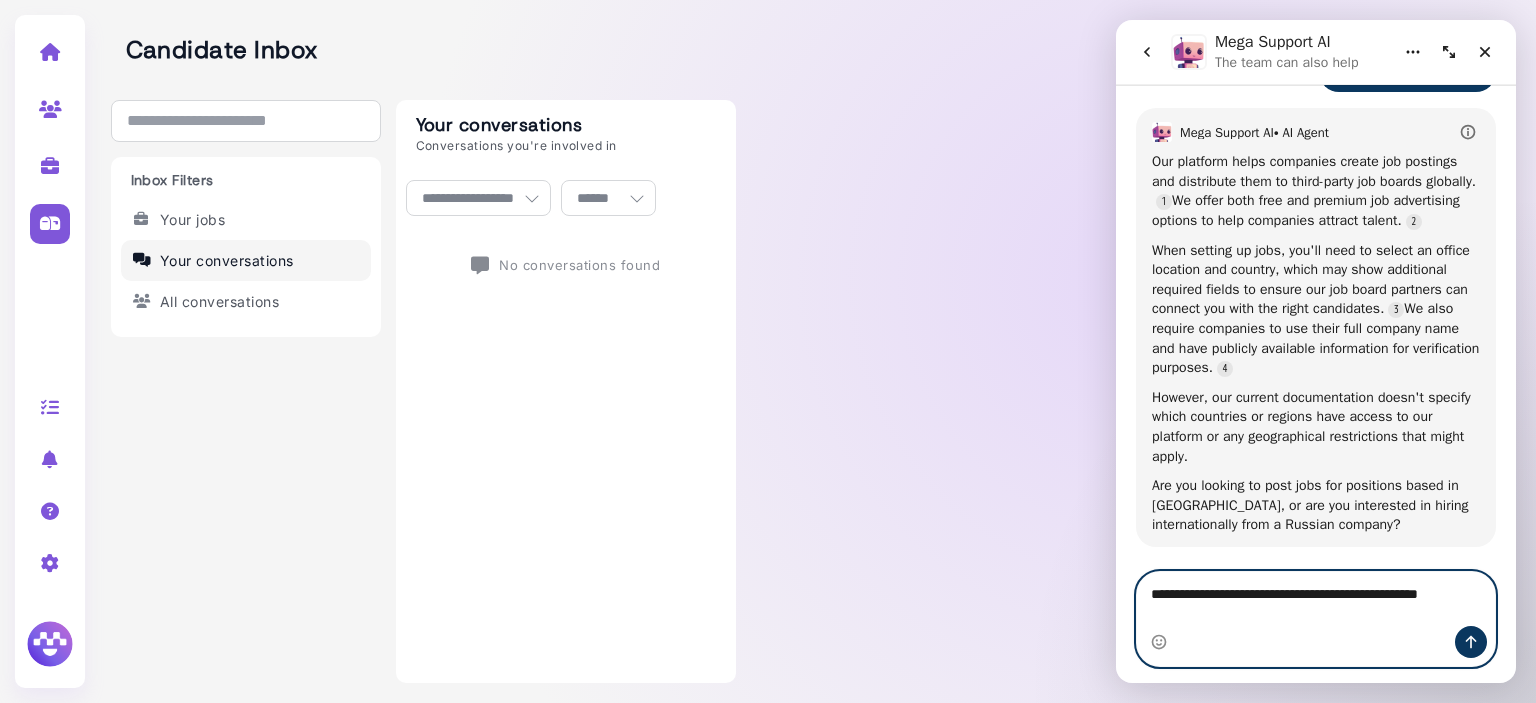 type 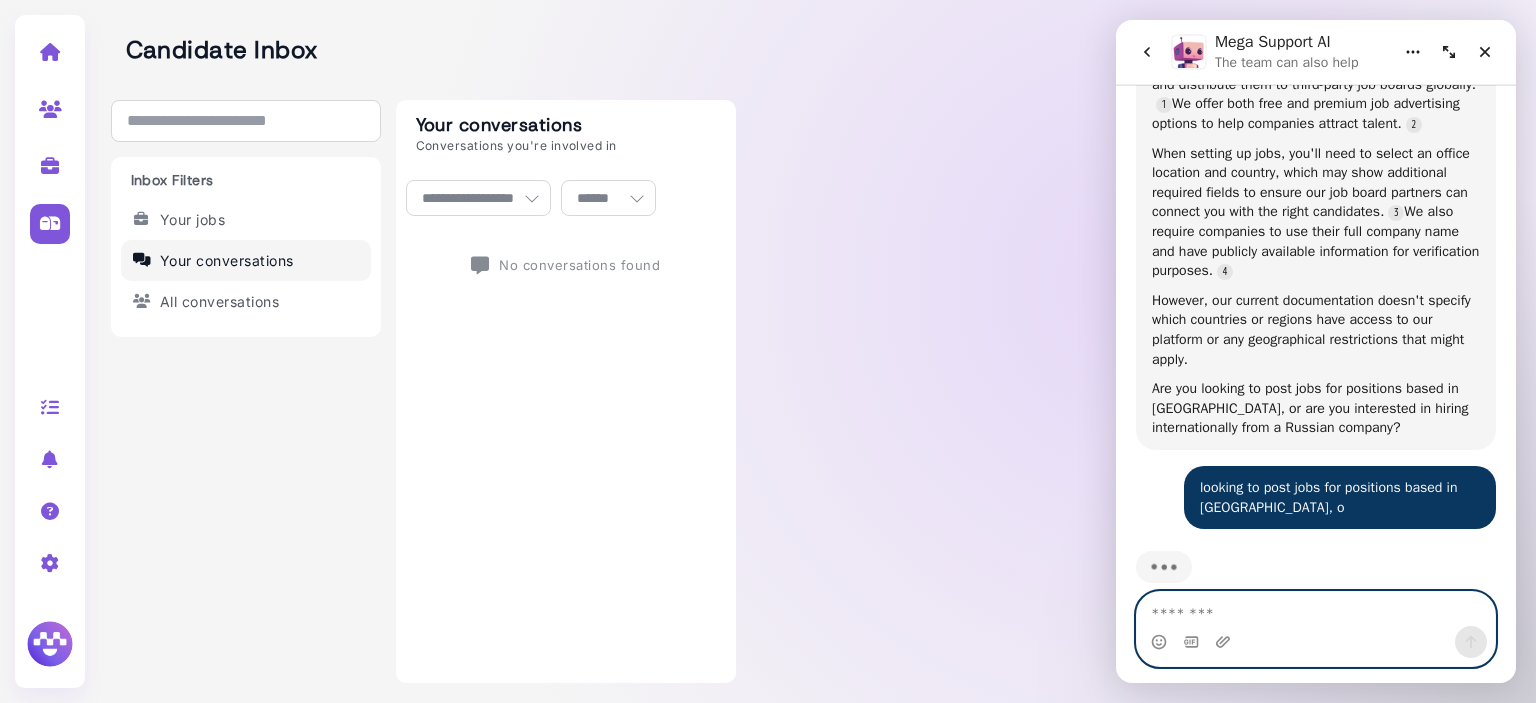 scroll, scrollTop: 798, scrollLeft: 0, axis: vertical 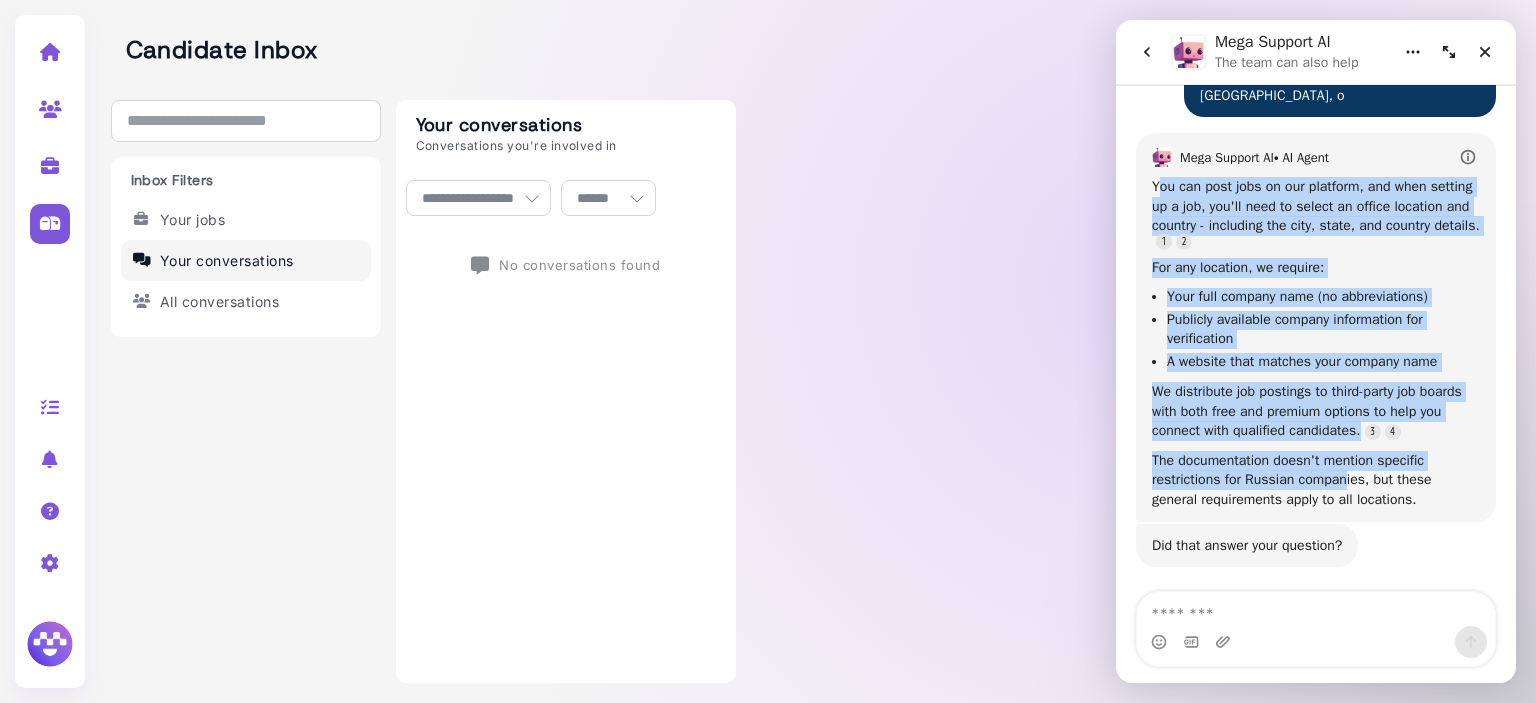 drag, startPoint x: 1156, startPoint y: 175, endPoint x: 1124, endPoint y: 213, distance: 49.67897 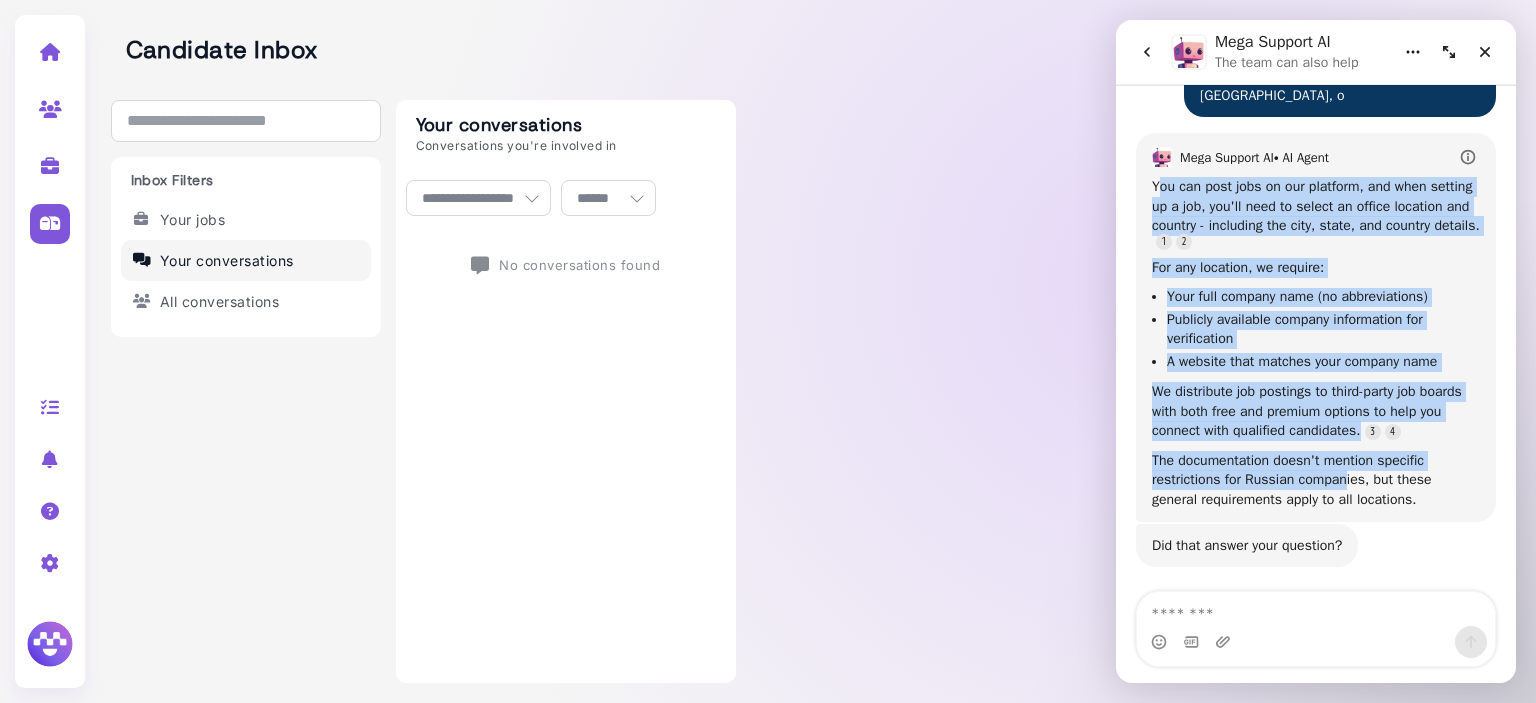 click on "You can post jobs on our platform, and when setting up a job, you'll need to select an office location and country - including the city, state, and country details. For any location, we require: Your full company name (no abbreviations) Publicly available company information for verification A website that matches your company name We distribute job postings to third-party job boards with both free and premium options to help you connect with qualified candidates. The documentation doesn't mention specific restrictions for Russian companies, but these general requirements apply to all locations." at bounding box center [1316, 343] 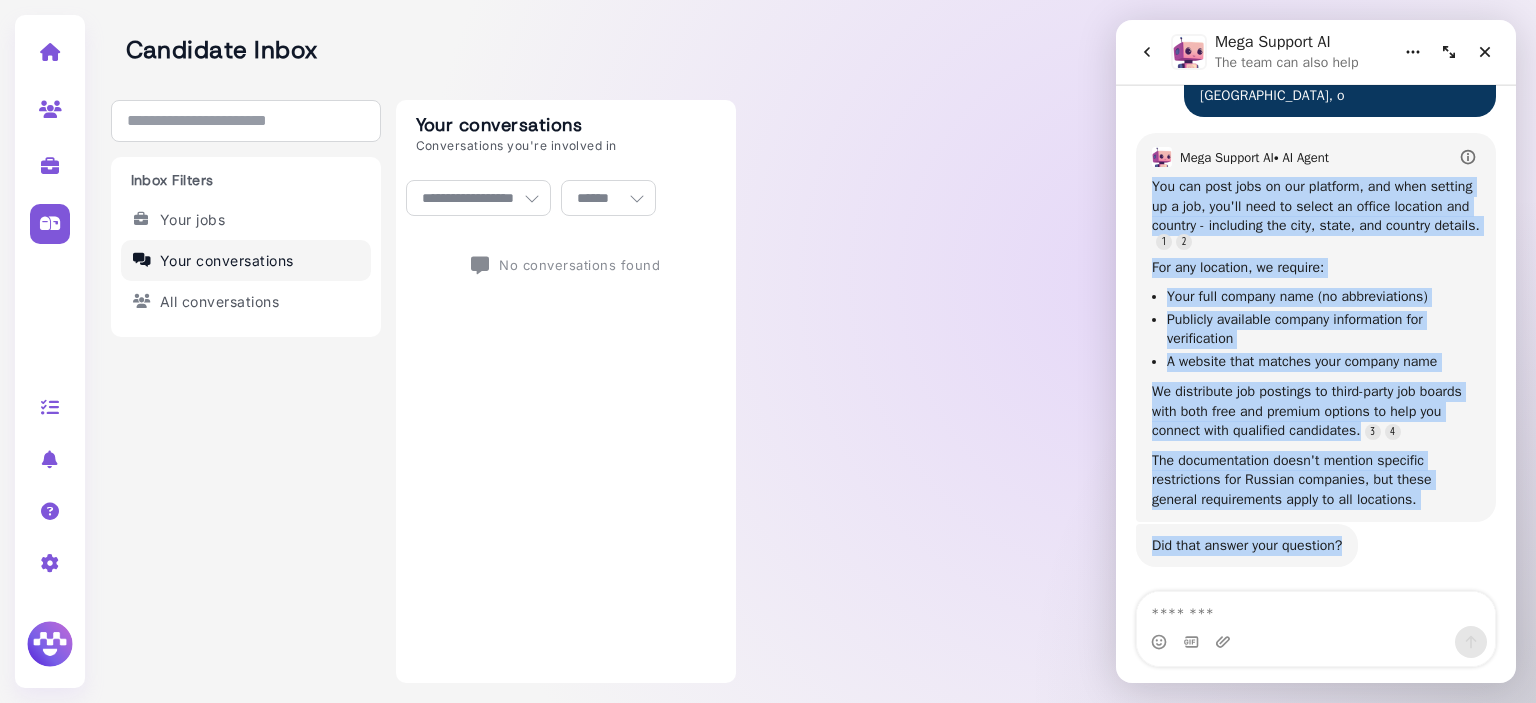 drag, startPoint x: 1150, startPoint y: 181, endPoint x: 1364, endPoint y: 549, distance: 425.69943 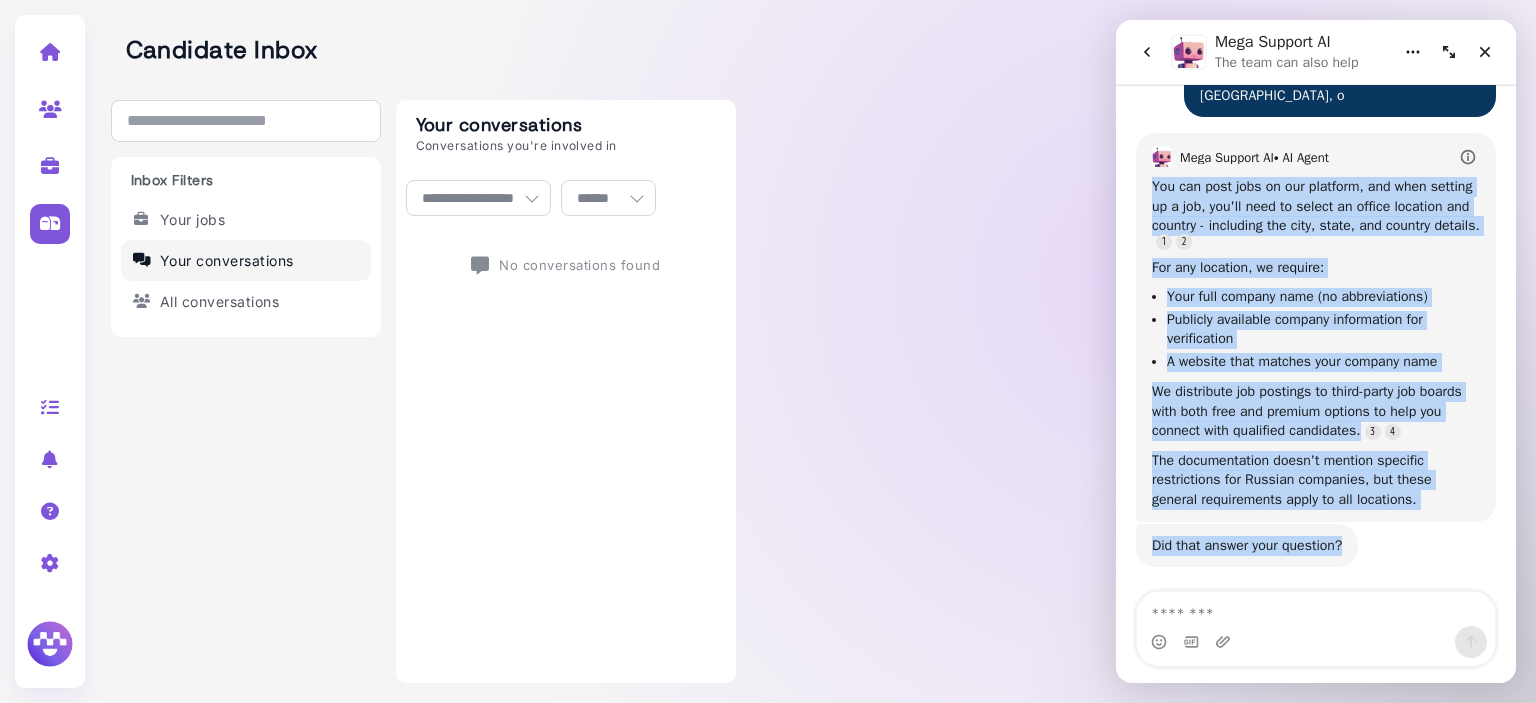 click on "Mega Support AI  • AI Agent Hi there! This is a bot speaking. I’m here to answer your questions, but you’ll always have the option to talk to our team. Mega Support AI  •  3m ago So what brings you here [DATE]? Mega Support AI  •  3m ago Good day! Tell me, do you cooperate with Russian companies? Яна  •  3m ago Mega Support AI  • AI Agent Our platform helps companies expand their reach by distributing job postings to third-party job boards and connecting with qualified candidates globally.  We offer both free and premium job advertising options to help companies attract top talent. However, the specific details about which countries or regions we operate in aren't covered in our current documentation. What type of cooperation are you looking for - are you interested in using our platform for hiring, or are you asking about a different kind of business partnership? Mega Support AI  •  3m ago using  platform for hiring Яна  •  1m ago Mega Support AI  • AI Agent Mega Support AI  •" at bounding box center [1316, -236] 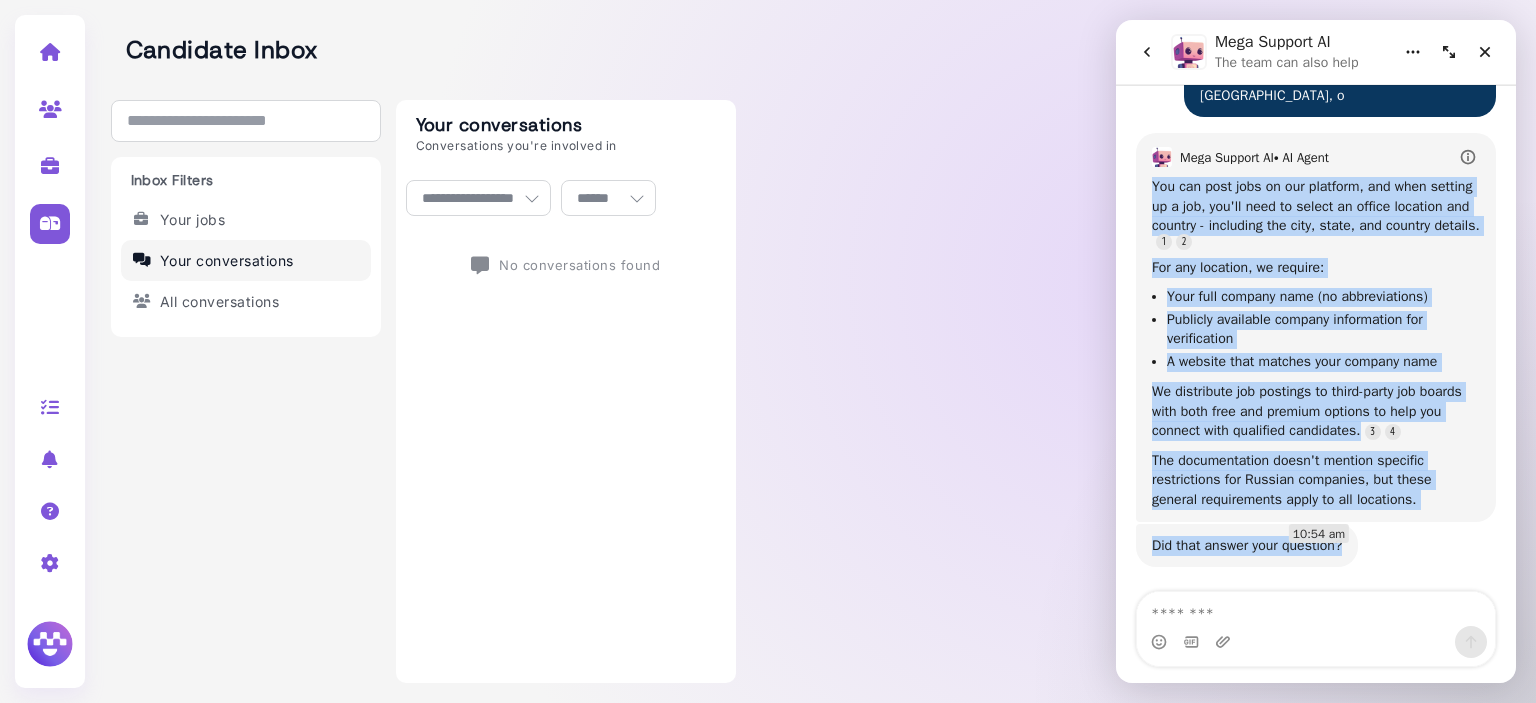 copy on "You can post jobs on our platform, and when setting up a job, you'll need to select an office location and country - including the city, state, and country details. For any location, we require: Your full company name (no abbreviations) Publicly available company information for verification A website that matches your company name We distribute job postings to third-party job boards with both free and premium options to help you connect with qualified candidates. The documentation doesn't mention specific restrictions for Russian companies, but these general requirements apply to all locations. Mega Support AI  •  Just now Did that answer your question?" 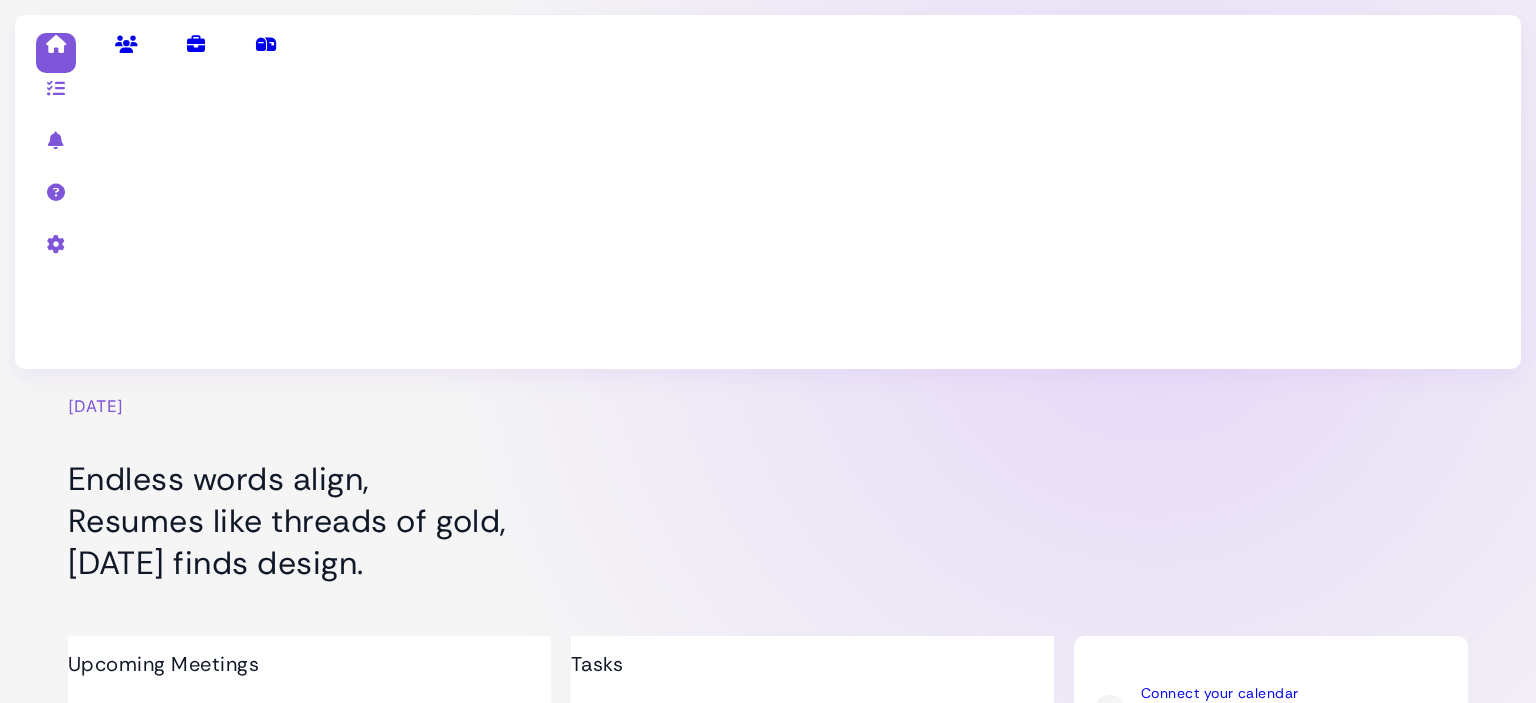 scroll, scrollTop: 0, scrollLeft: 0, axis: both 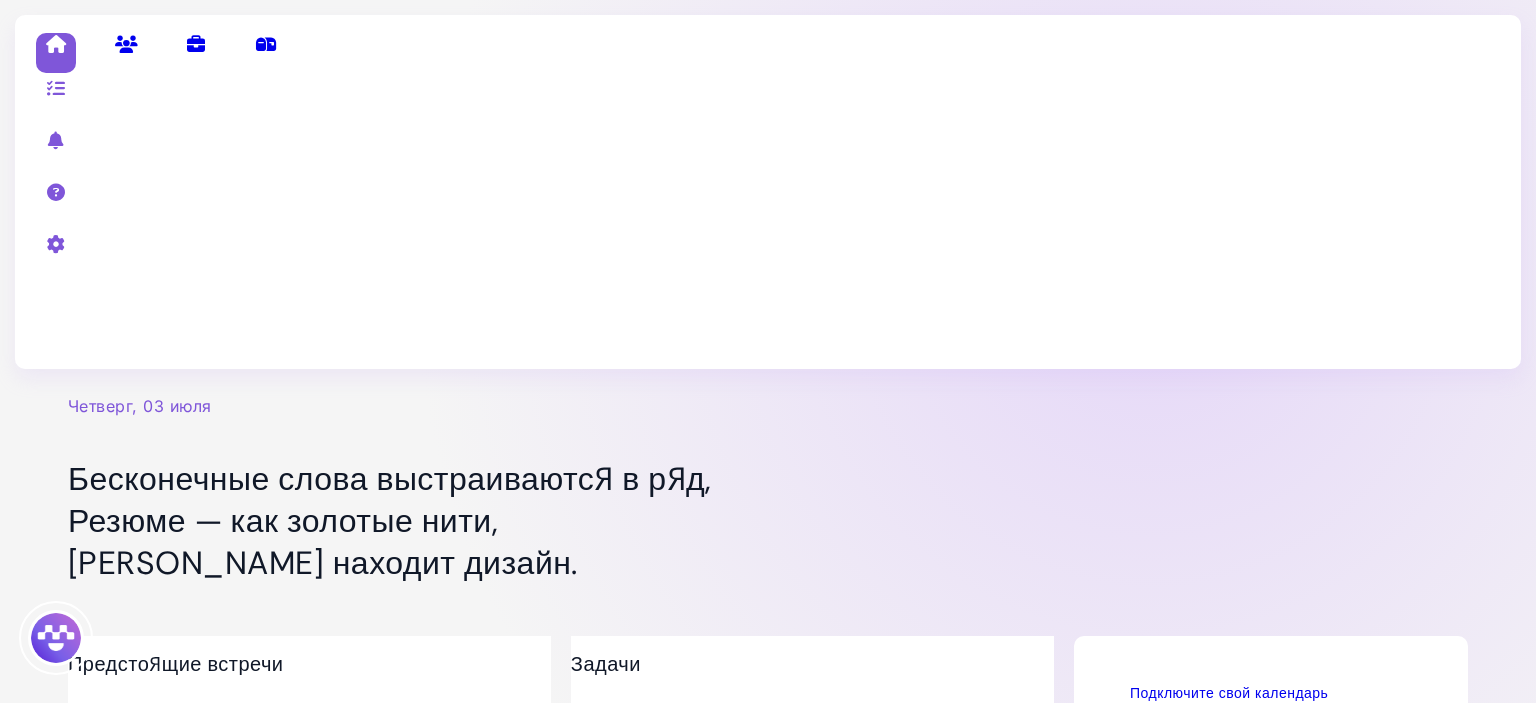 click on "Четверг, 03 июля" at bounding box center (561, 406) 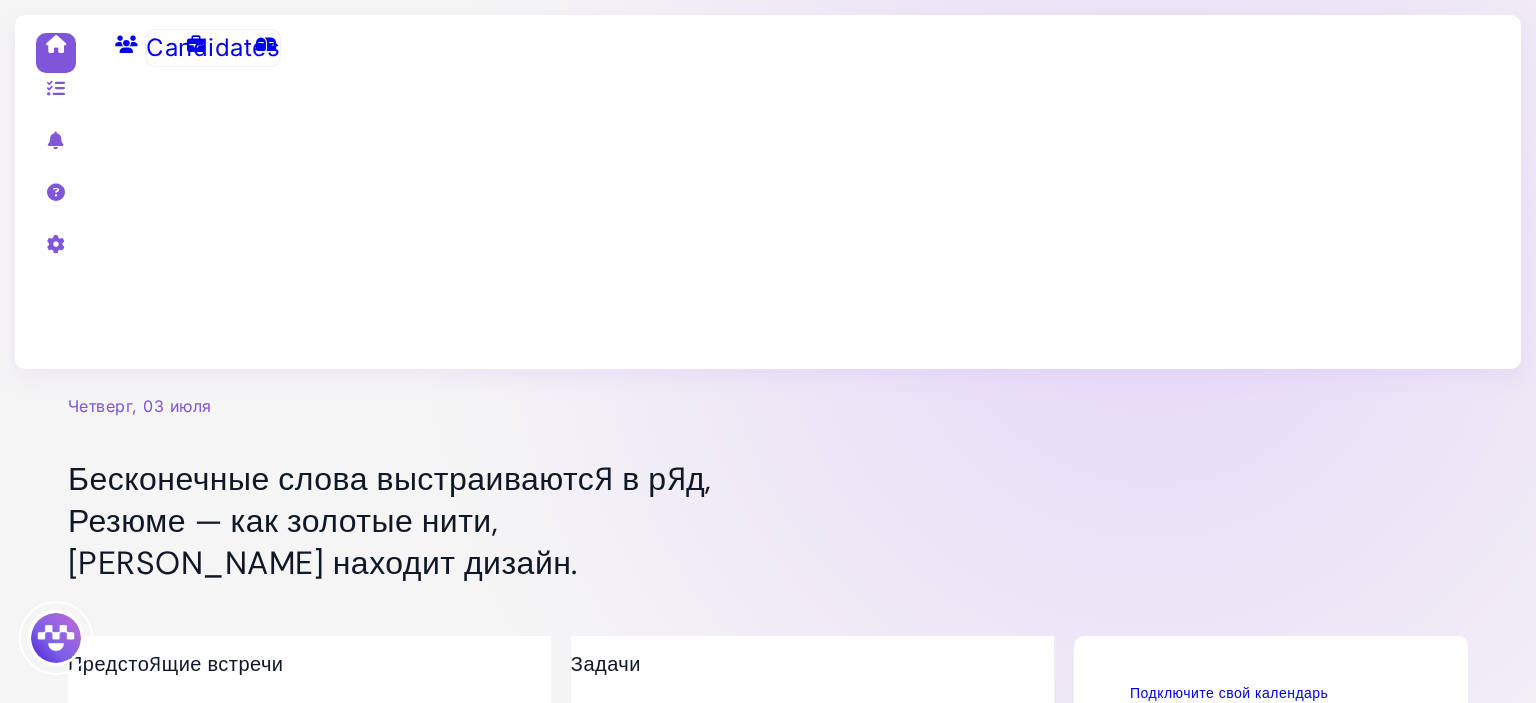 click at bounding box center (126, 44) 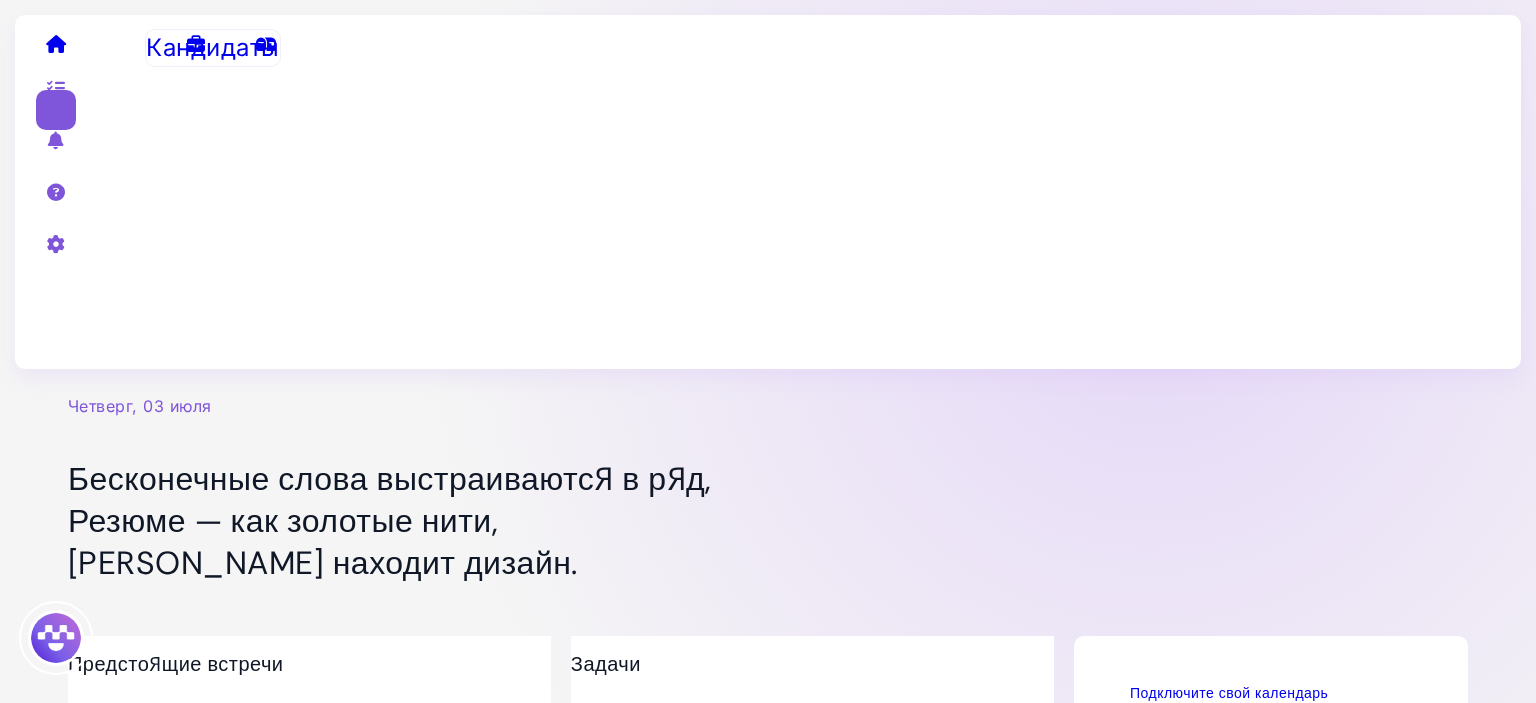 select on "**********" 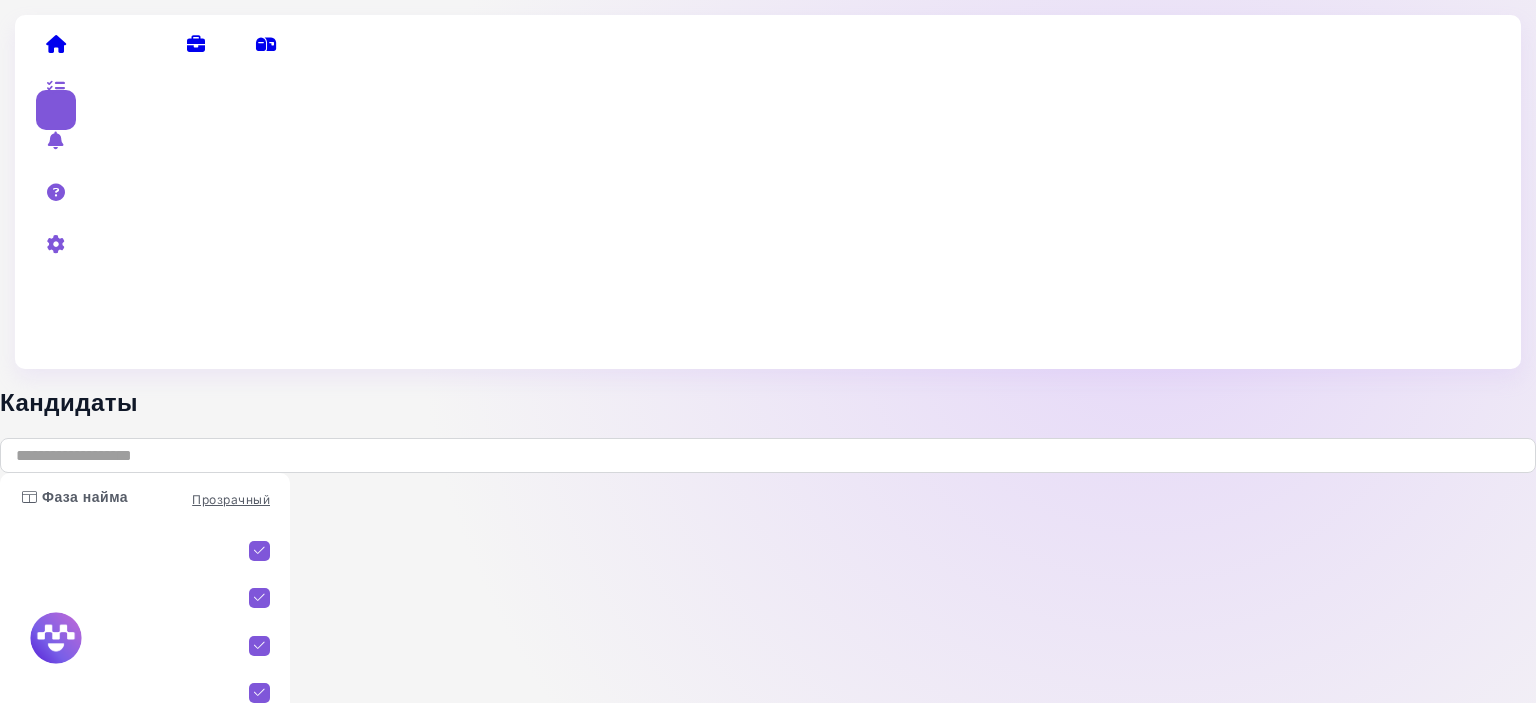 click at bounding box center [56, 638] 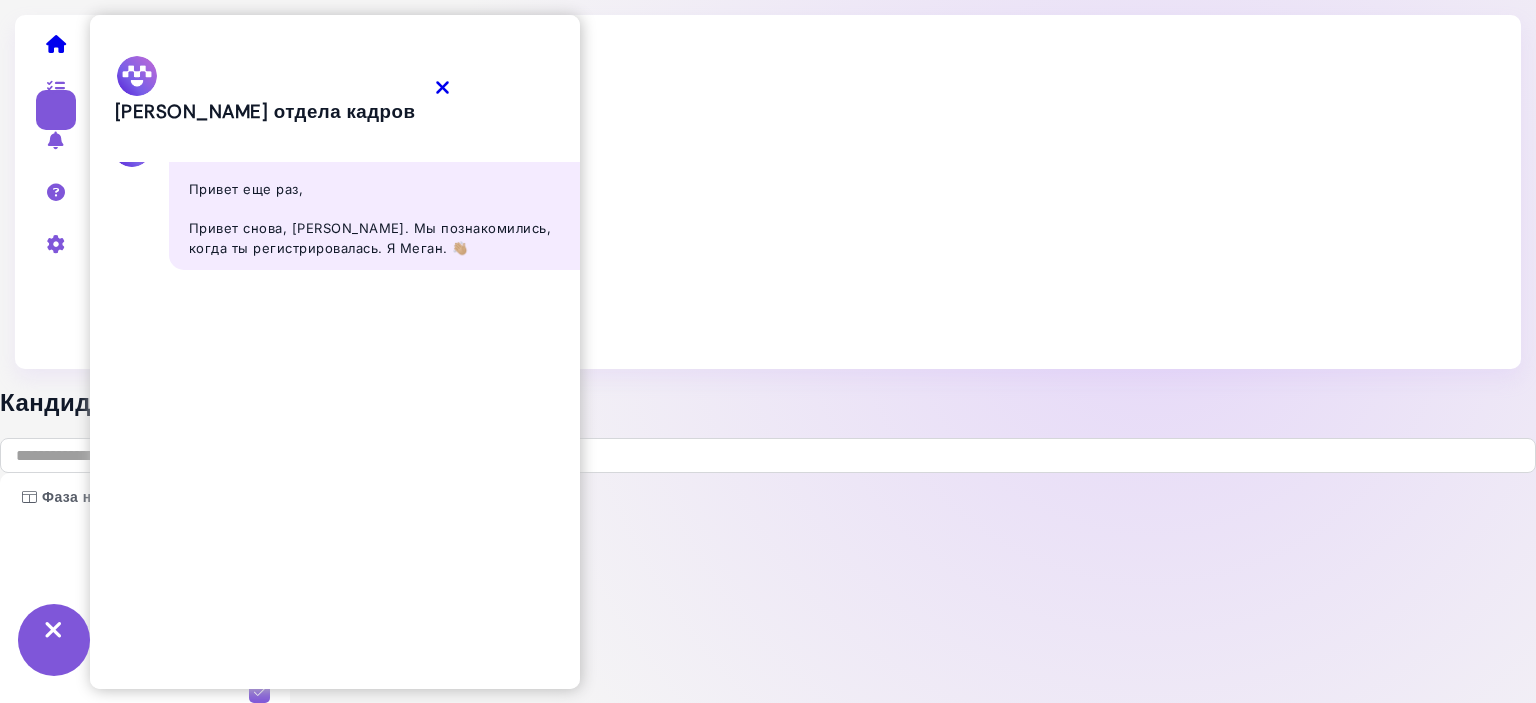 click on "Начните свой первый разговор" at bounding box center [298, 649] 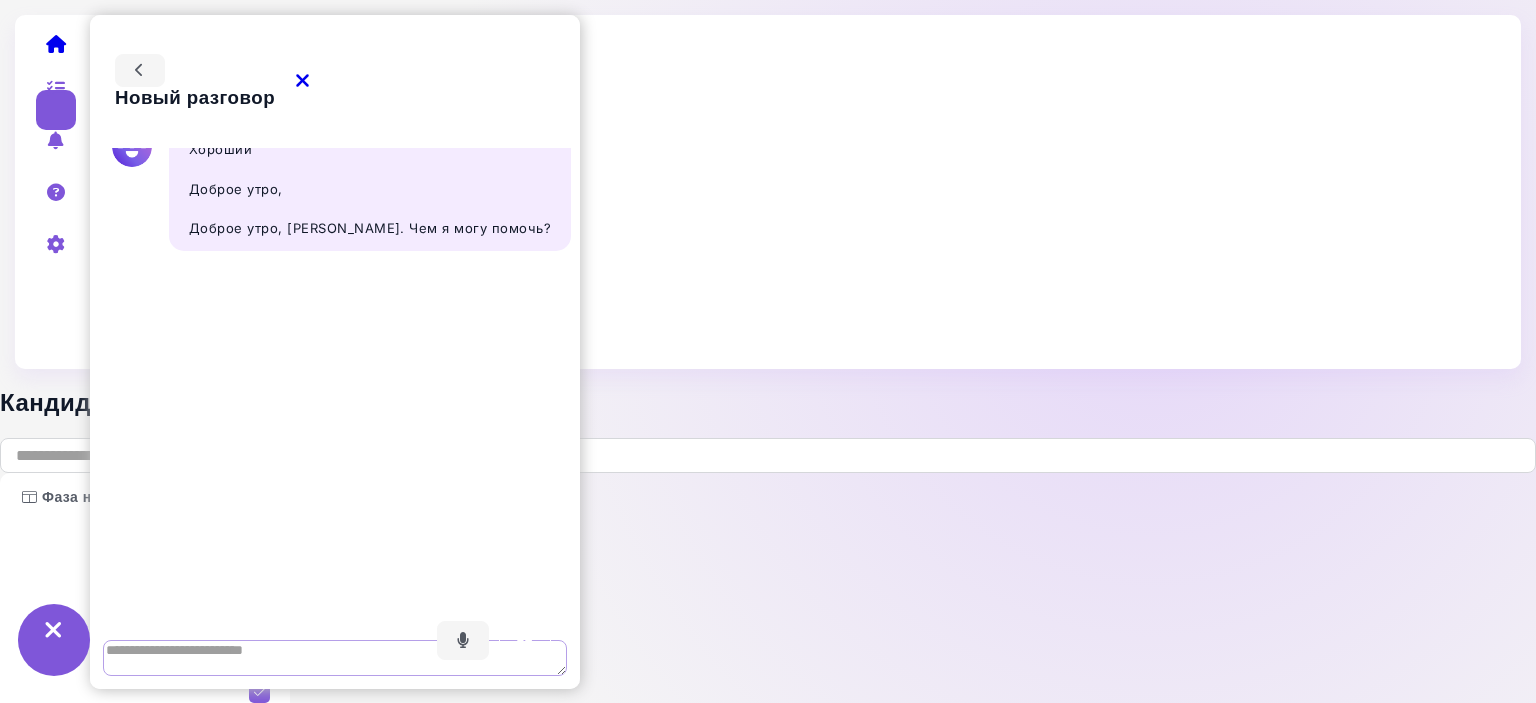 click at bounding box center [335, 658] 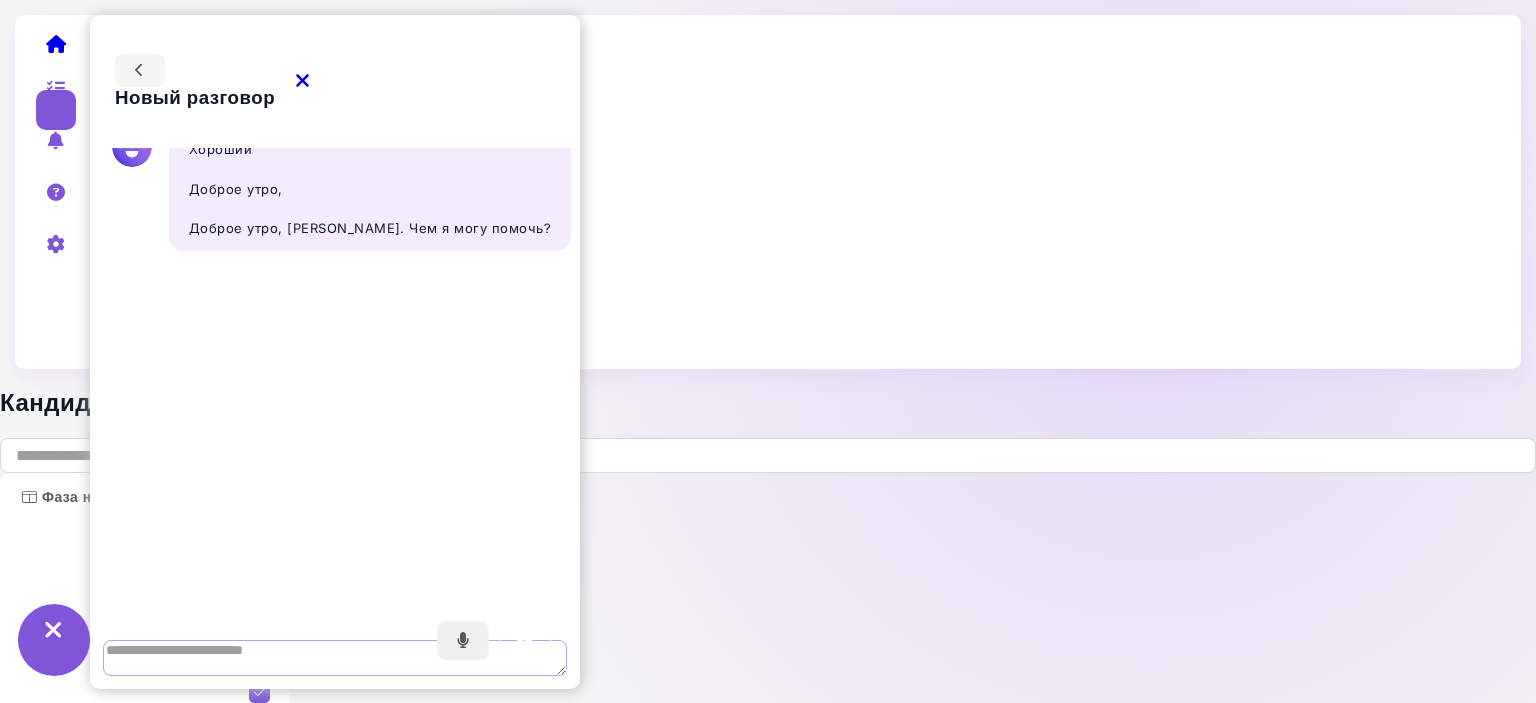 paste on "**********" 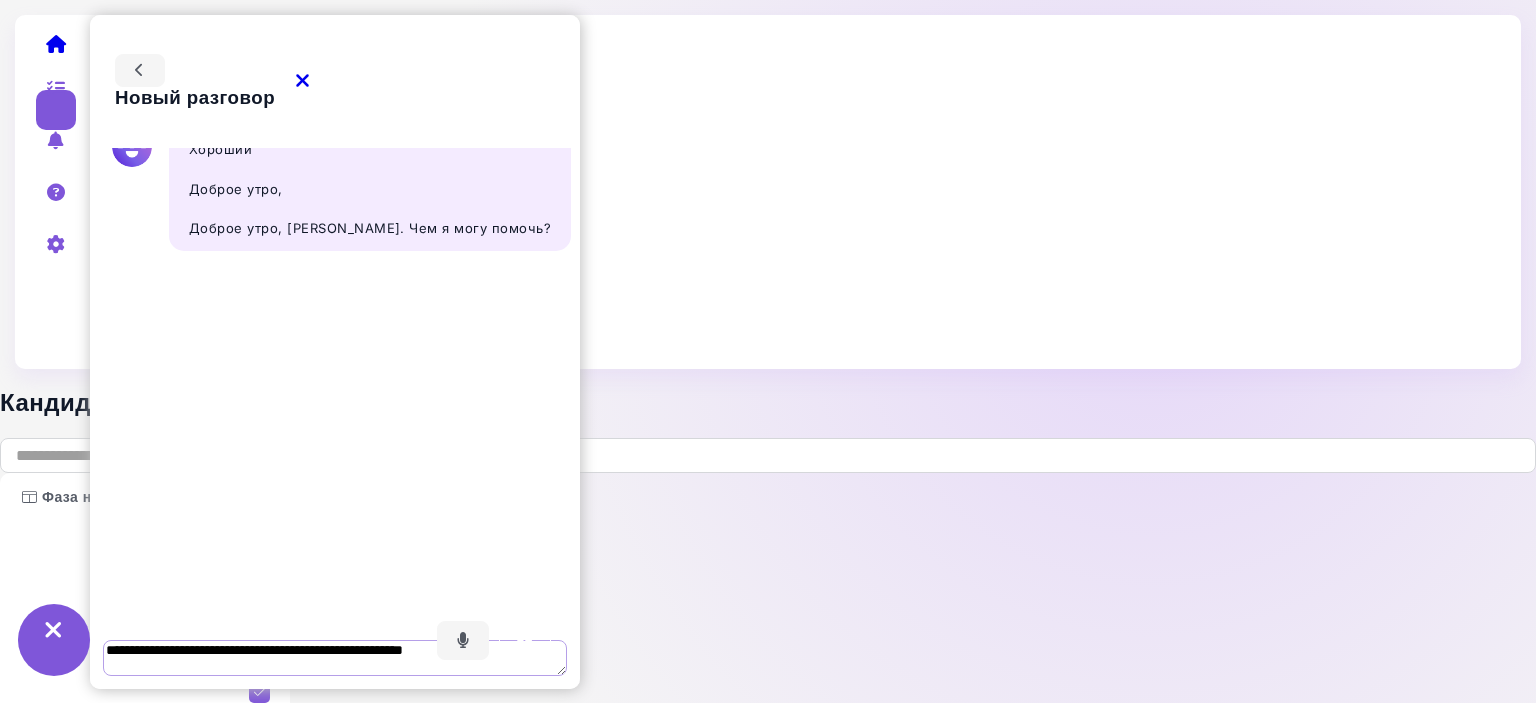 type on "**********" 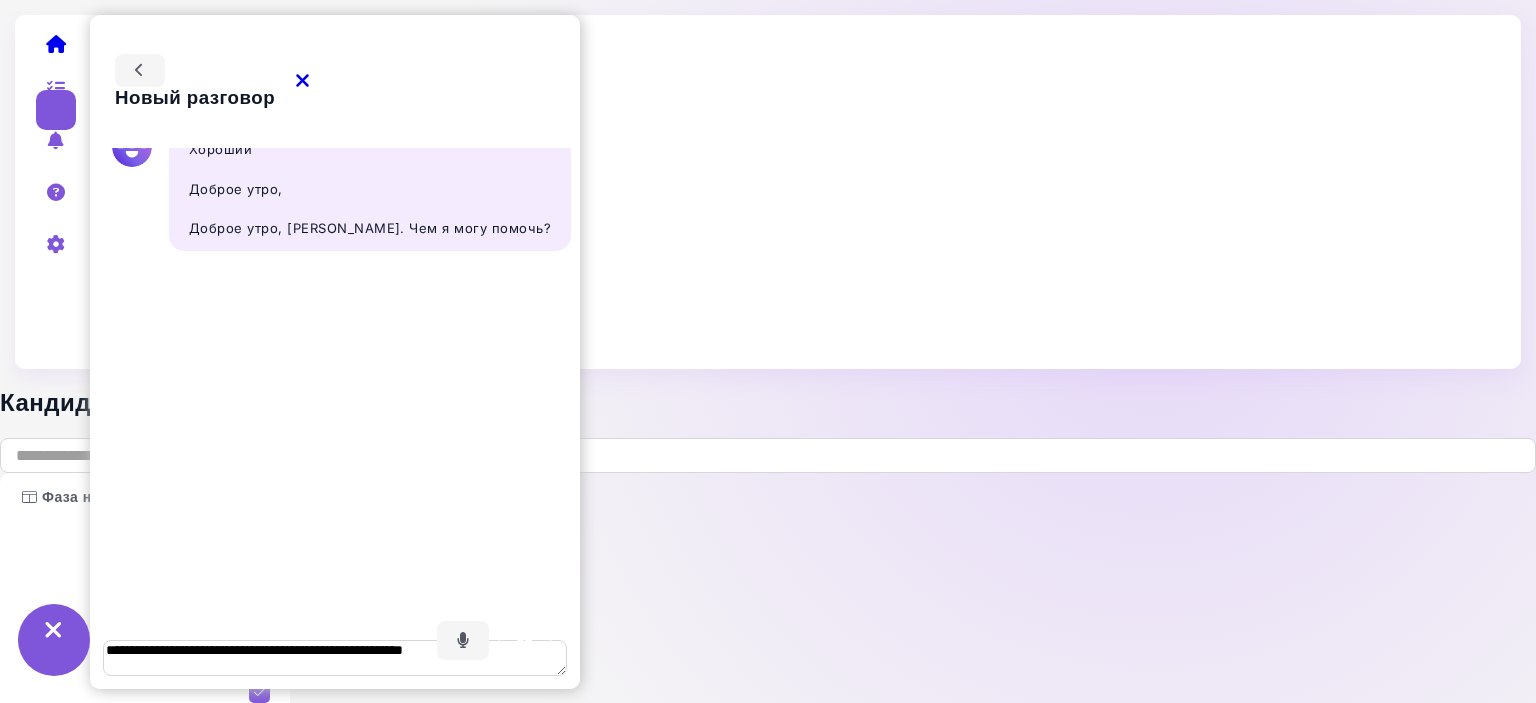 click at bounding box center (525, 640) 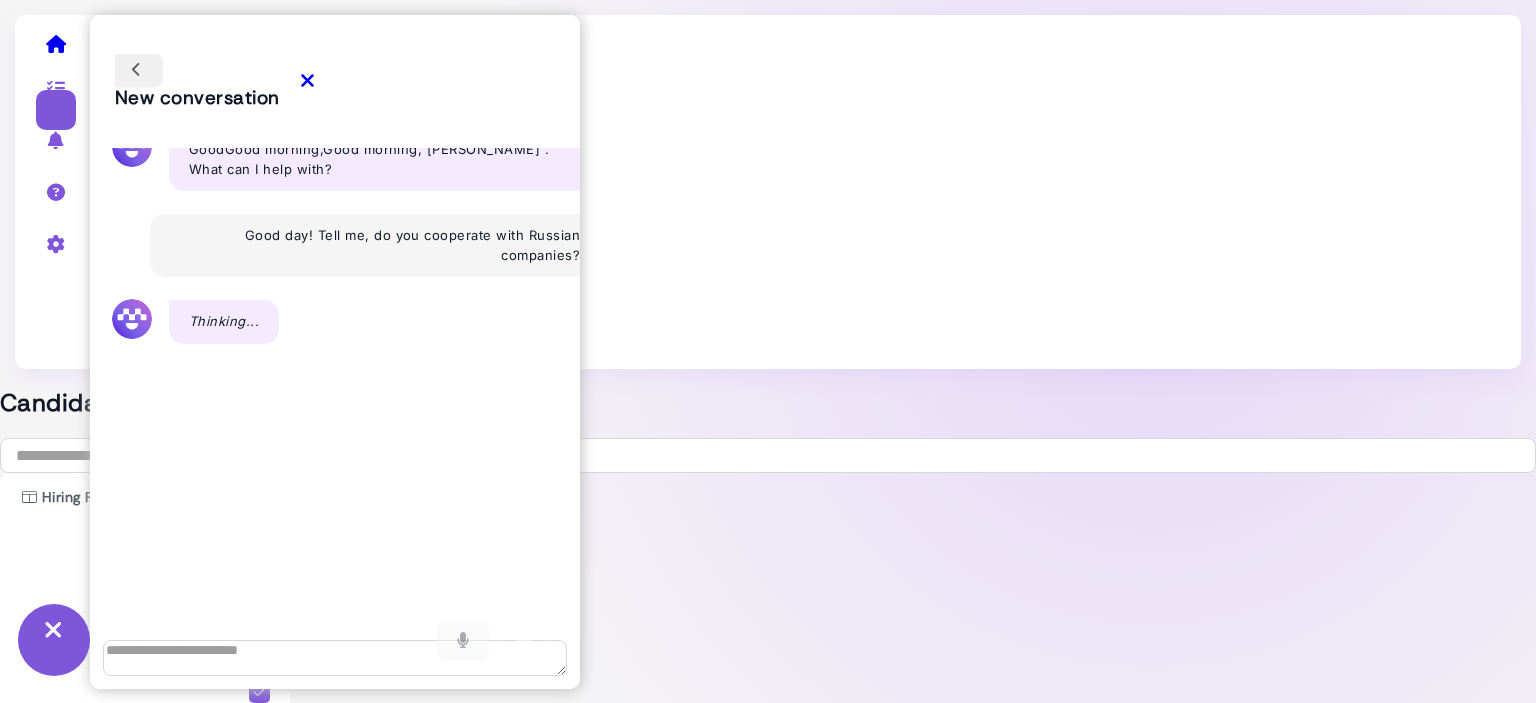 click at bounding box center [137, 70] 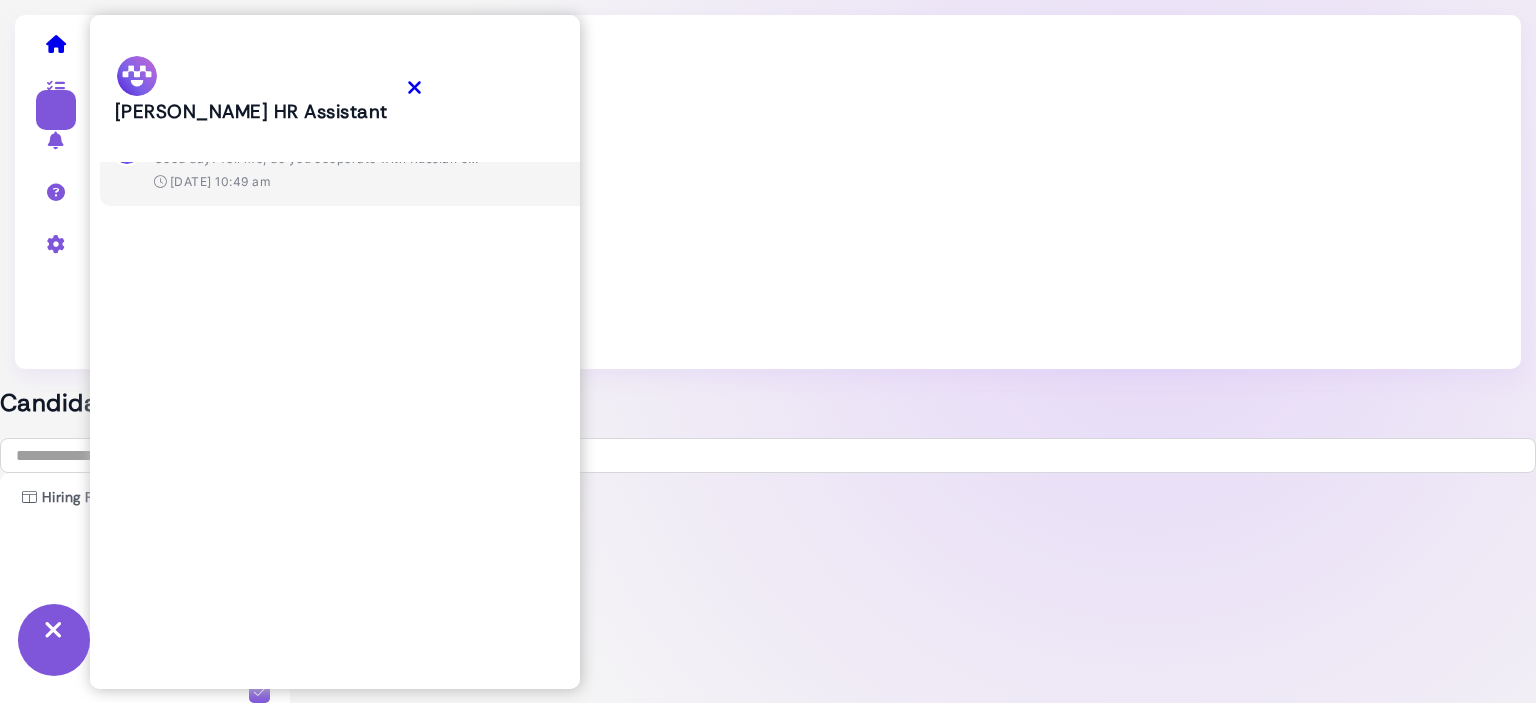 click on "Inquiry About International Company Collaborations" at bounding box center (319, 137) 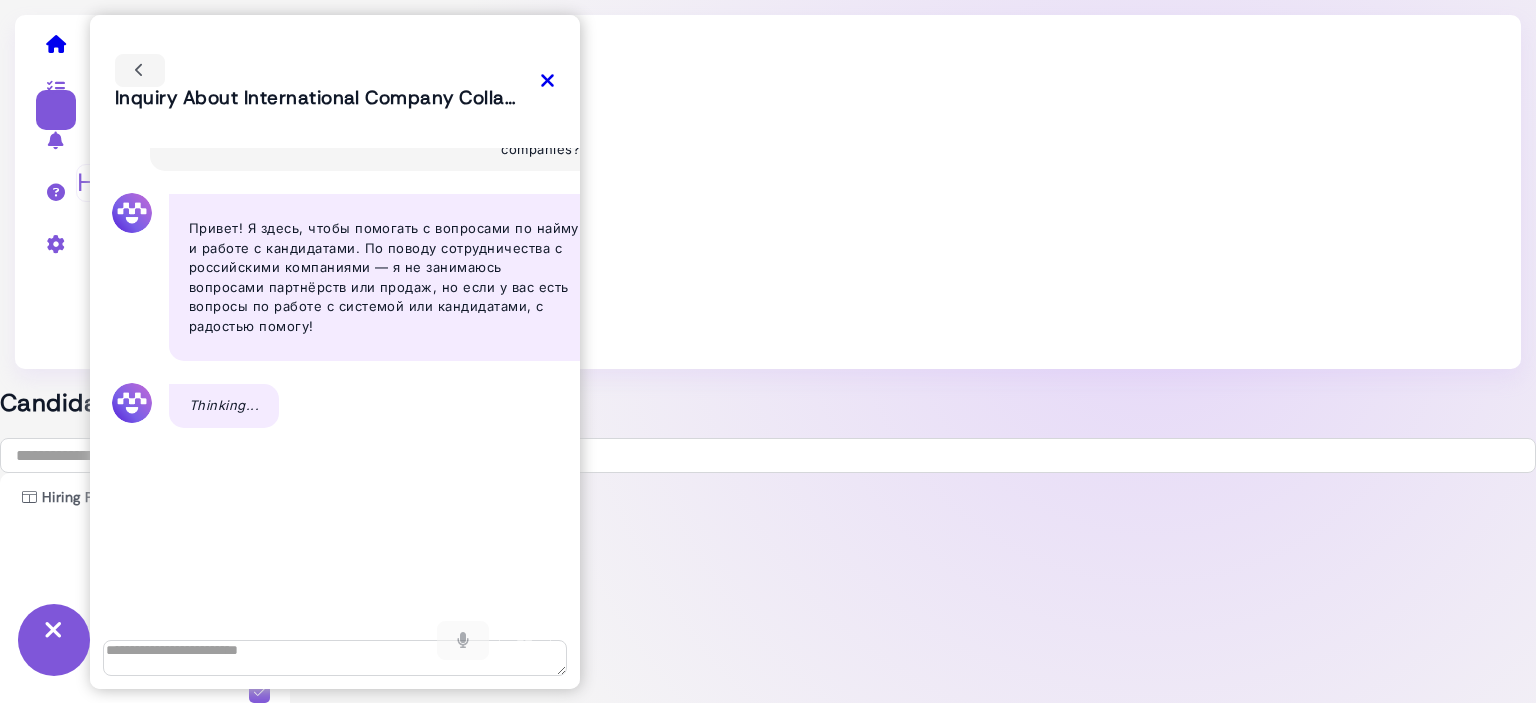 click at bounding box center (56, 192) 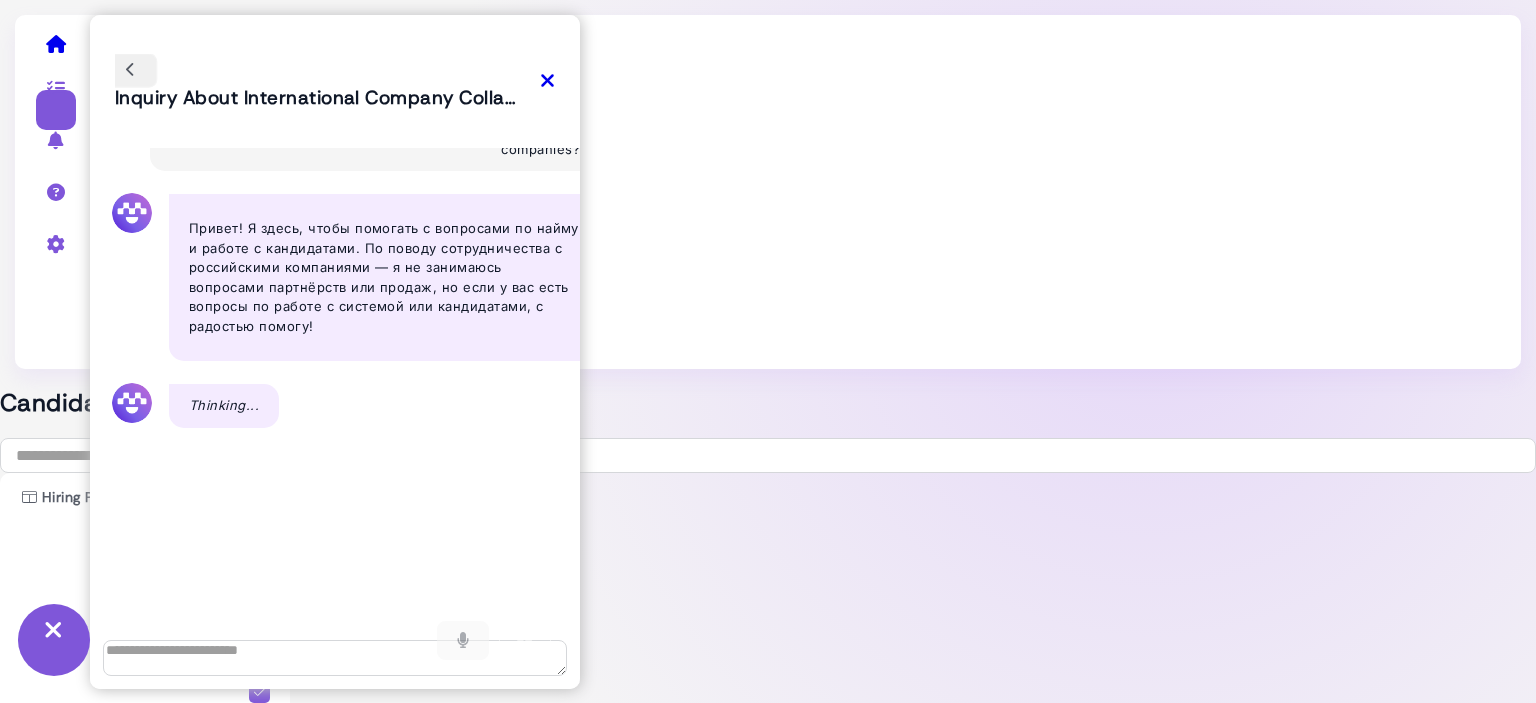 click at bounding box center (131, 70) 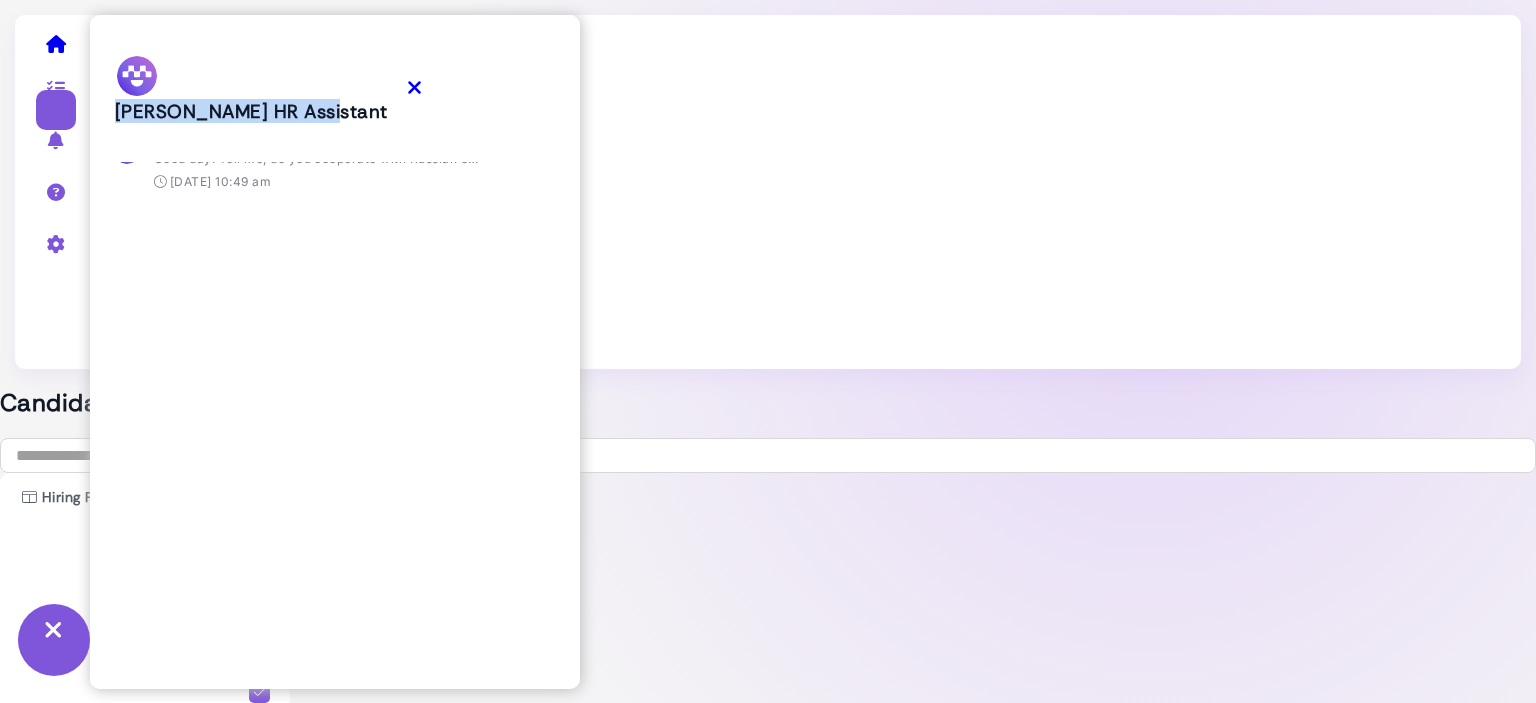 drag, startPoint x: 260, startPoint y: 32, endPoint x: 260, endPoint y: 57, distance: 25 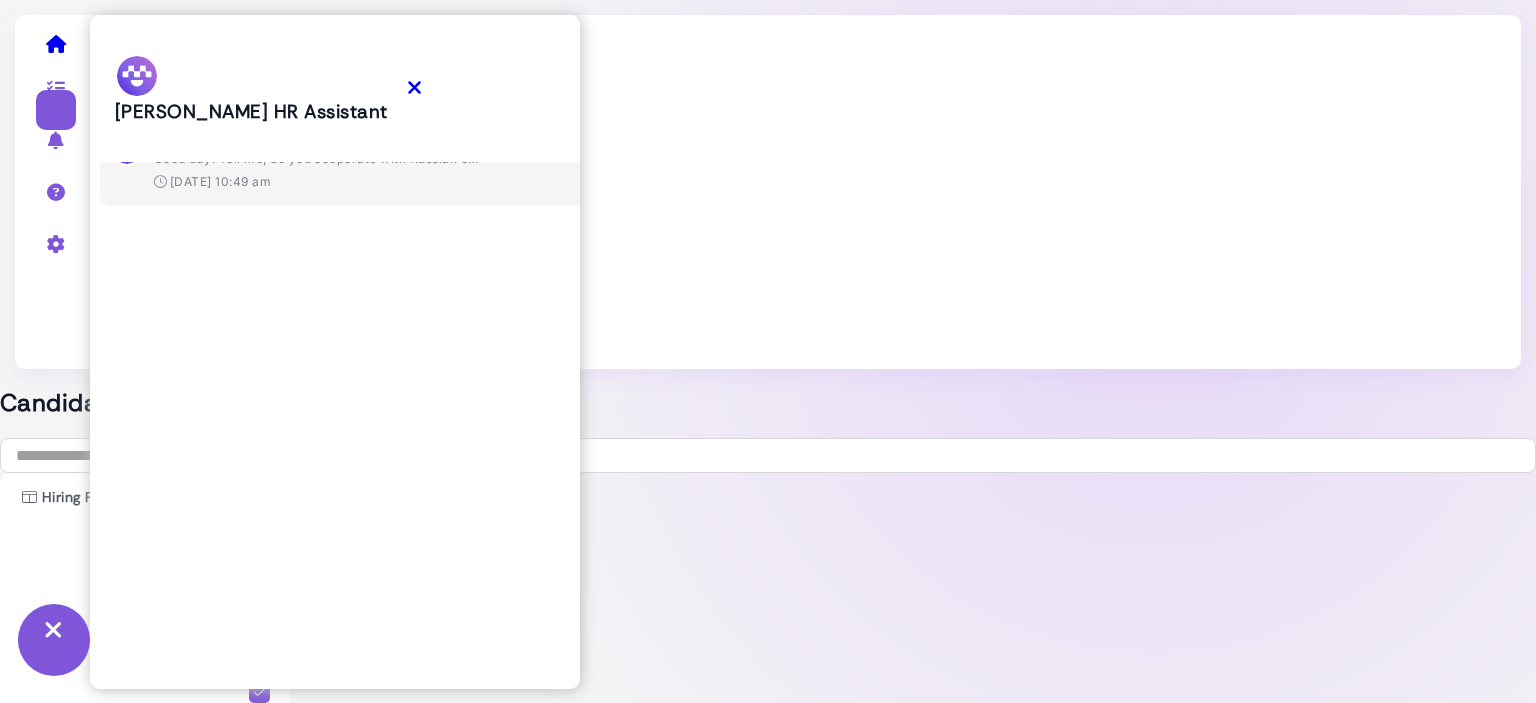 click on "Jul 3 @ 10:49 am" at bounding box center (355, 182) 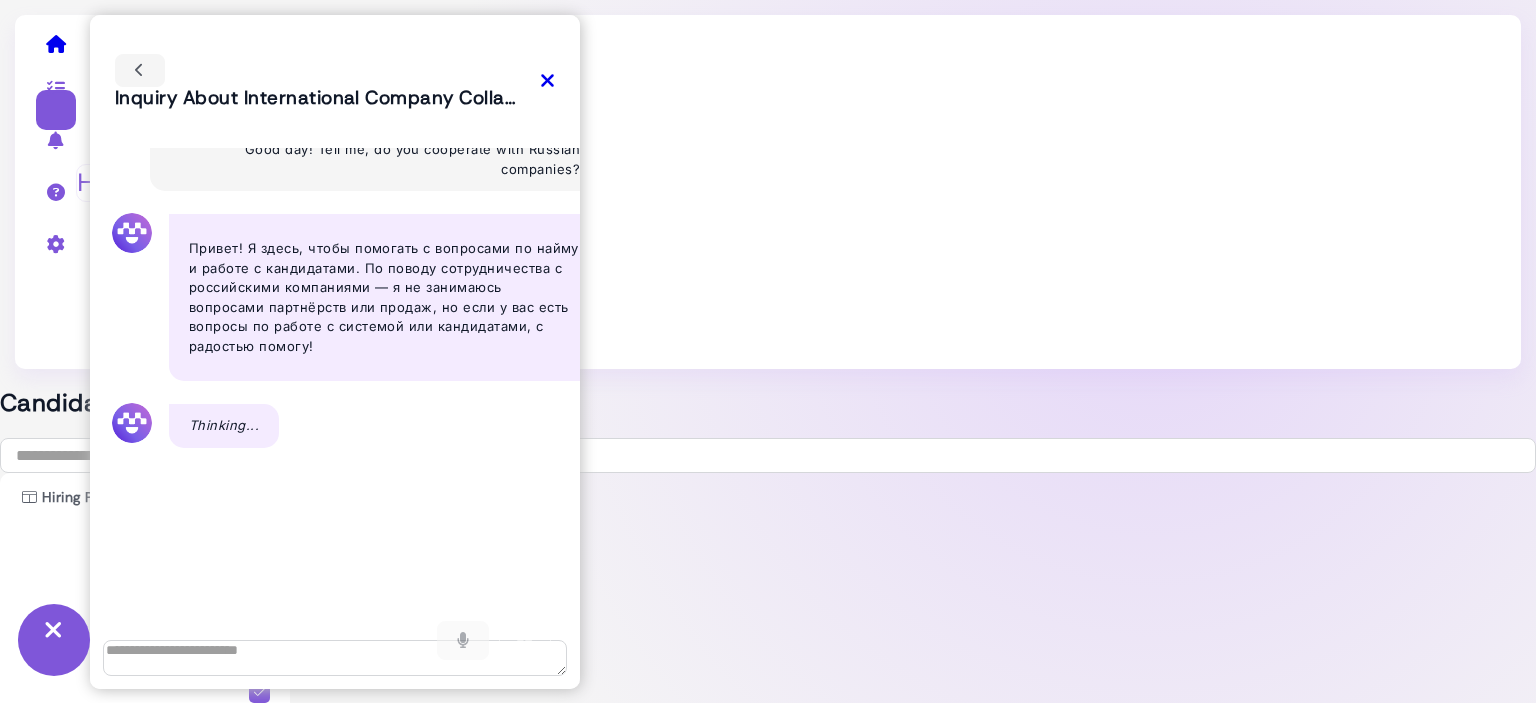 click at bounding box center (56, 192) 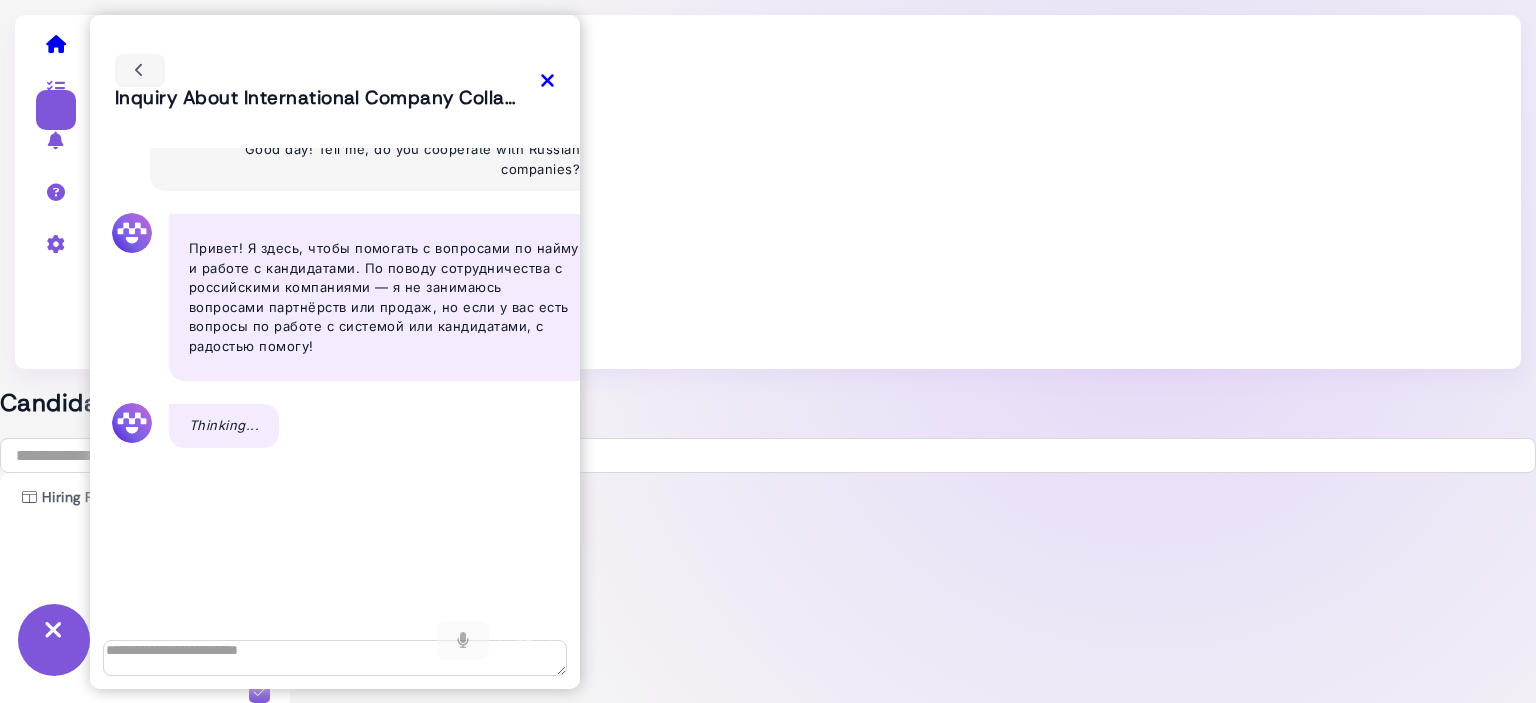 click at bounding box center (54, 640) 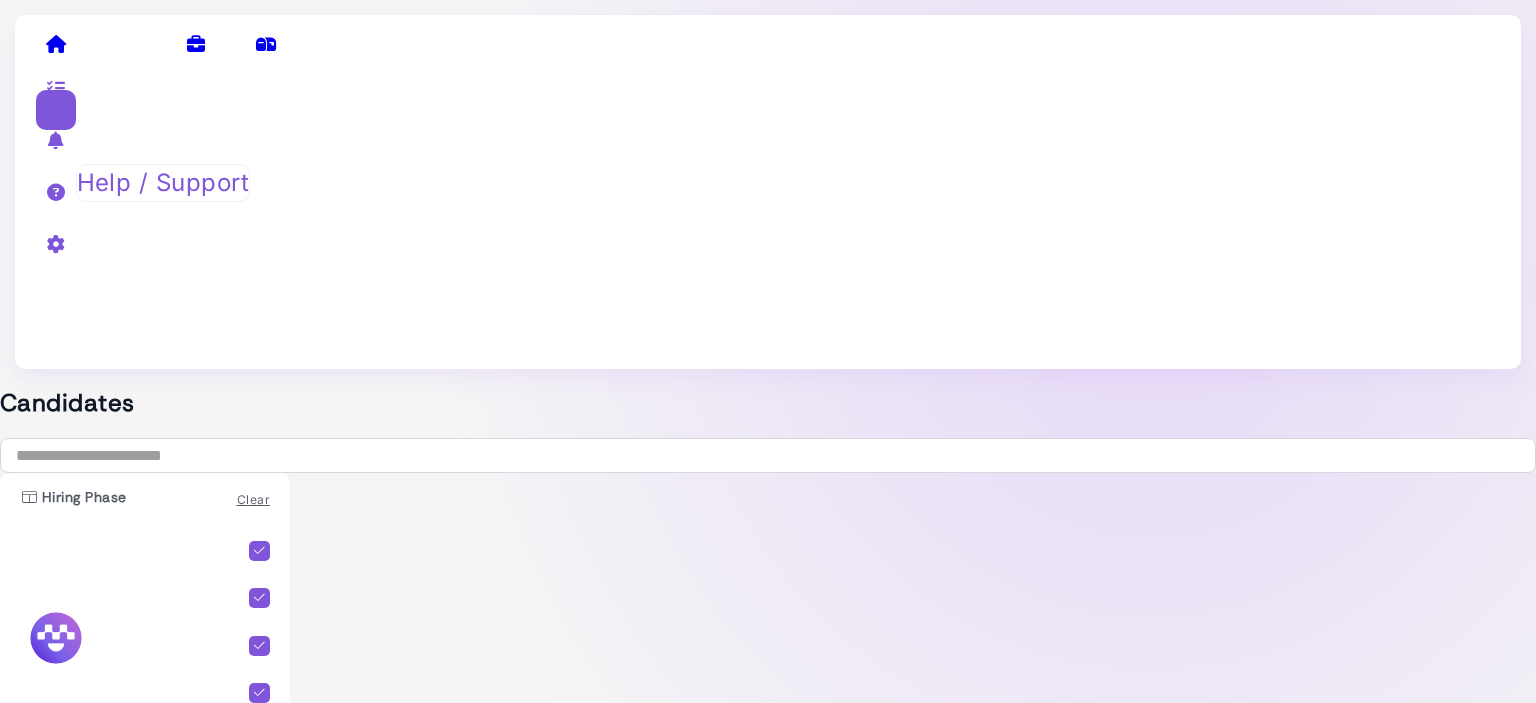 click at bounding box center (56, 192) 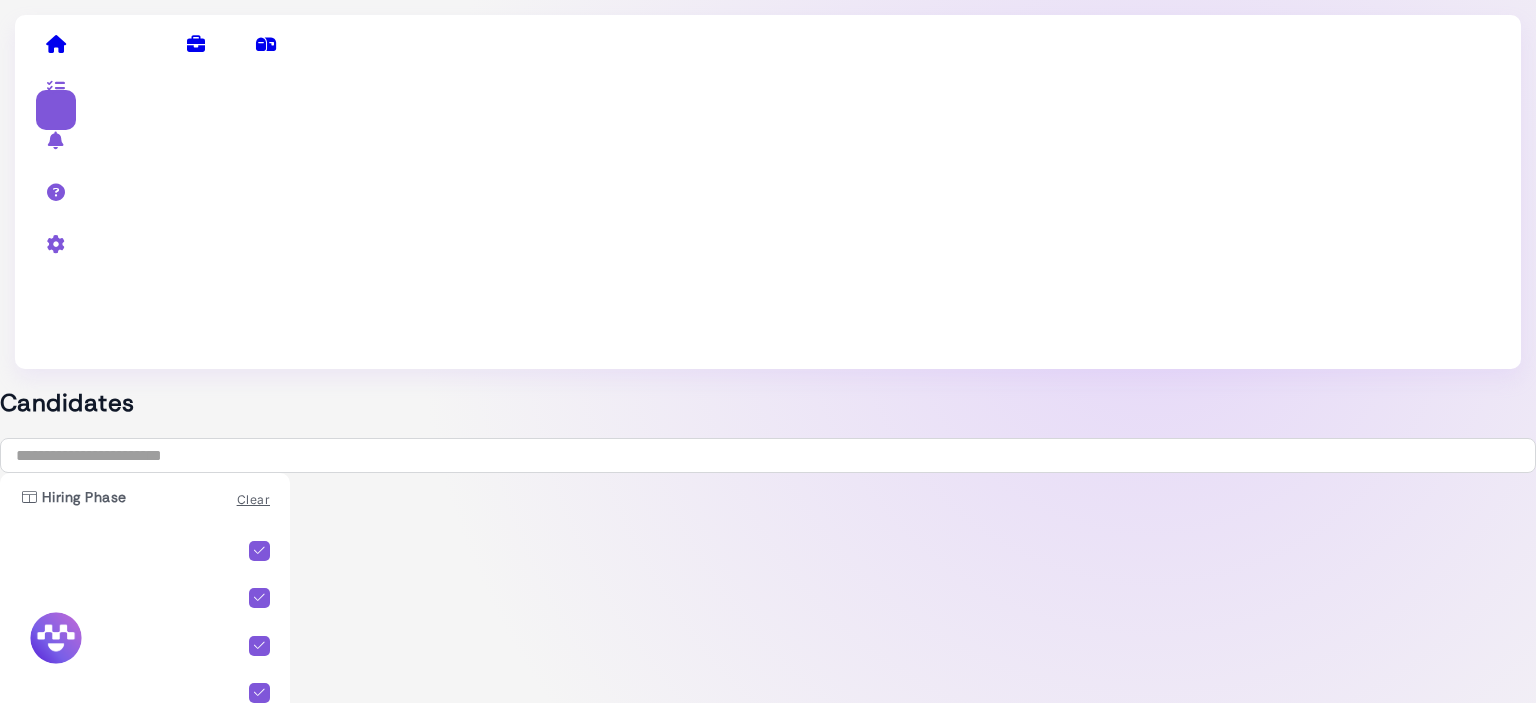 click on "Chat with Support" at bounding box center [208, 1411] 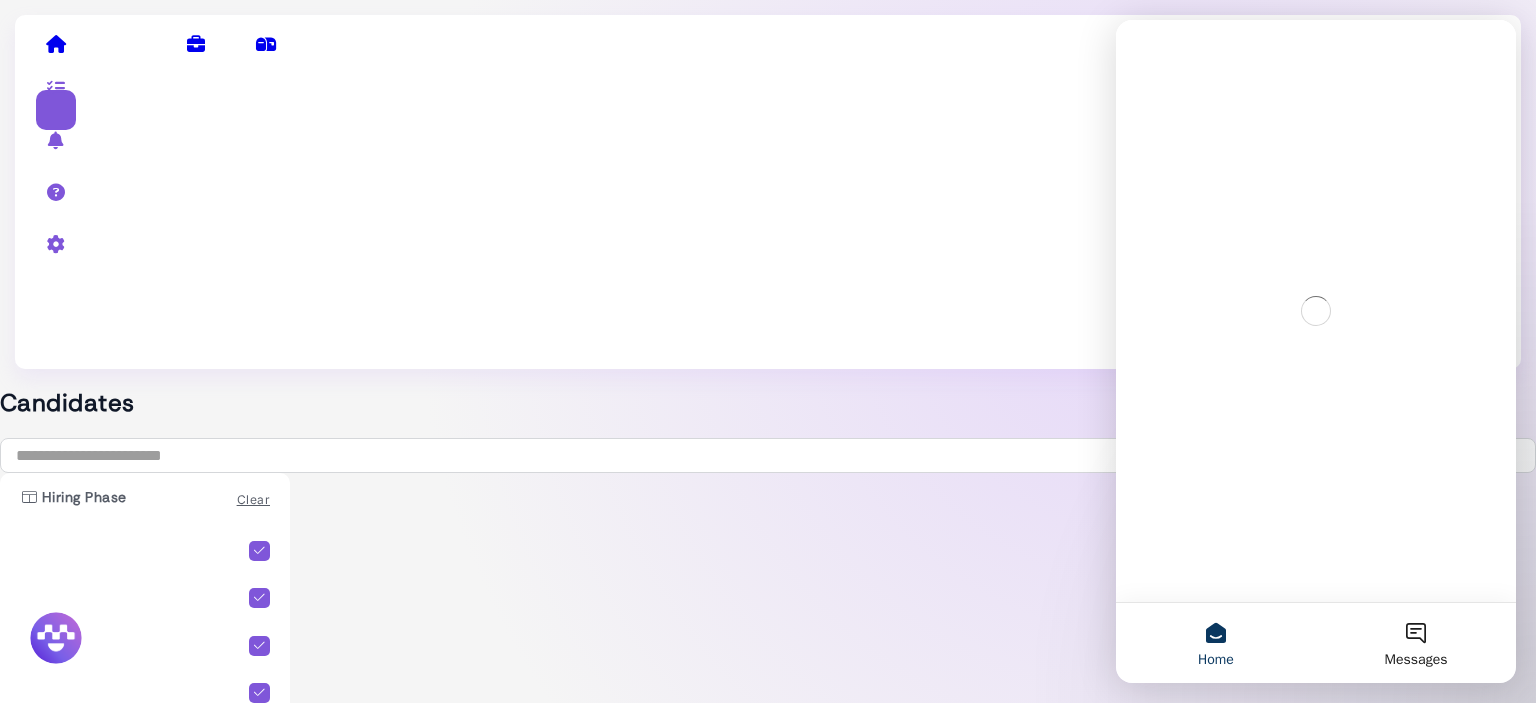scroll, scrollTop: 0, scrollLeft: 0, axis: both 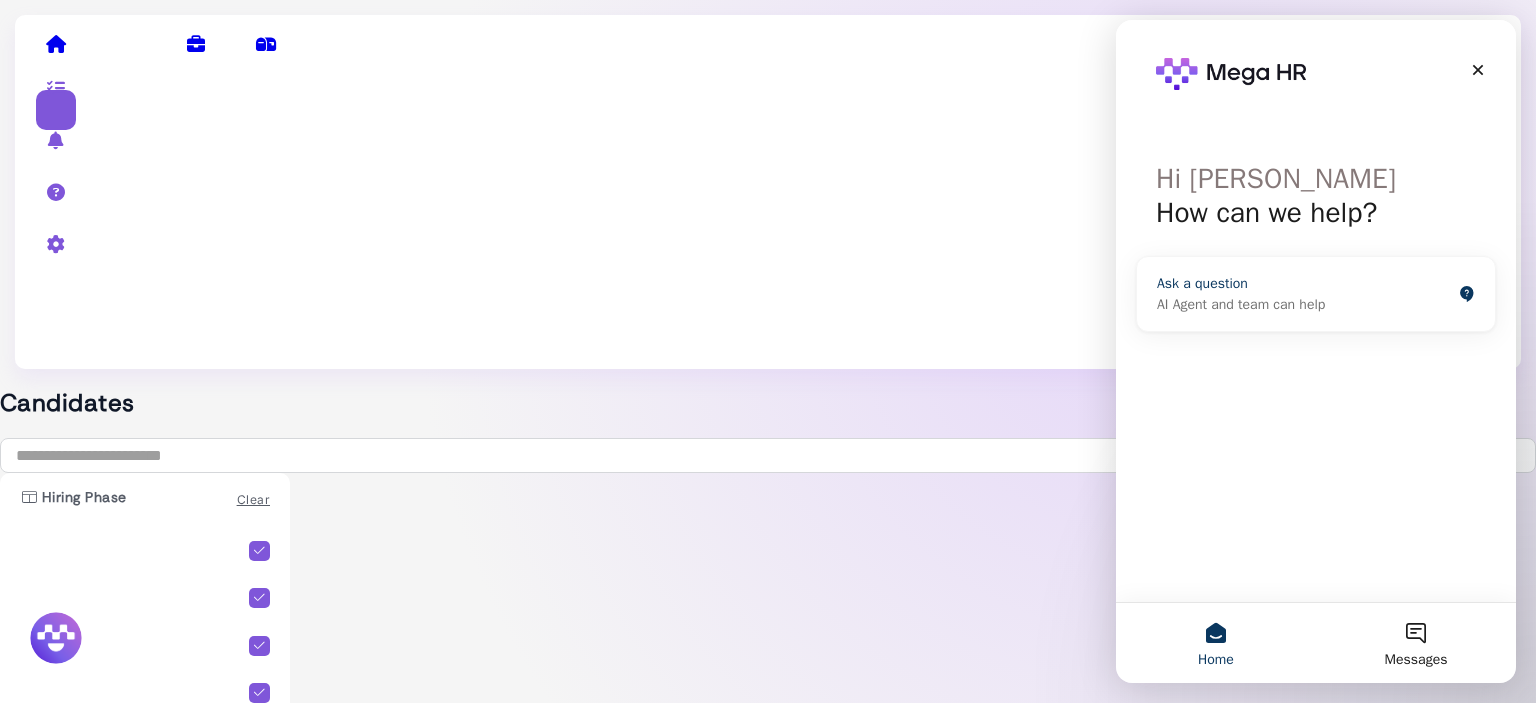 click on "AI Agent and team can help" at bounding box center (1304, 304) 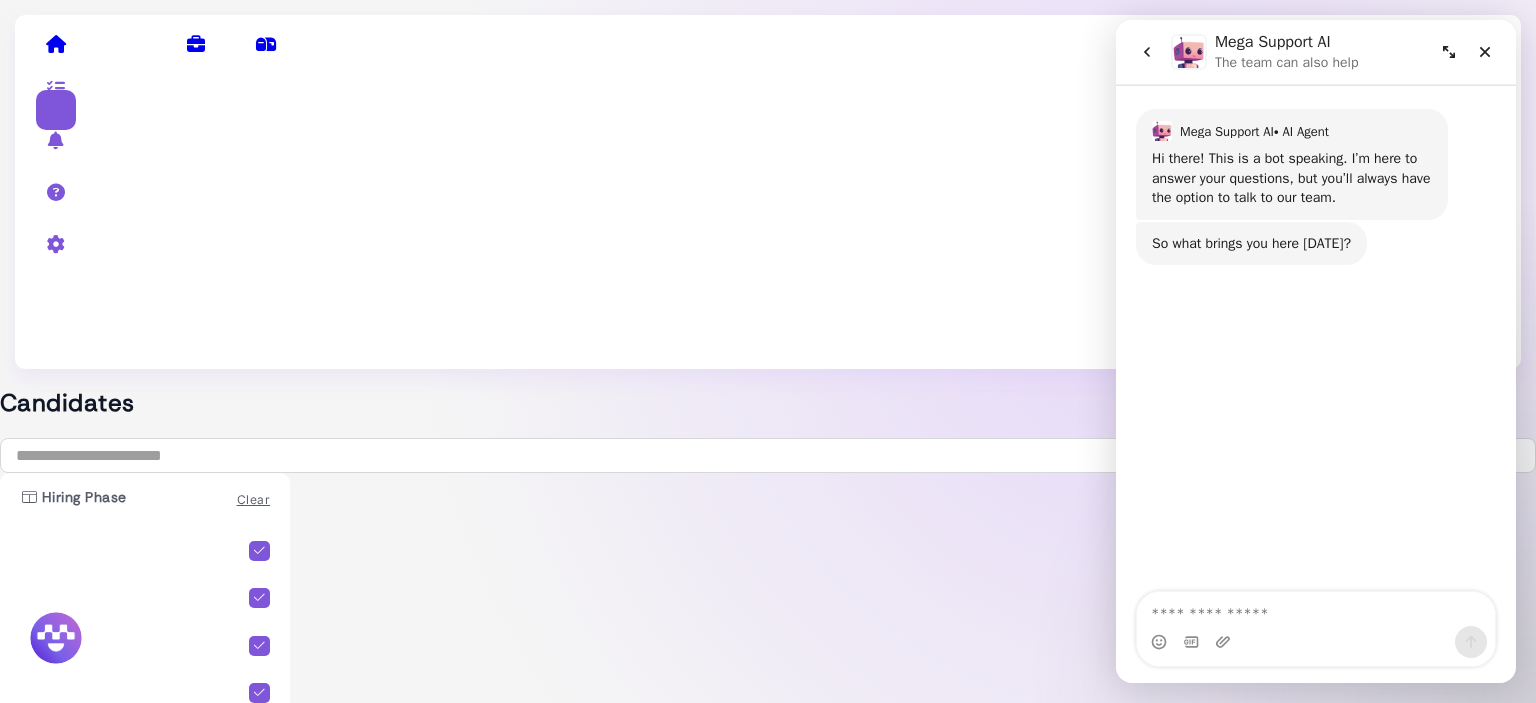 click at bounding box center (1316, 609) 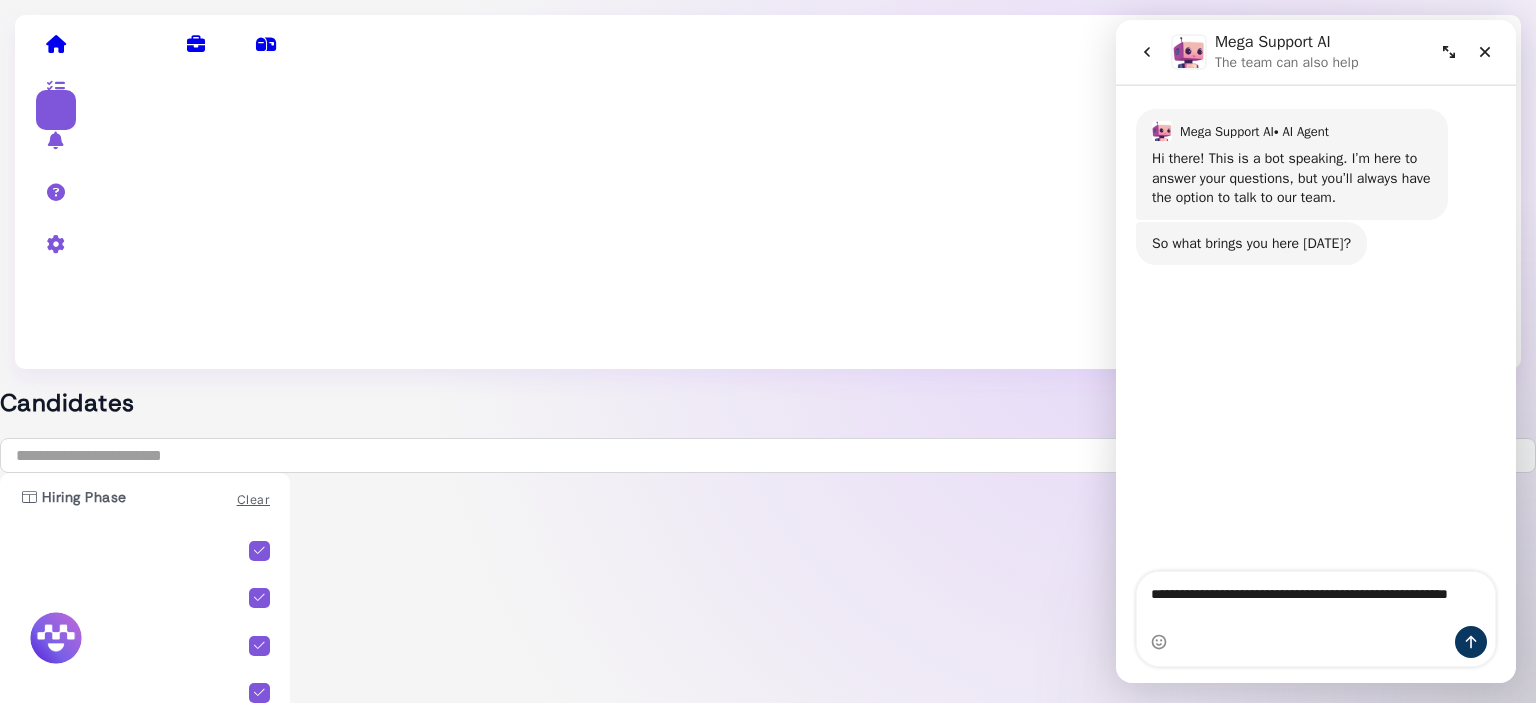 type on "**********" 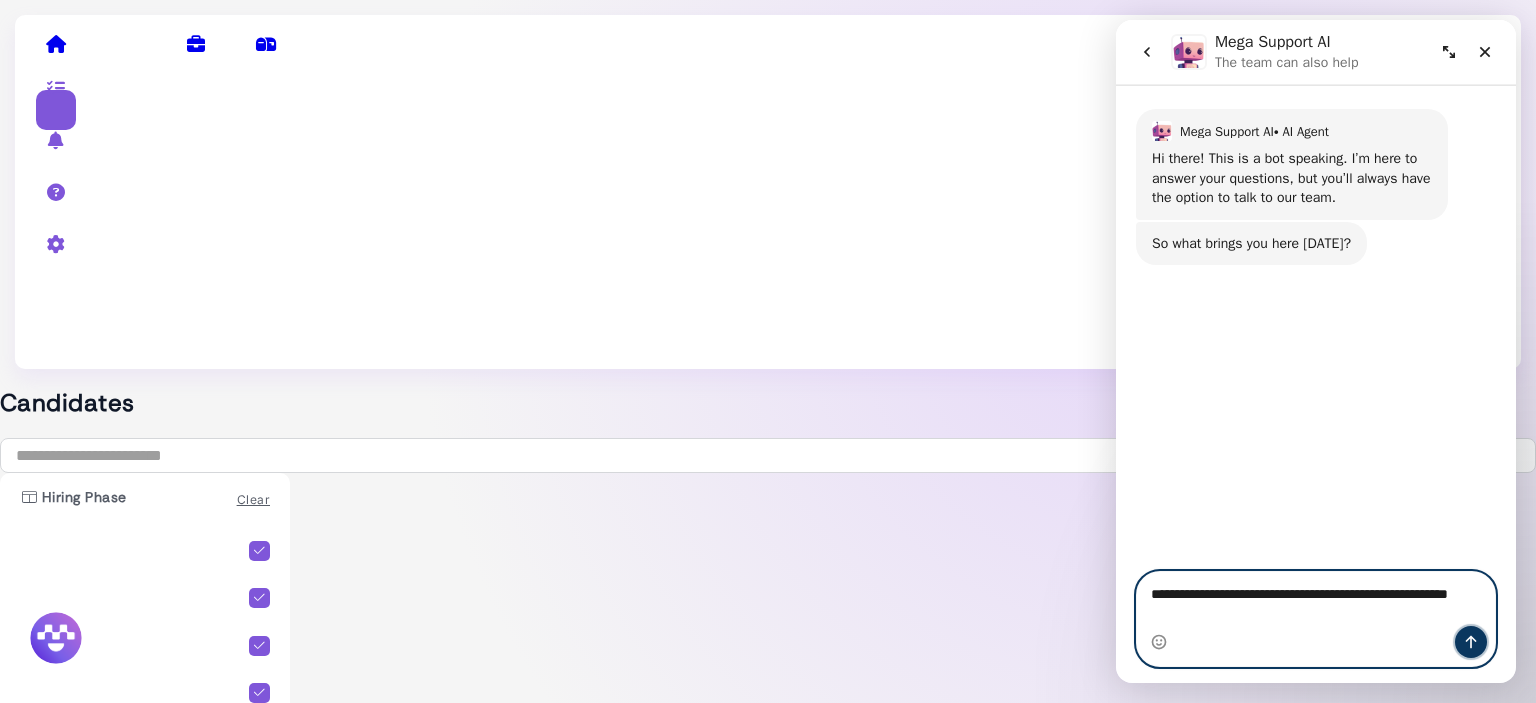 click at bounding box center (1471, 642) 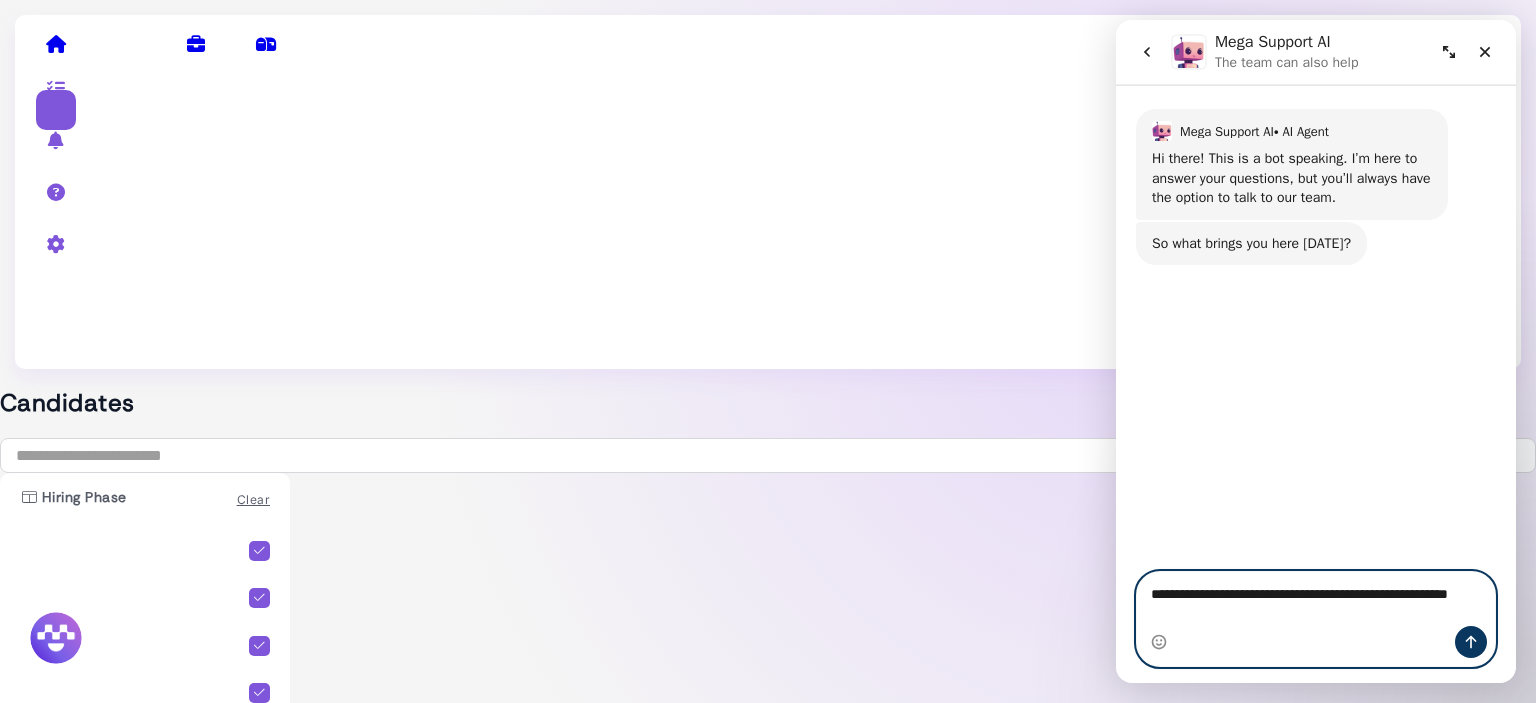 type 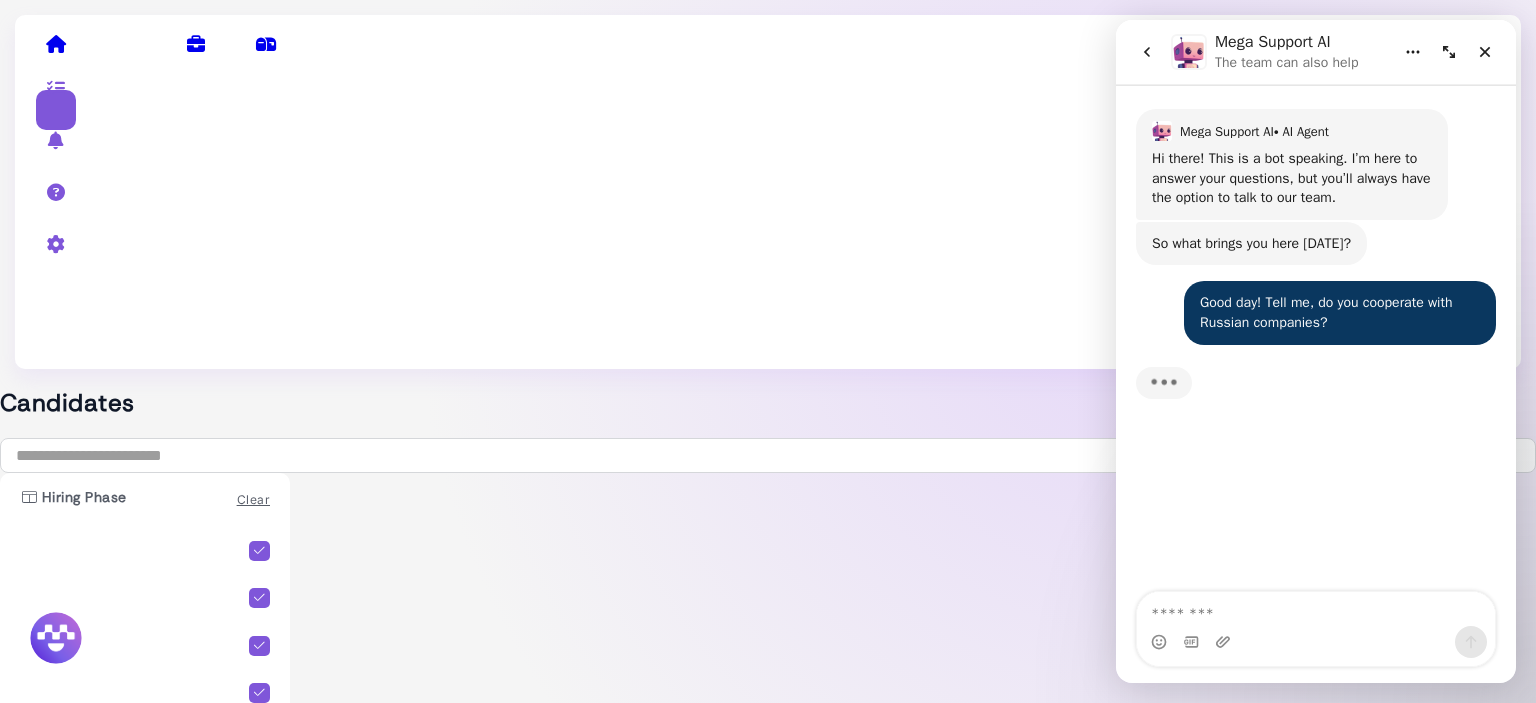 scroll, scrollTop: 2, scrollLeft: 0, axis: vertical 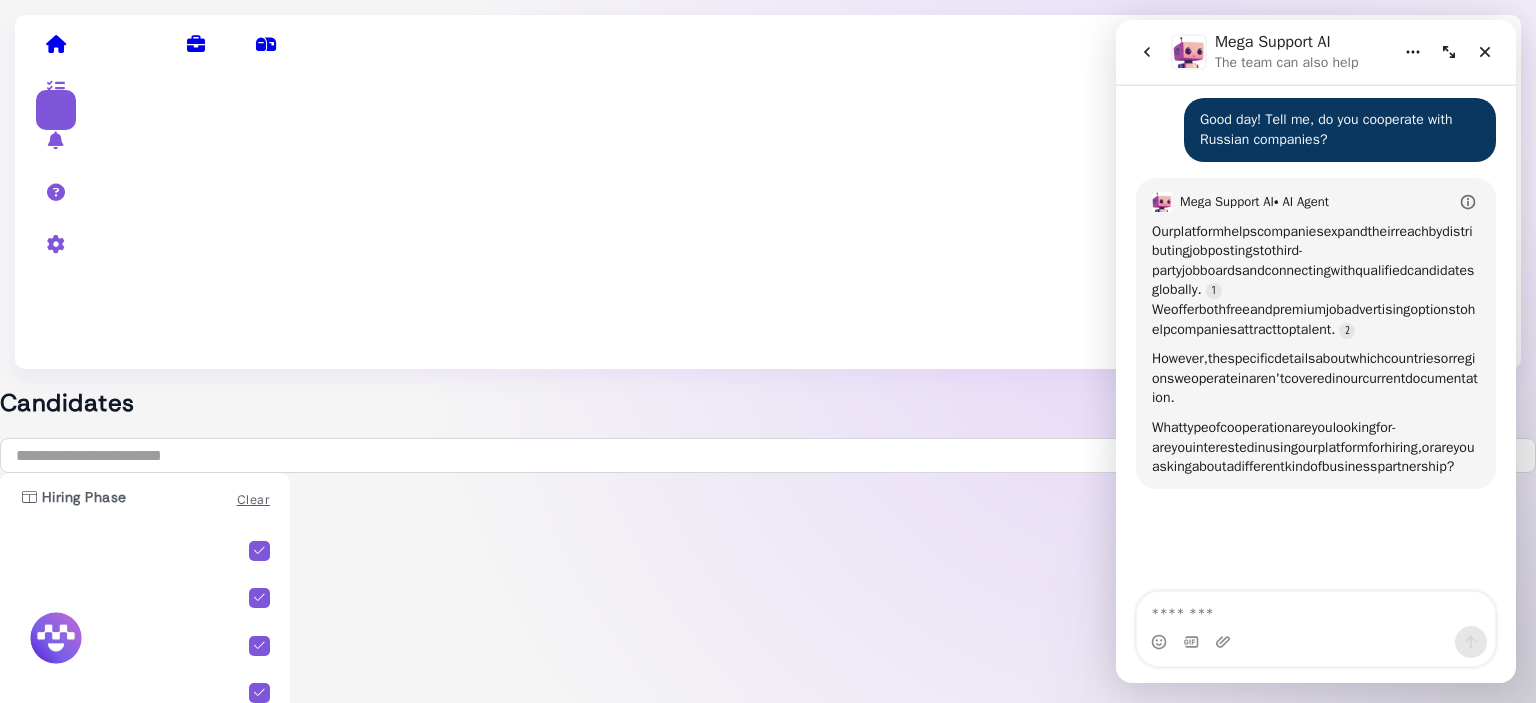 drag, startPoint x: 1276, startPoint y: 484, endPoint x: 1155, endPoint y: 228, distance: 283.15543 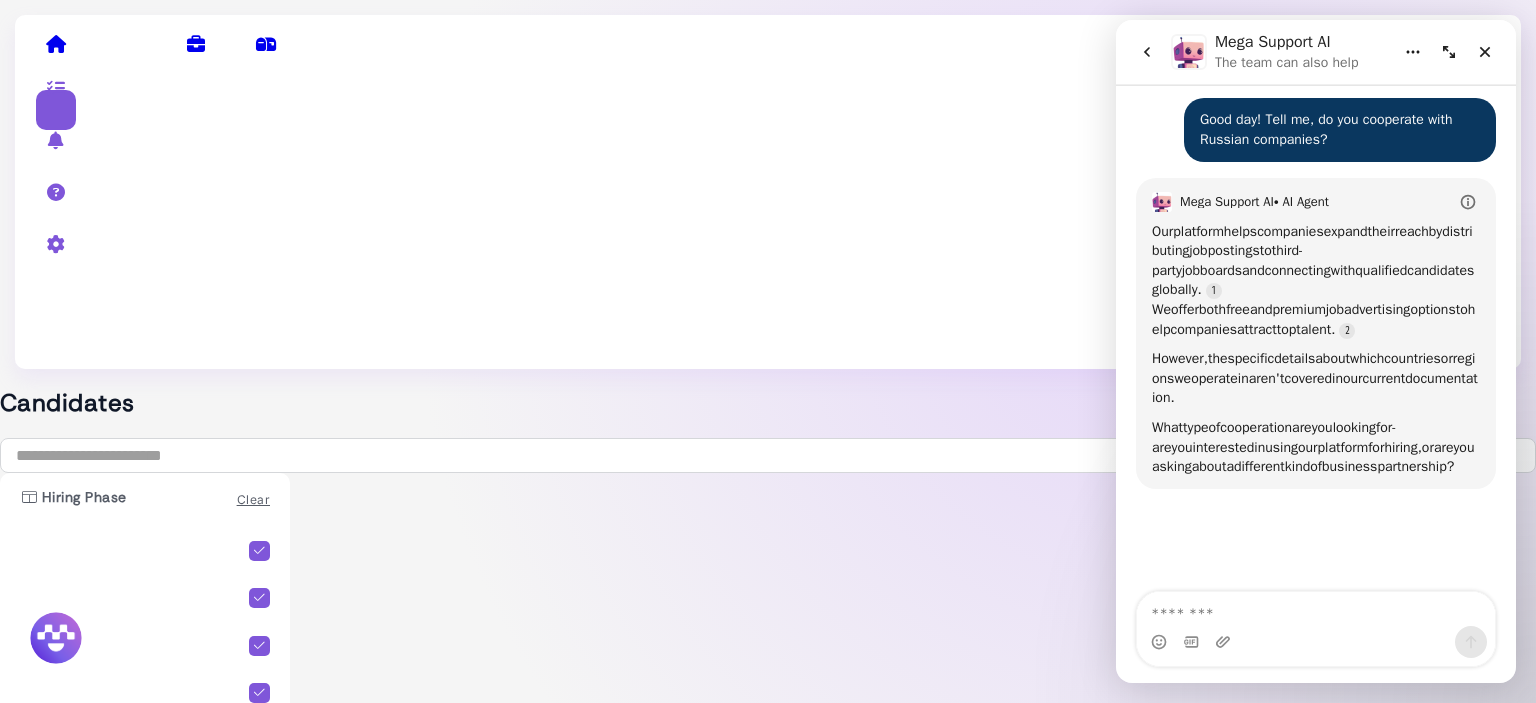 click on "Our   platform   helps   companies   expand   their   reach   by   distributing   job   postings   to   third-party   job   boards   and   connecting   with   qualified   candidates   globally.  We   offer   both   free   and   premium   job   advertising   options   to   help   companies   attract   top   talent. However,   the   specific   details   about   which   countries   or   regions   we   operate   in   aren't   covered   in   our   current   documentation. What   type   of   cooperation   are   you   looking   for   -   are   you   interested   in   using   our   platform   for   hiring,   or   are   you   asking   about   a   different   kind   of   business   partnership?" at bounding box center [1316, 349] 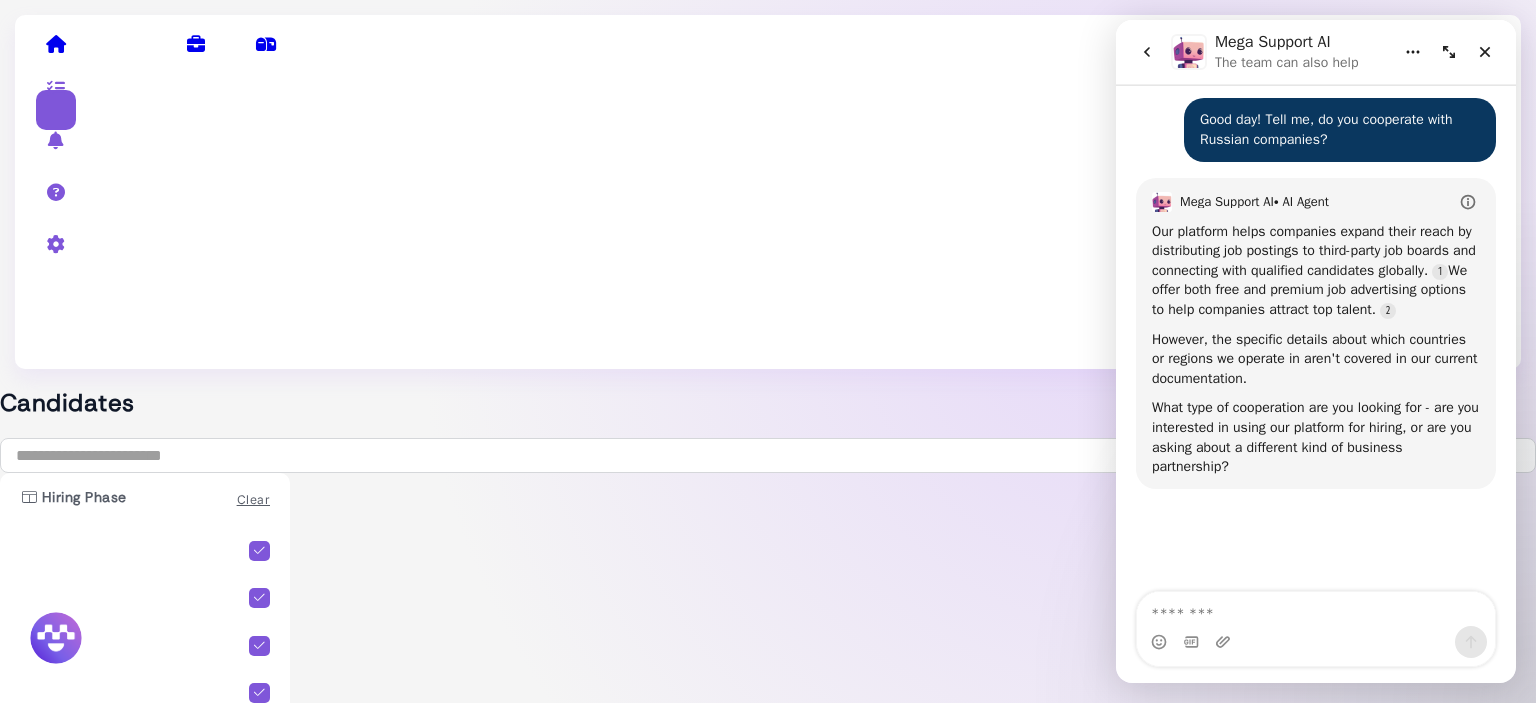 copy on "Our   platform   helps   companies   expand   their   reach   by   distributing   job   postings   to   third-party   job   boards   and   connecting   with   qualified   candidates   globally.  We   offer   both   free   and   premium   job   advertising   options   to   help   companies   attract   top   talent. However,   the   specific   details   about   which   countries   or   regions   we   operate   in   aren't   covered   in   our   current   documentation. What   type   of   cooperation   are   you   looking   for   -   are   you   interested   in   using   our   platform   for   hiring,   or   are   you   asking   about   a   different   kind   of   business   partnership?" 